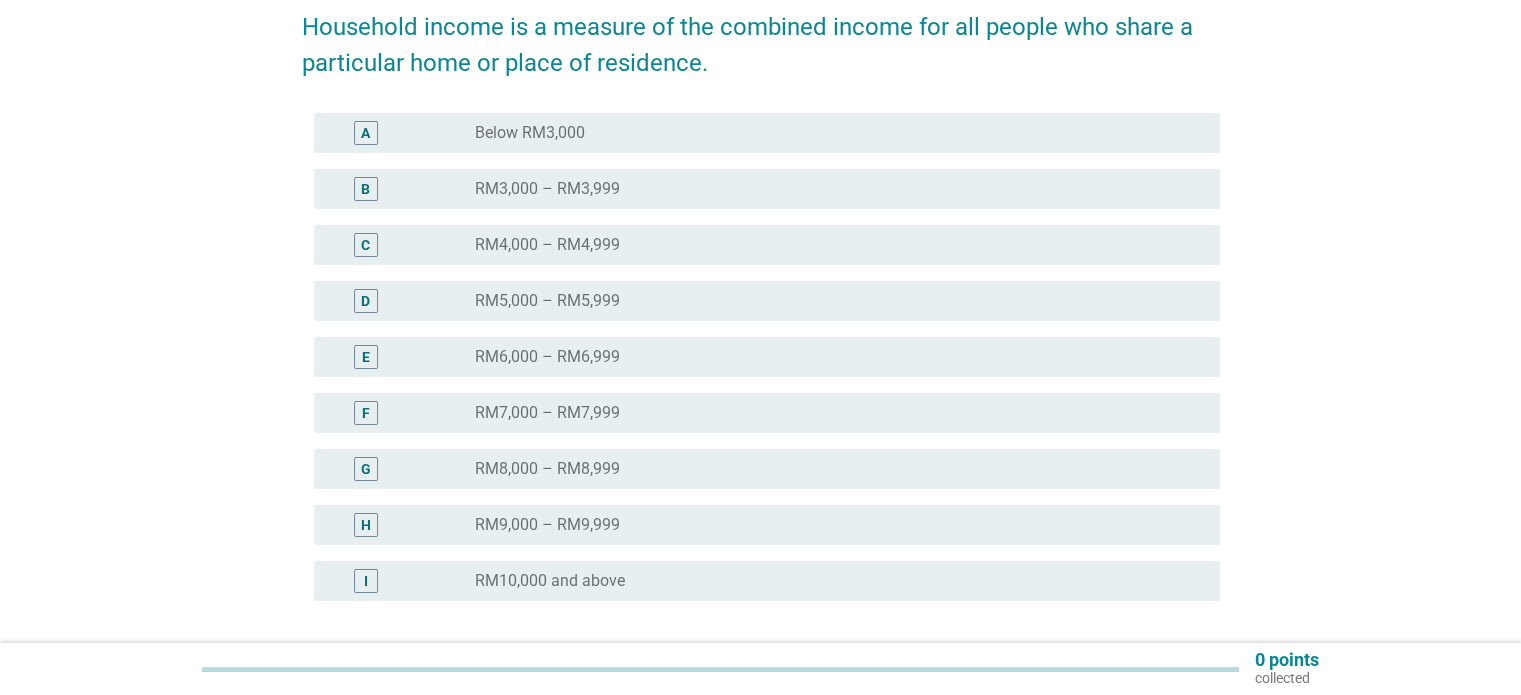 scroll, scrollTop: 400, scrollLeft: 0, axis: vertical 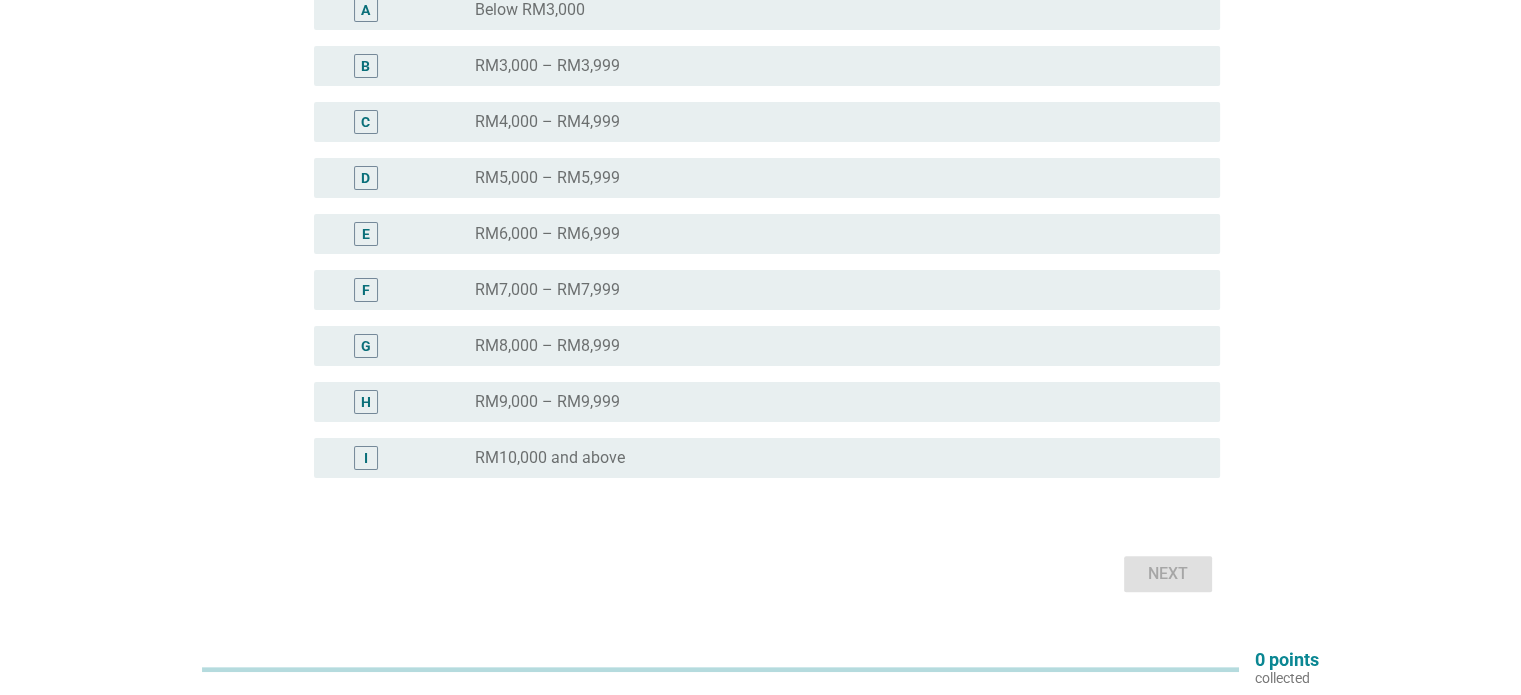 click on "F     radio_button_unchecked RM7,000 – RM7,999" at bounding box center (761, 290) 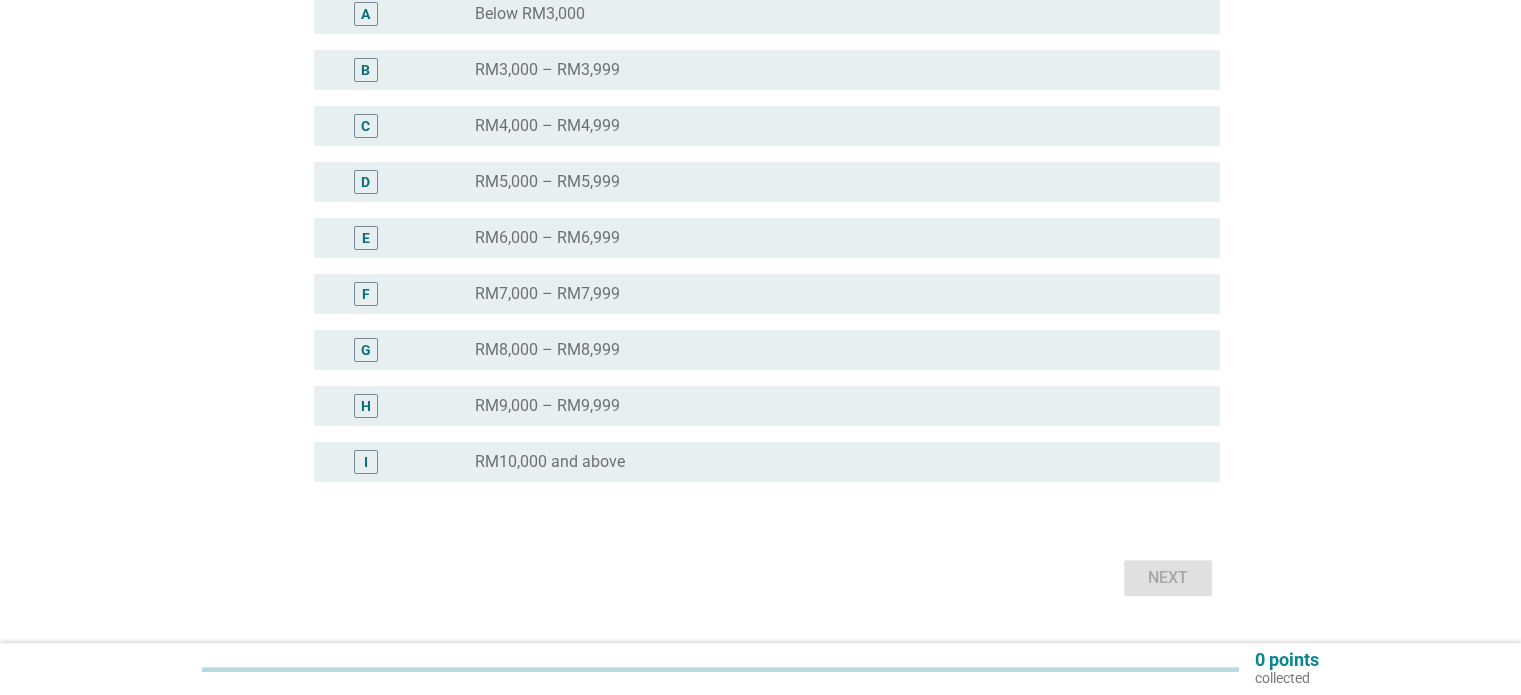 scroll, scrollTop: 400, scrollLeft: 0, axis: vertical 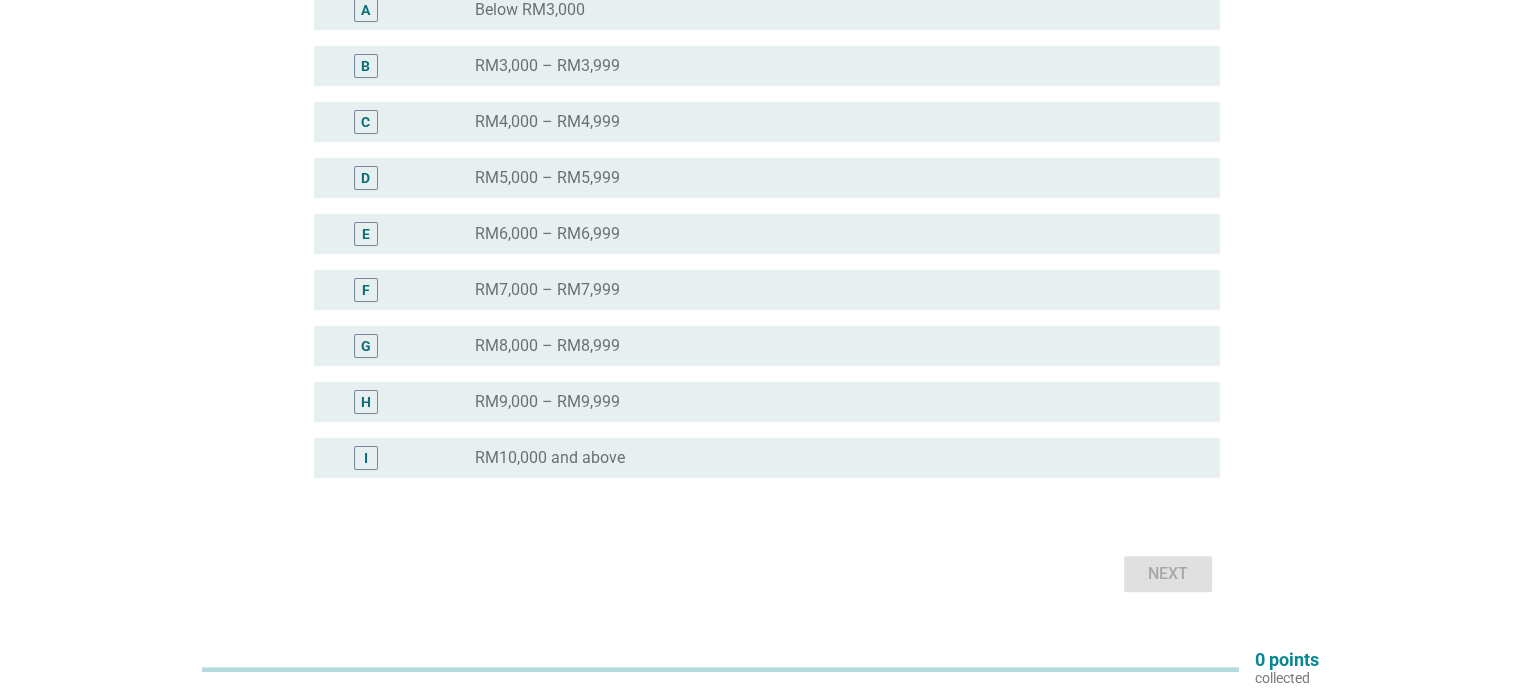 click on "radio_button_unchecked RM10,000 and above" at bounding box center (831, 458) 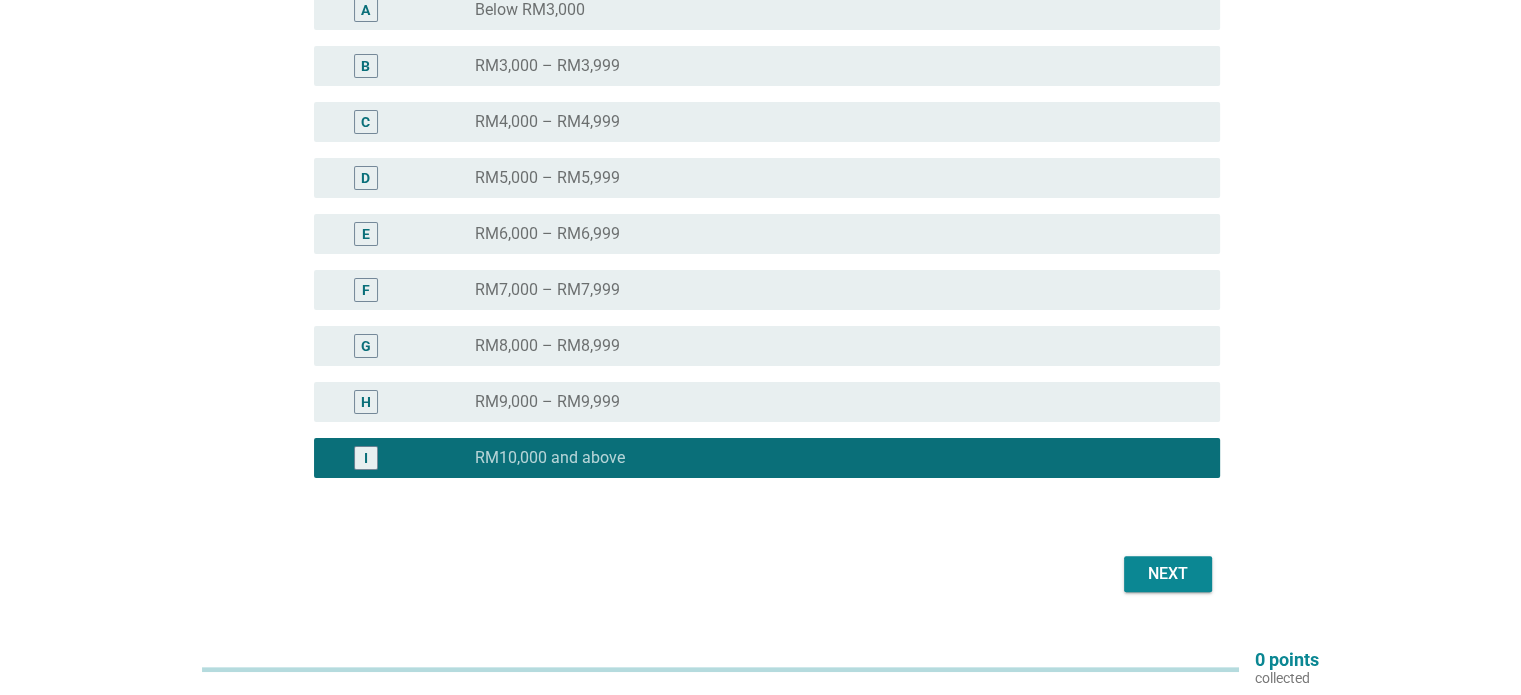click on "Next" at bounding box center [1168, 574] 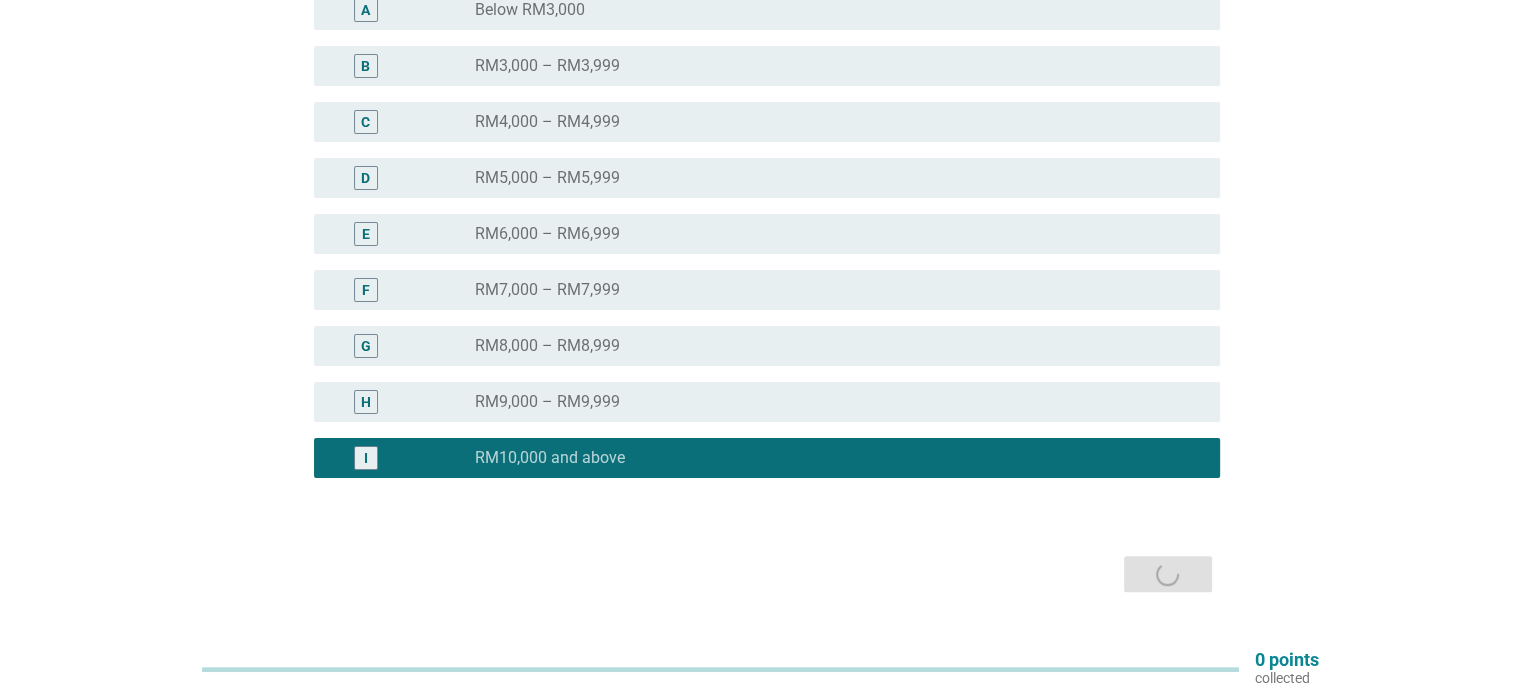 scroll, scrollTop: 0, scrollLeft: 0, axis: both 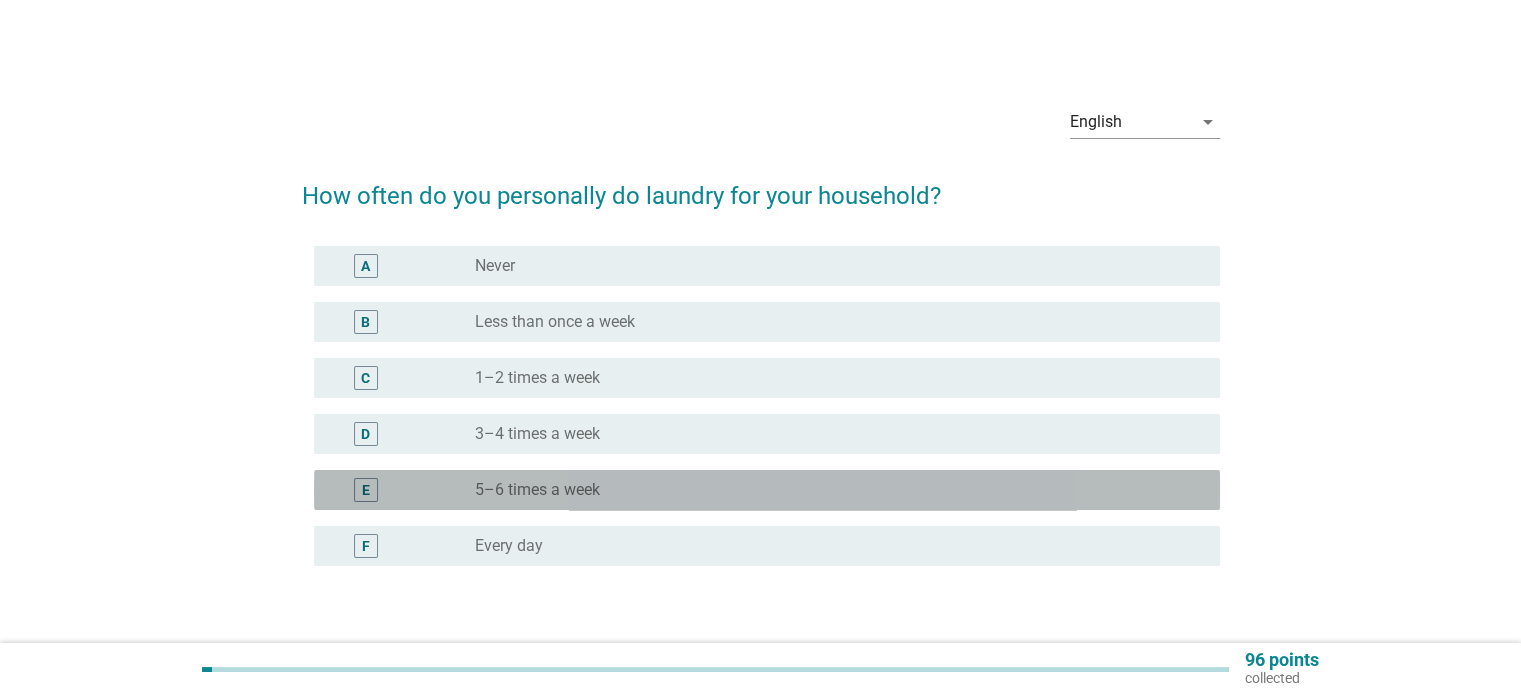 click on "radio_button_unchecked 5–6 times a week" at bounding box center [831, 490] 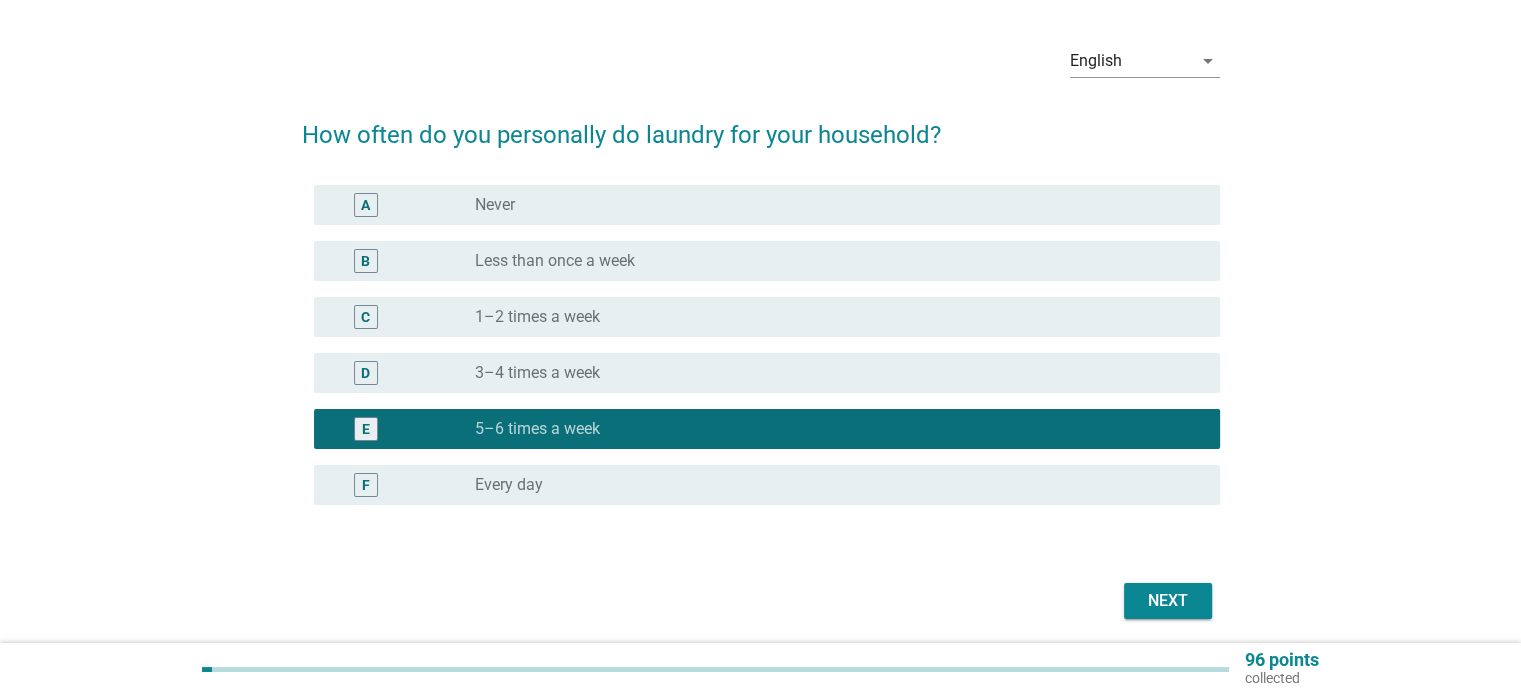 scroll, scrollTop: 132, scrollLeft: 0, axis: vertical 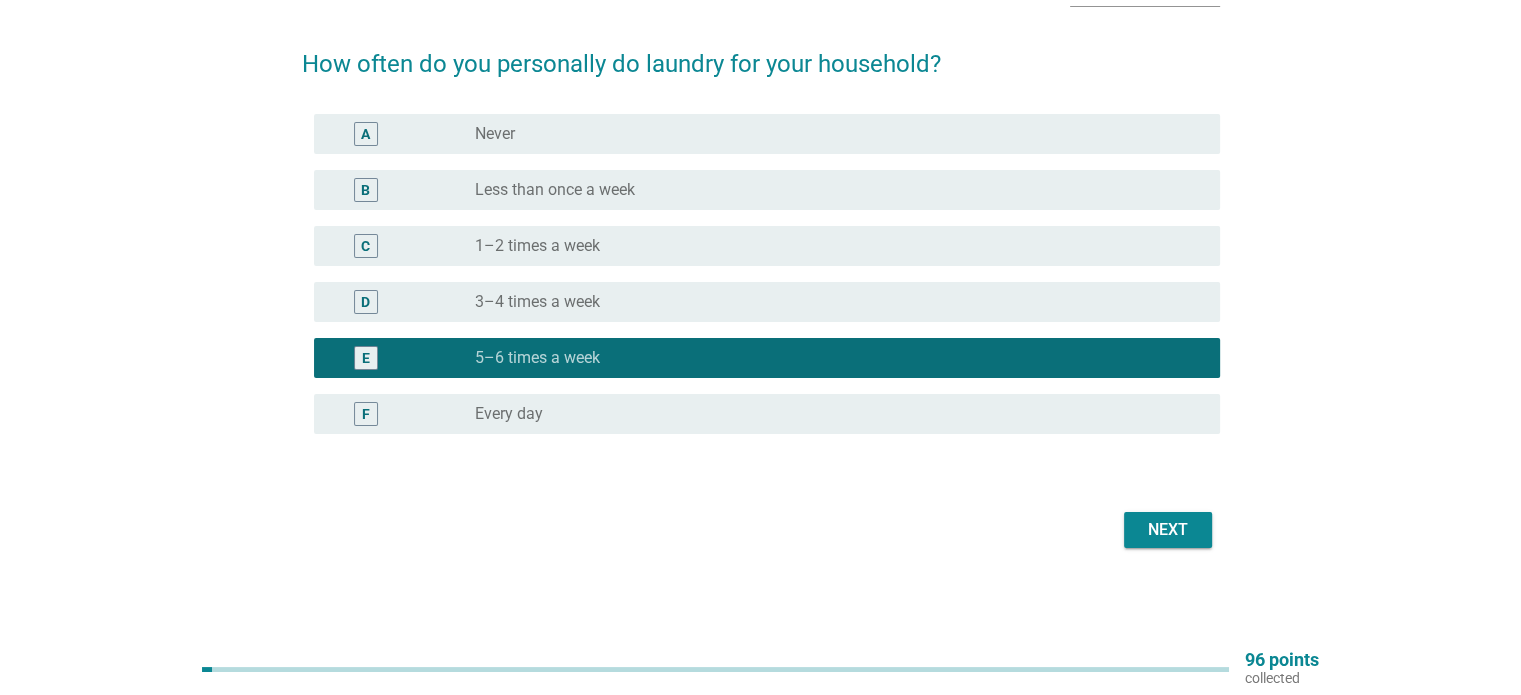 click on "F     radio_button_unchecked Every day" at bounding box center (767, 414) 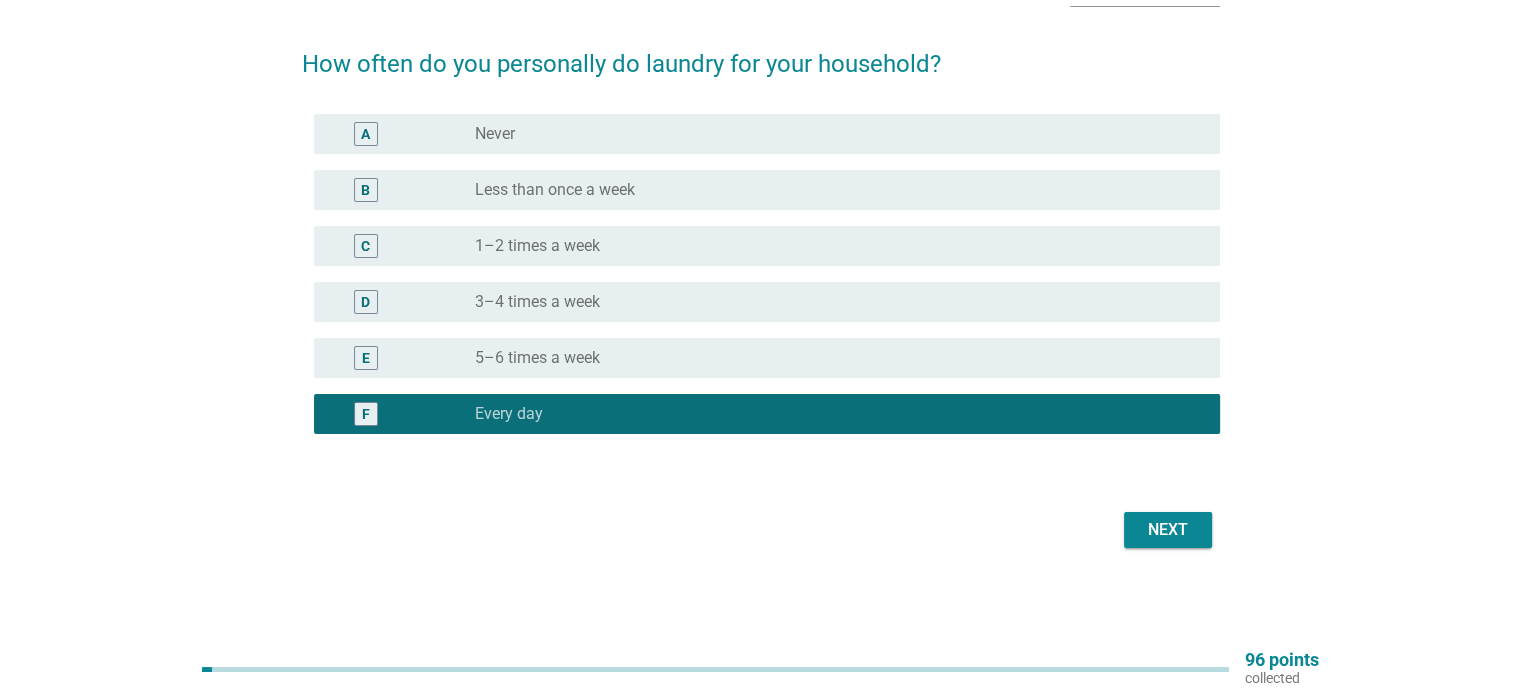 click on "Next" at bounding box center (1168, 530) 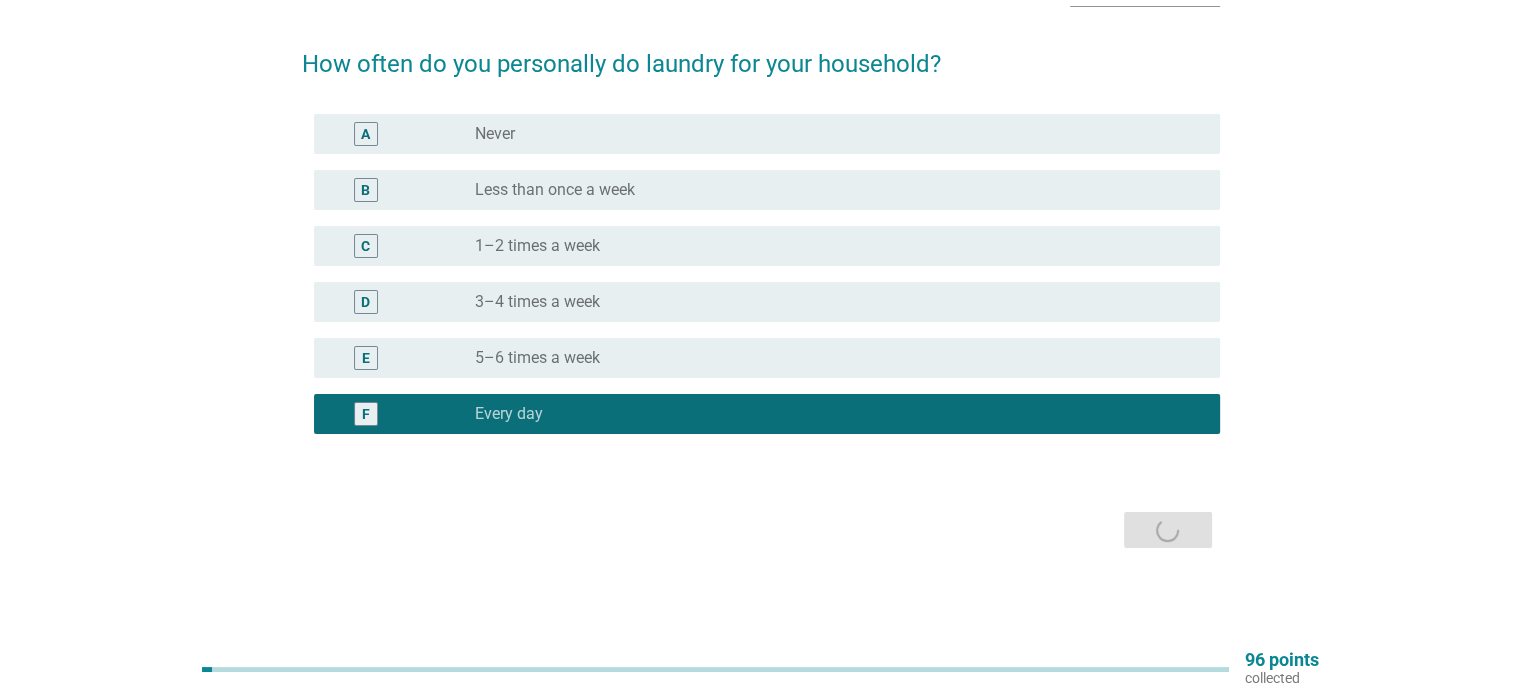 scroll, scrollTop: 0, scrollLeft: 0, axis: both 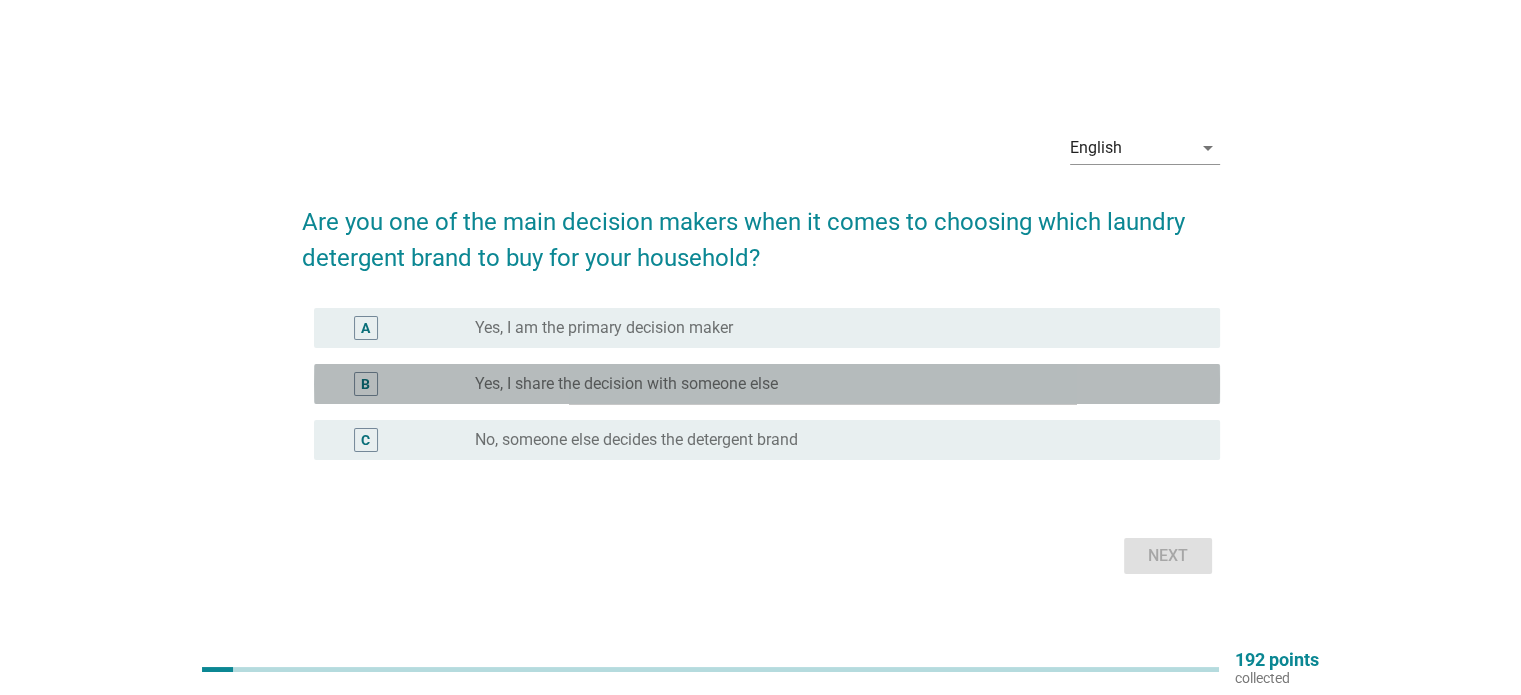 click on "B     radio_button_unchecked Yes, I share the decision with someone else" at bounding box center (767, 384) 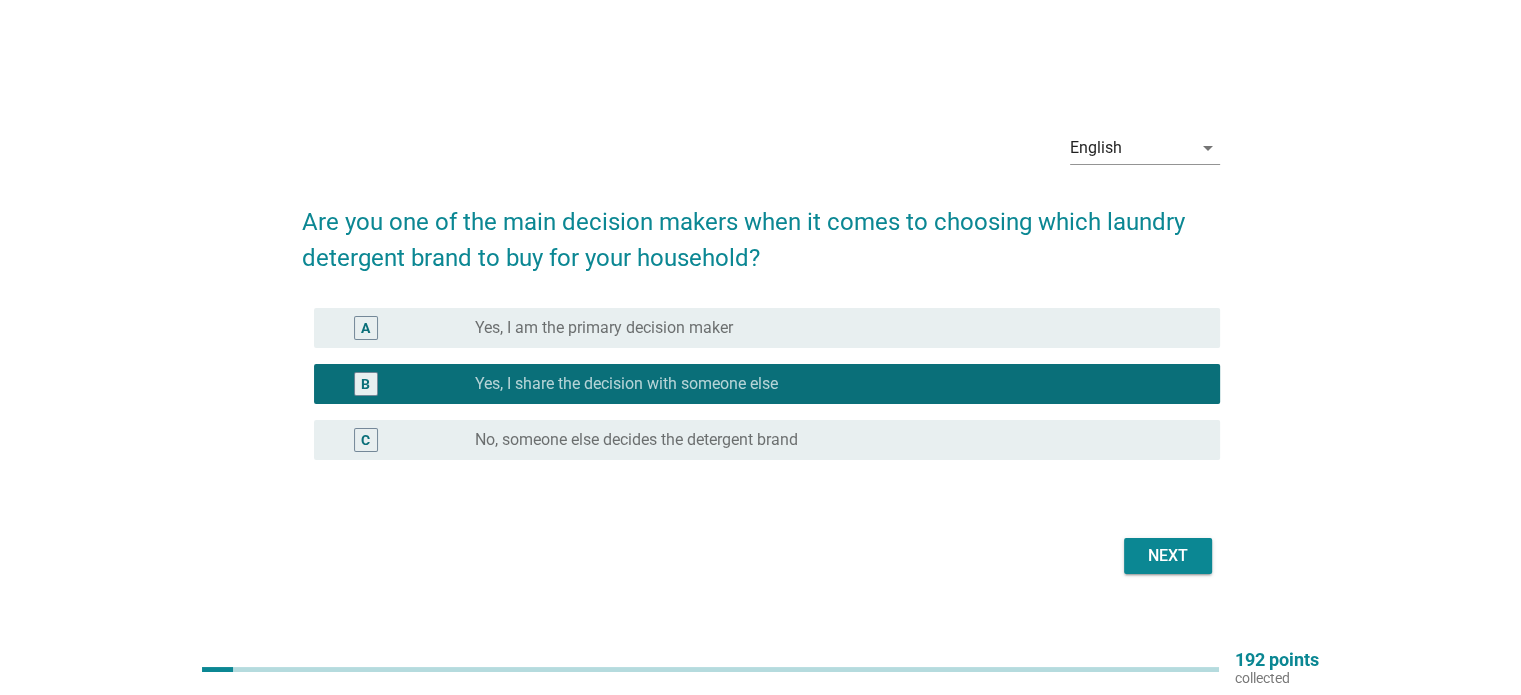click on "Next" at bounding box center (1168, 556) 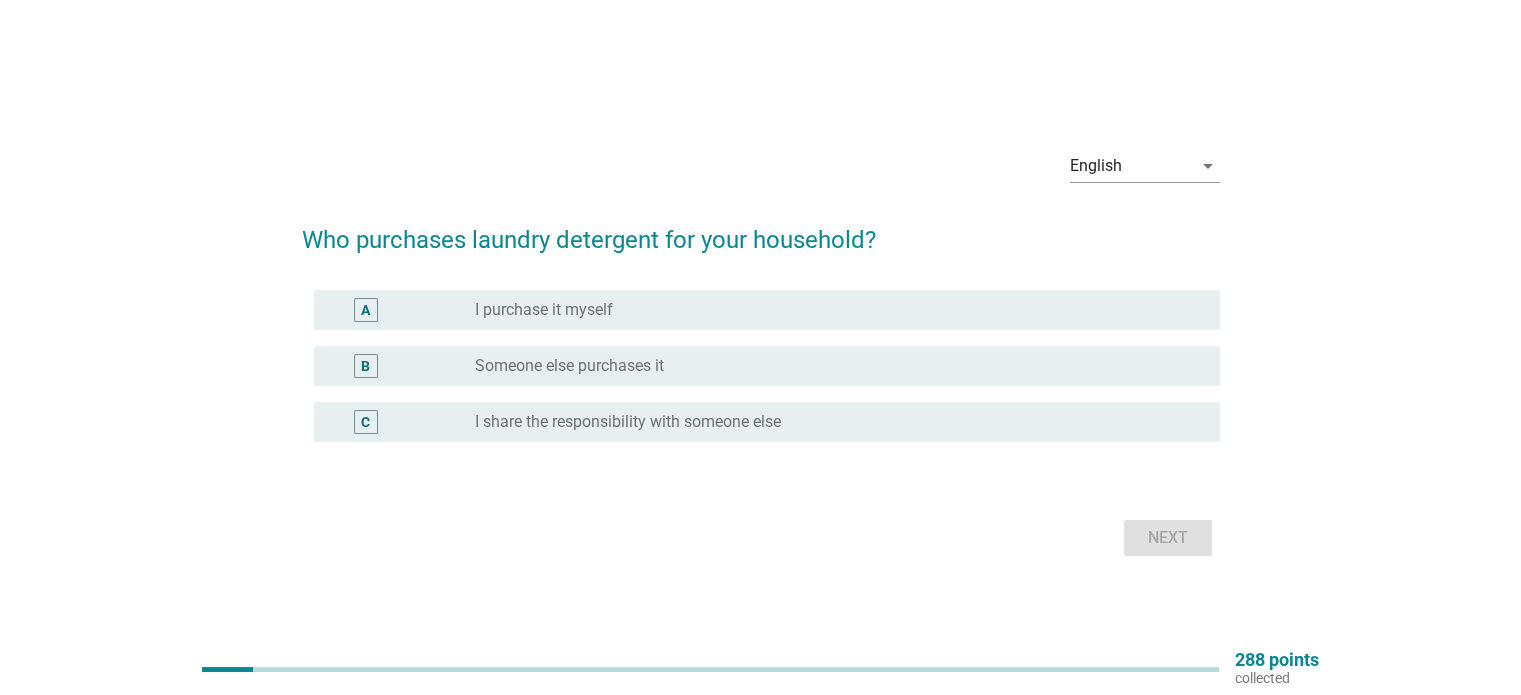 click on "Someone else purchases it" at bounding box center [569, 366] 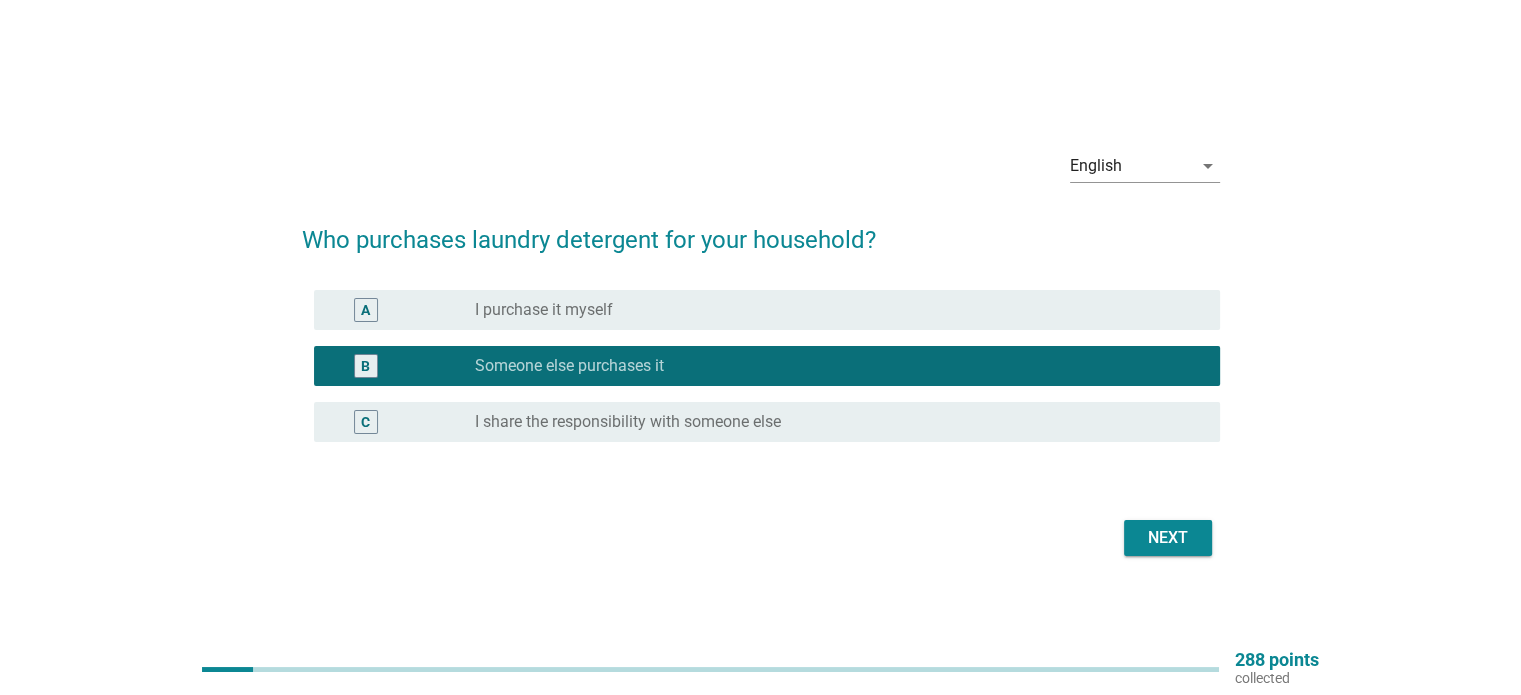 click on "radio_button_unchecked I share the responsibility with someone else" at bounding box center (831, 422) 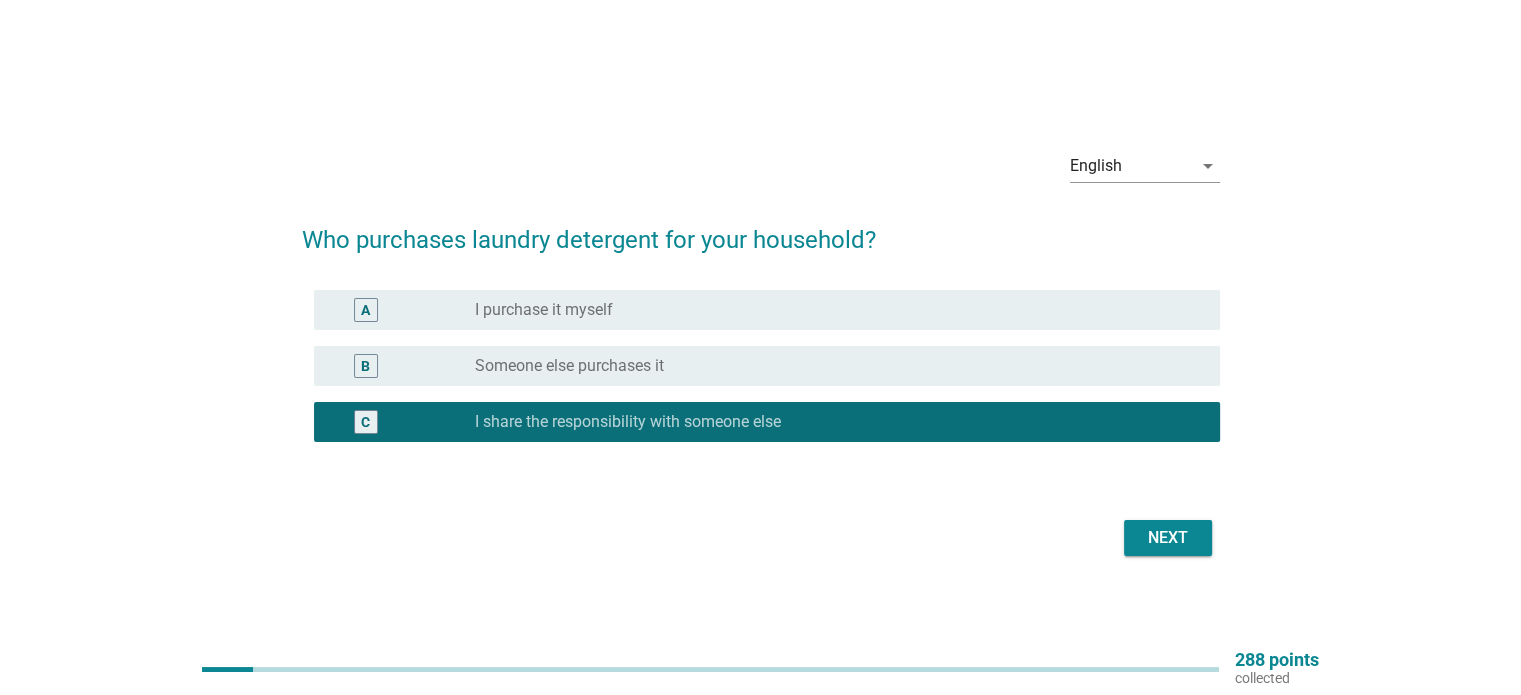 click on "Next" at bounding box center (1168, 538) 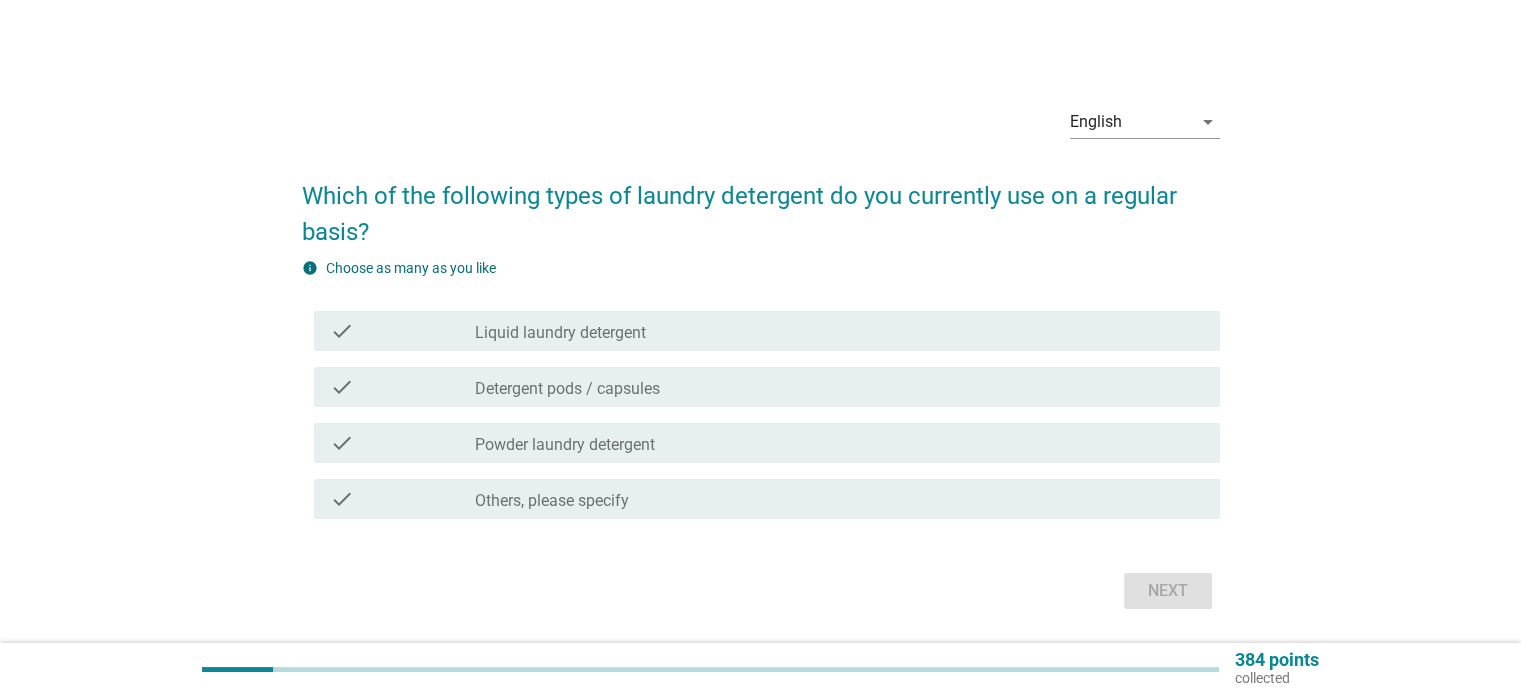 click on "check_box_outline_blank Liquid laundry detergent" at bounding box center [839, 331] 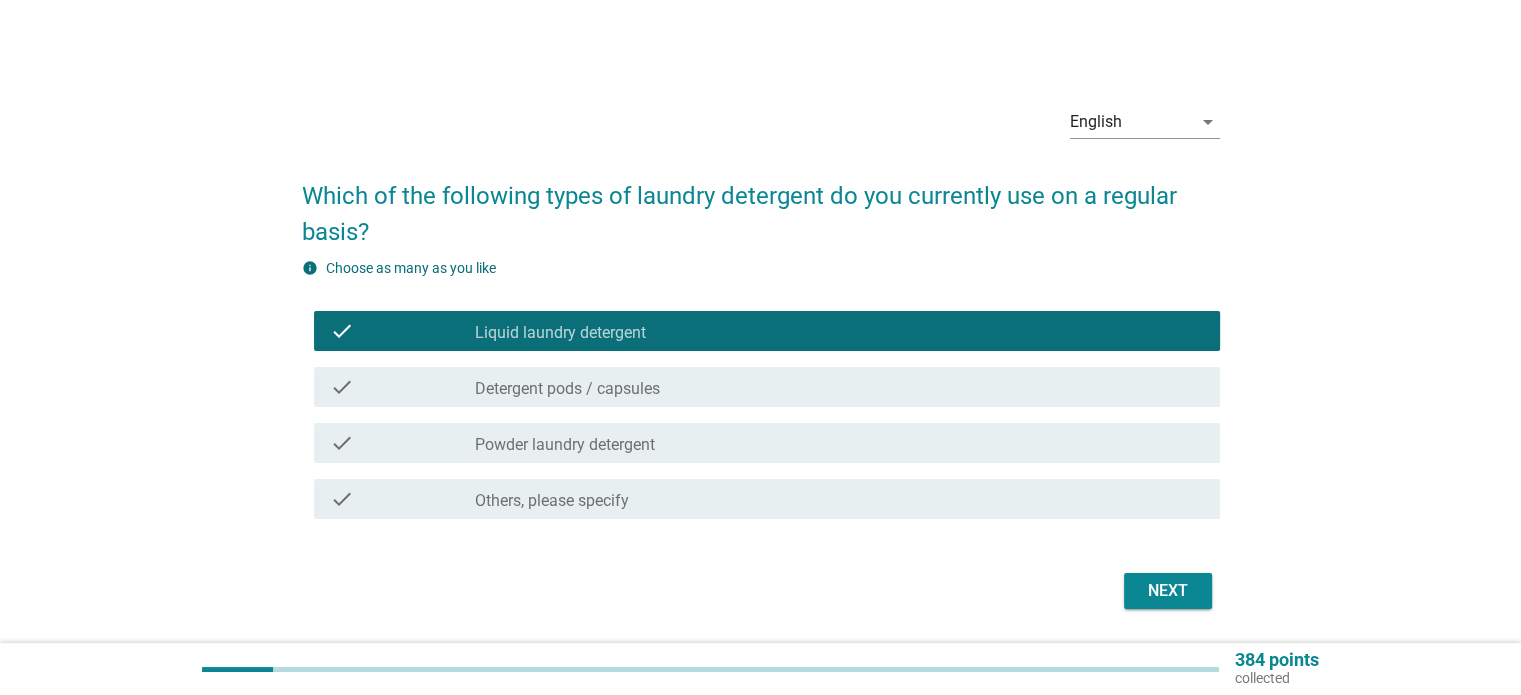 click on "Next" at bounding box center (1168, 591) 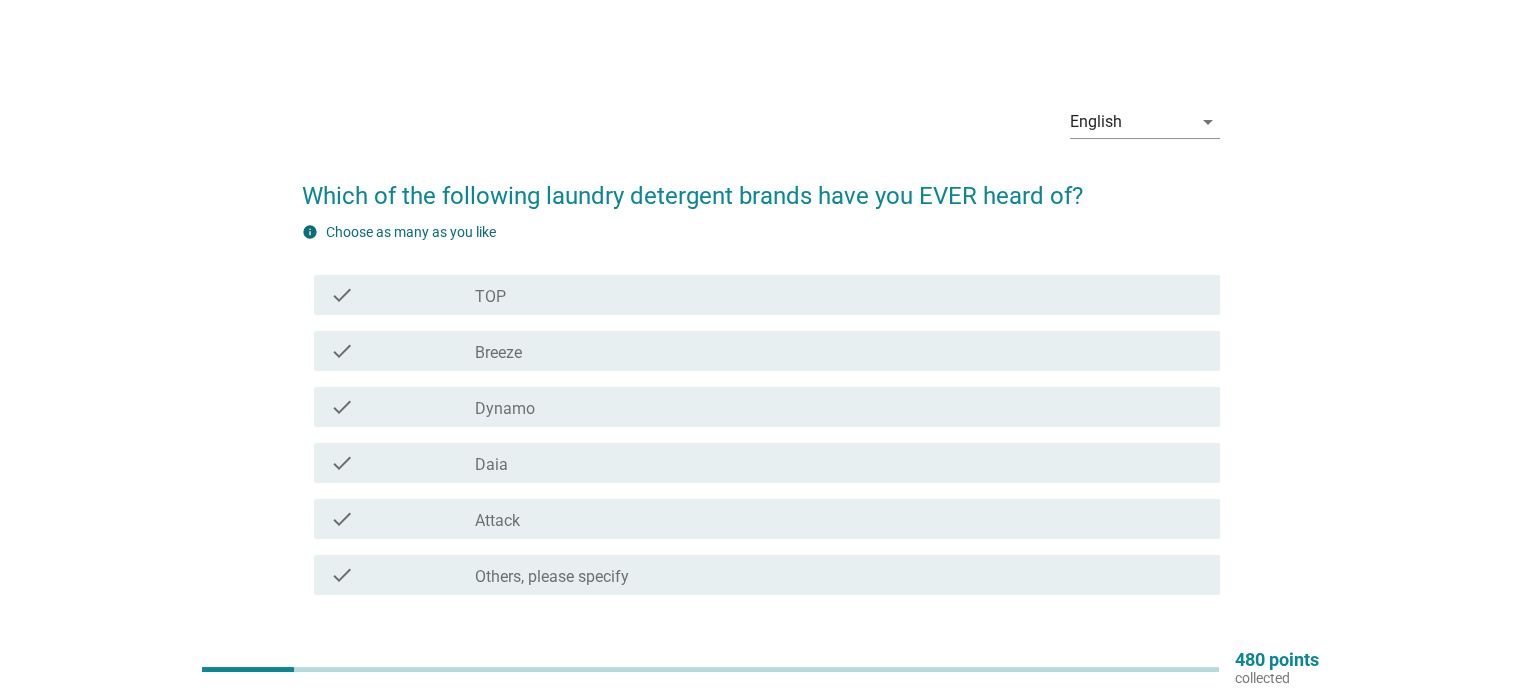 click on "check_box_outline_blank TOP" at bounding box center [839, 295] 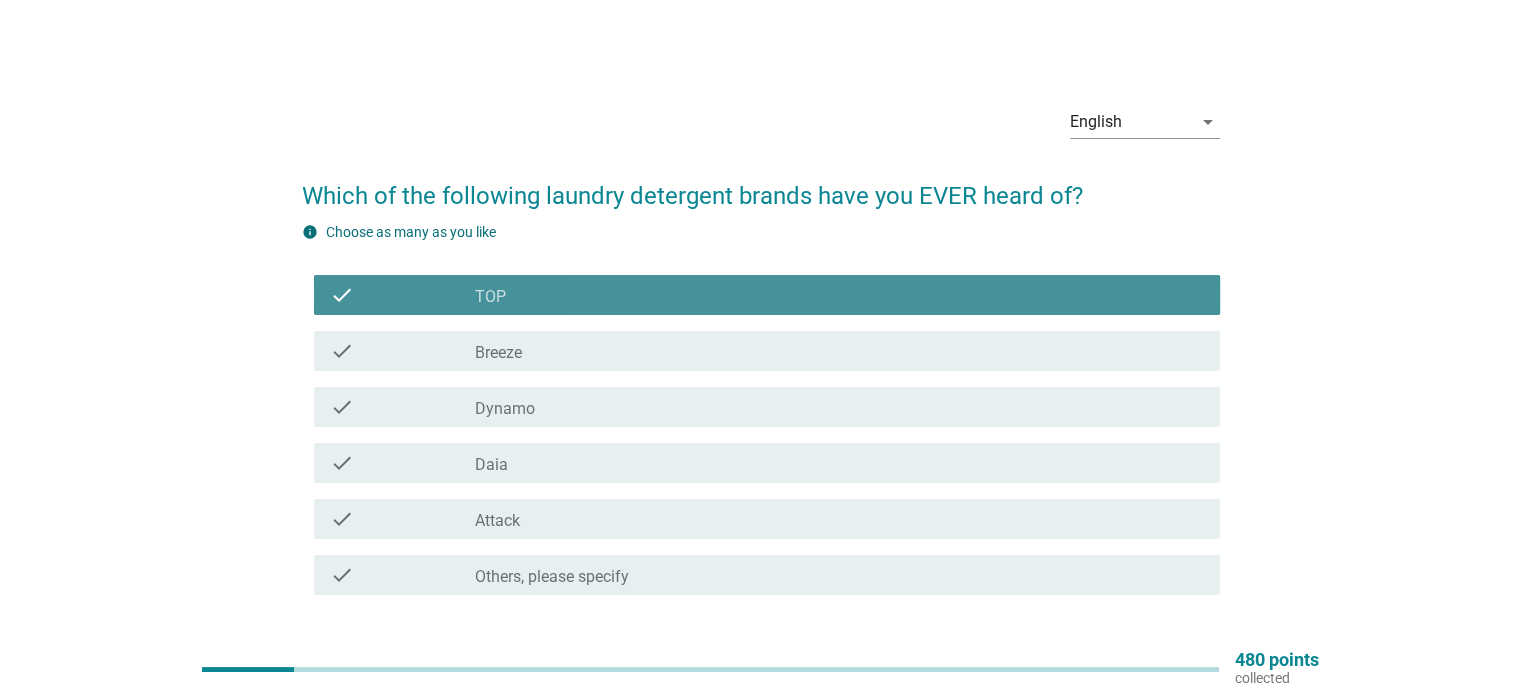 click on "check_box_outline_blank TOP" at bounding box center (839, 295) 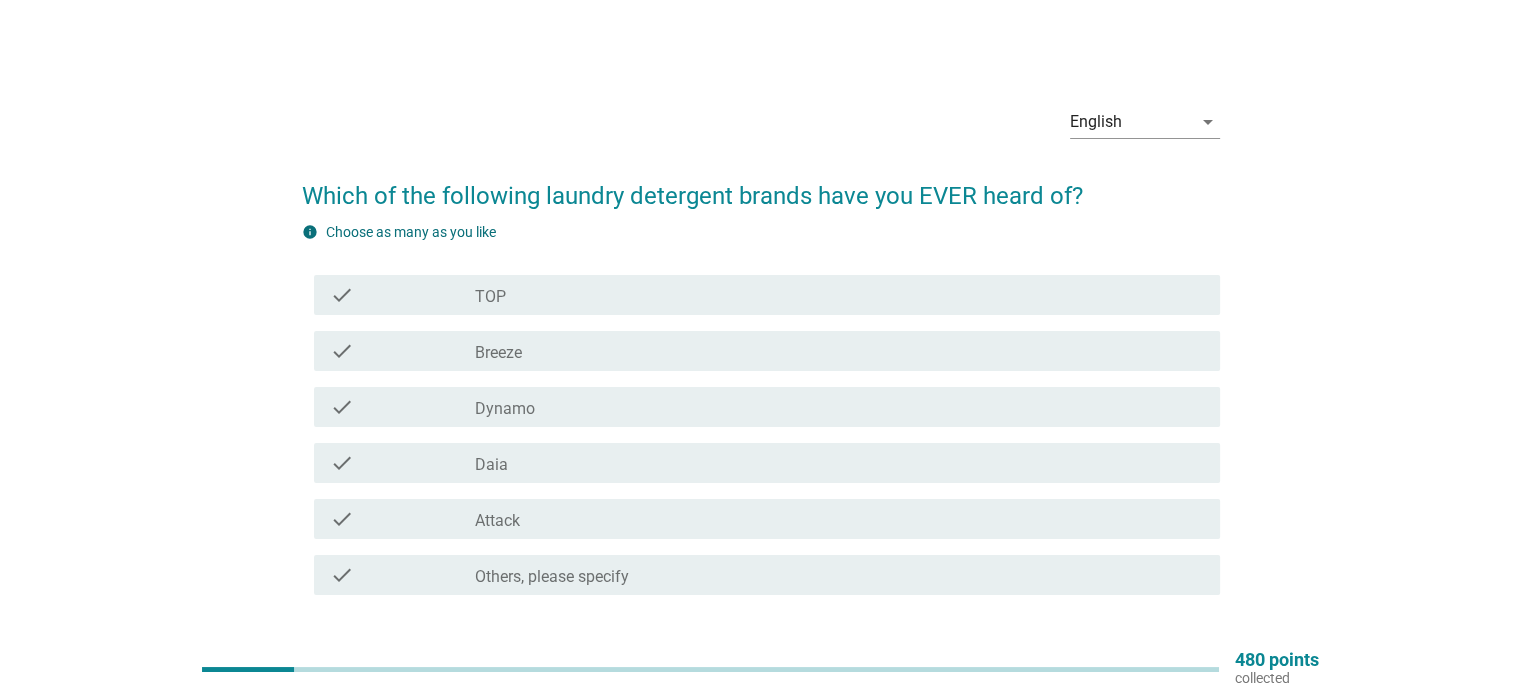 click on "check_box_outline_blank Daia" at bounding box center [839, 463] 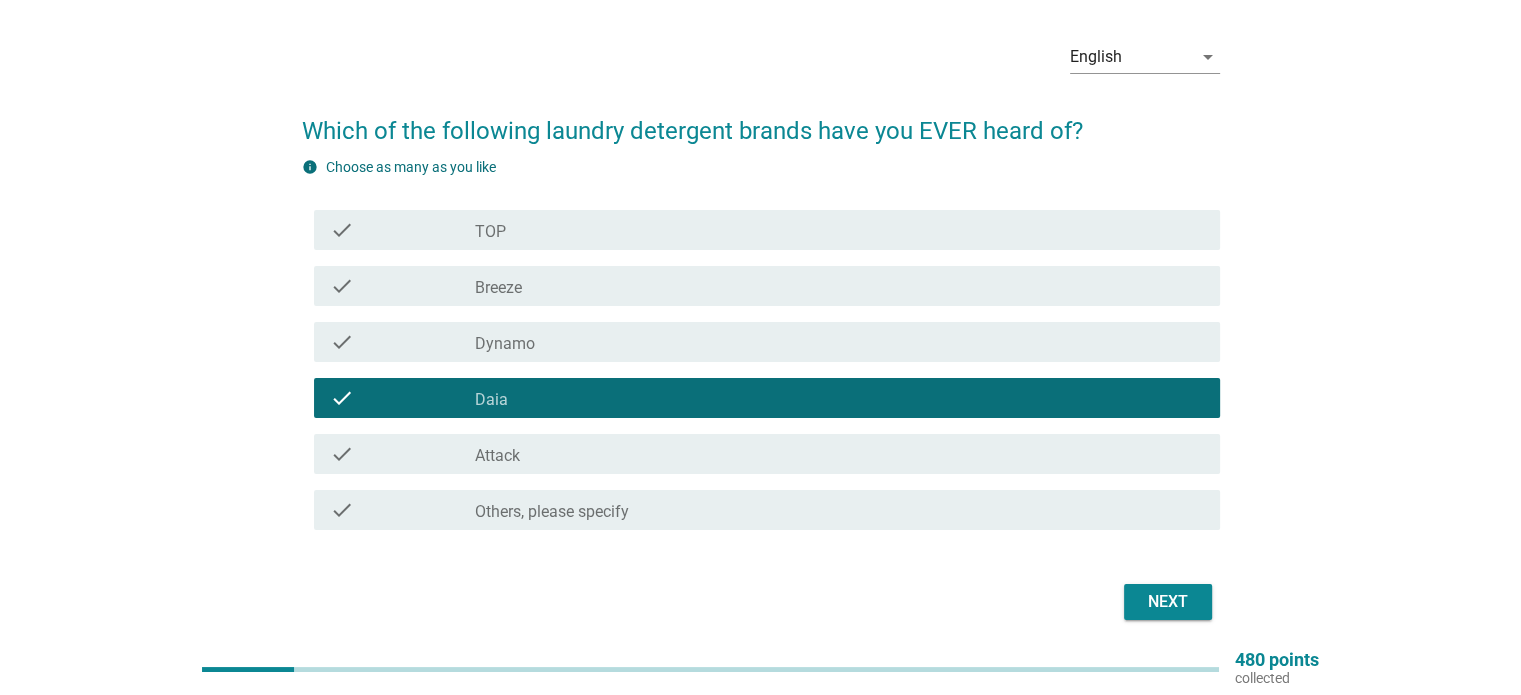 scroll, scrollTop: 100, scrollLeft: 0, axis: vertical 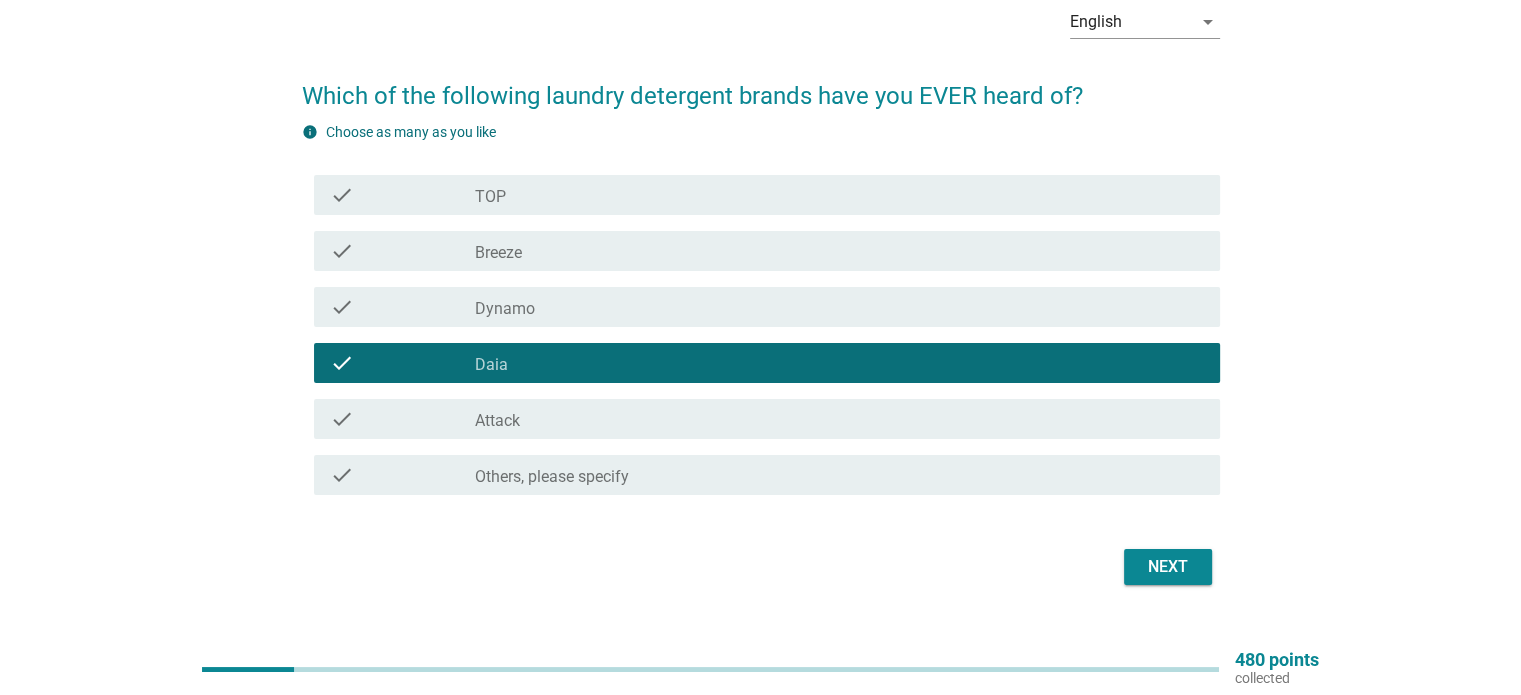 click on "Next" at bounding box center (1168, 567) 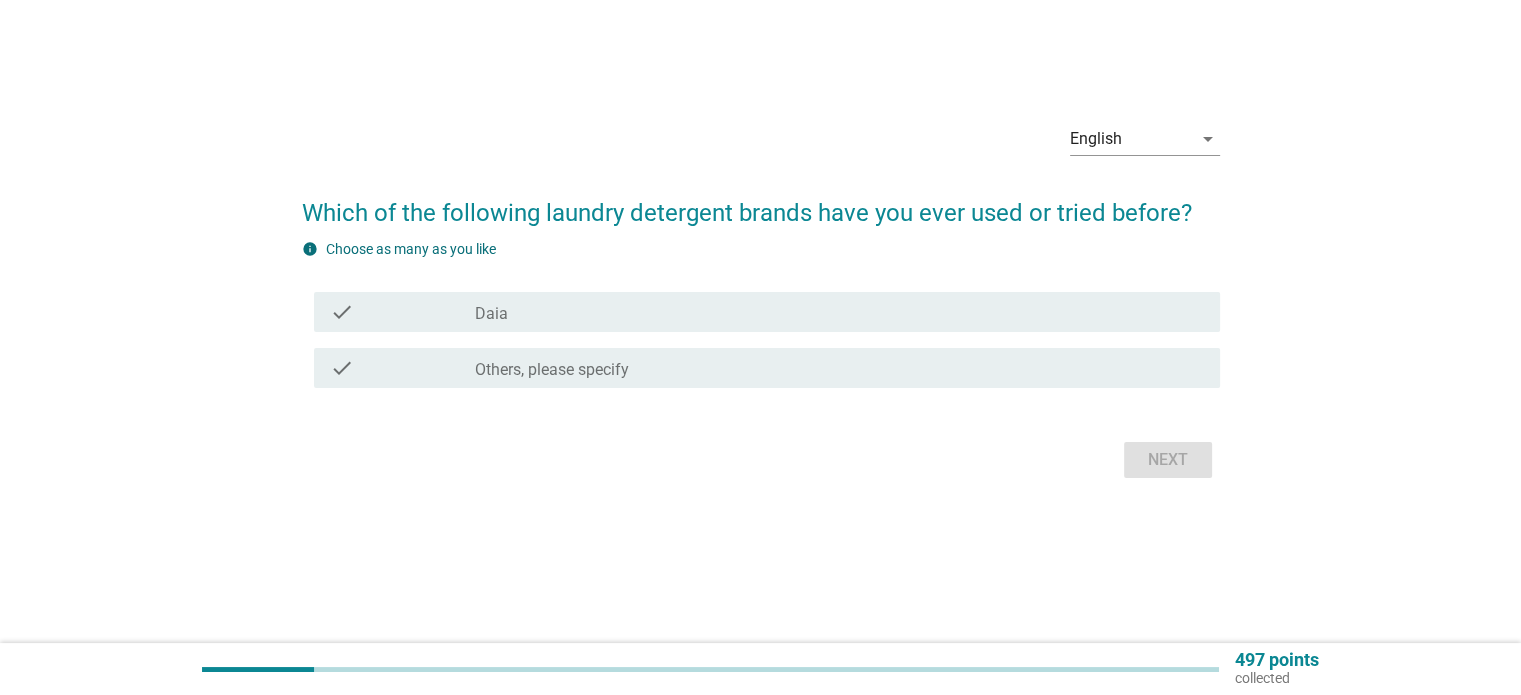 scroll, scrollTop: 0, scrollLeft: 0, axis: both 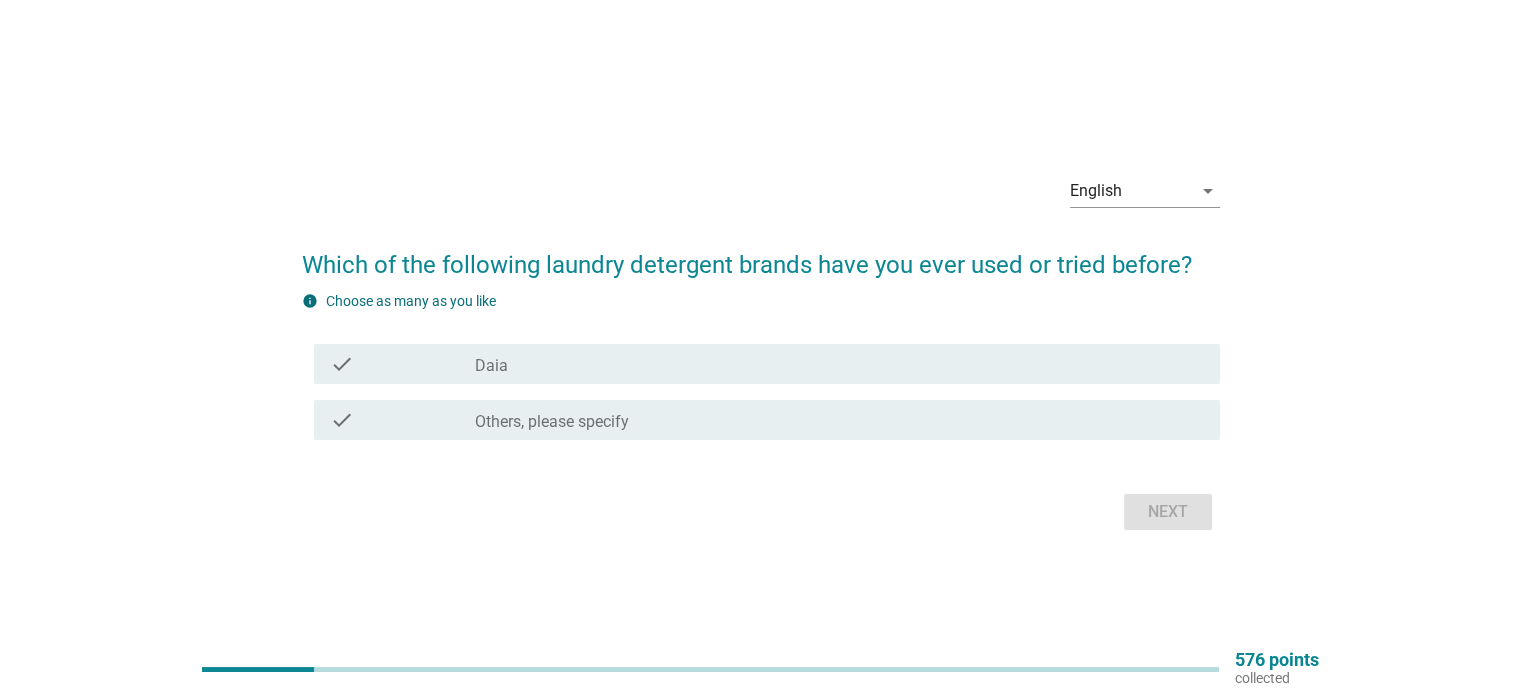 click on "check     check_box_outline_blank Daia" at bounding box center (767, 364) 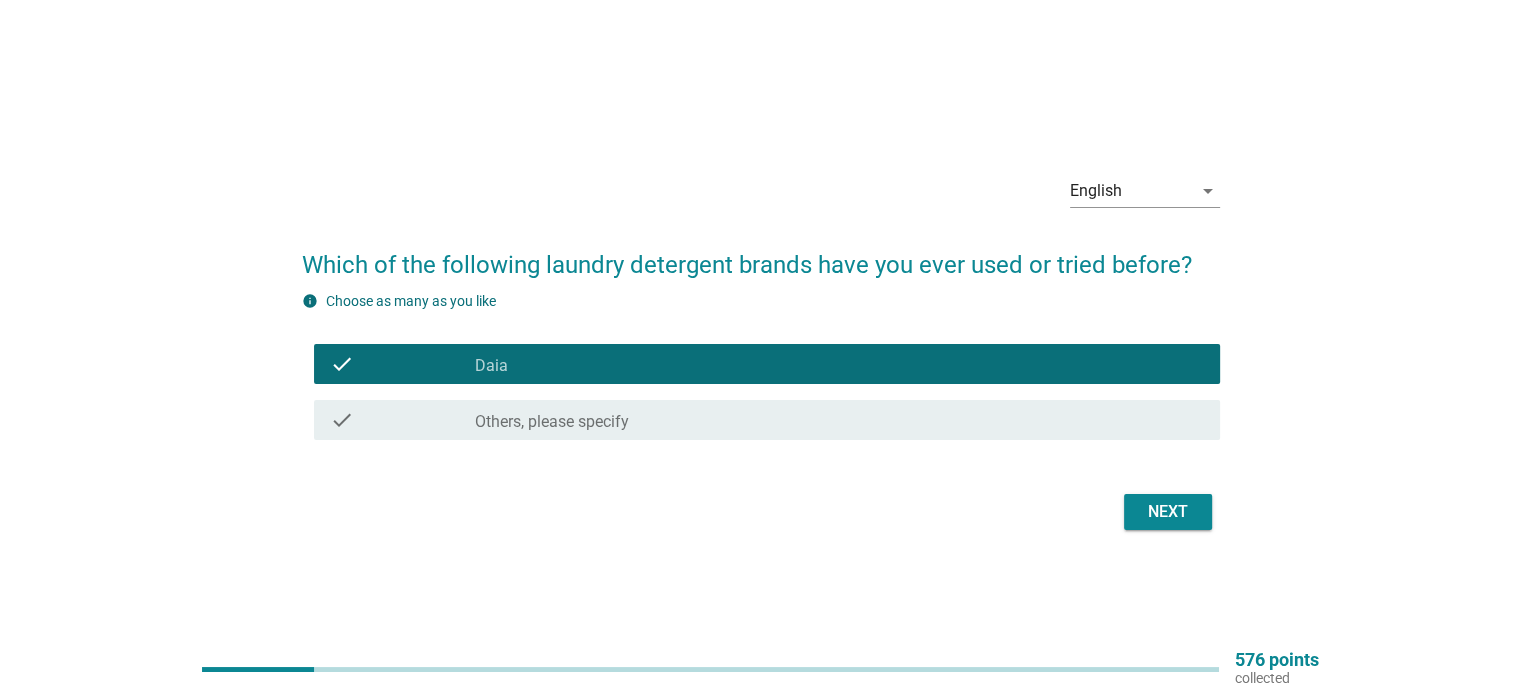 click on "Next" at bounding box center (1168, 512) 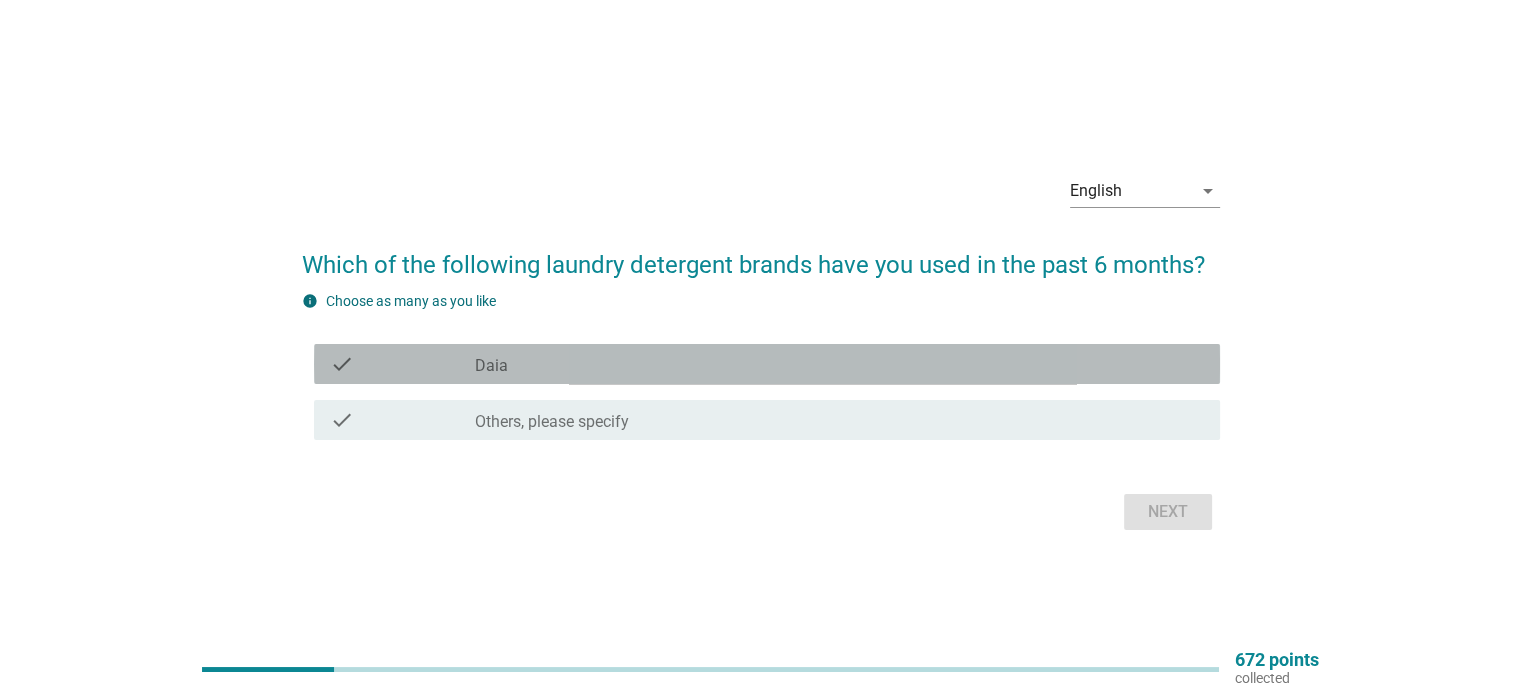 click on "check_box_outline_blank Daia" at bounding box center (839, 364) 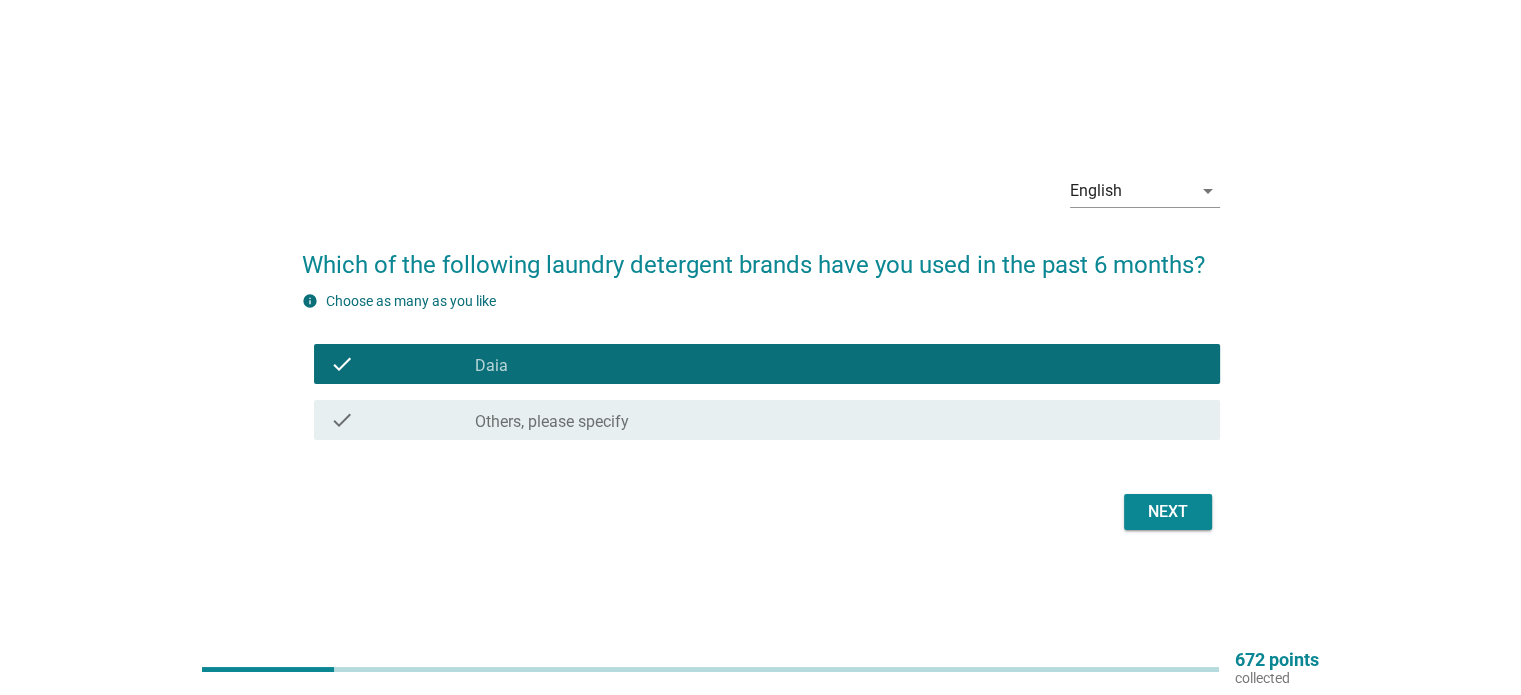 click on "check     check_box Others, please specify" at bounding box center (767, 420) 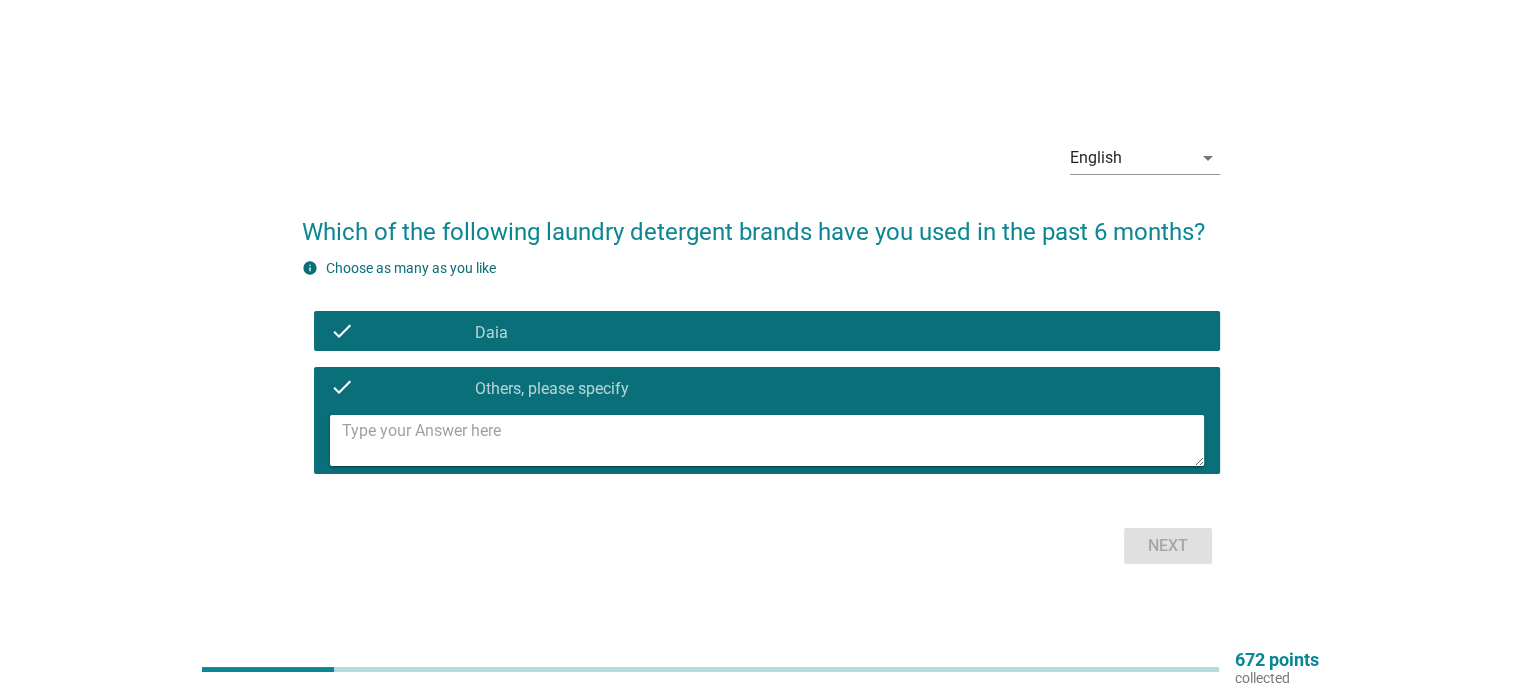 click at bounding box center [773, 440] 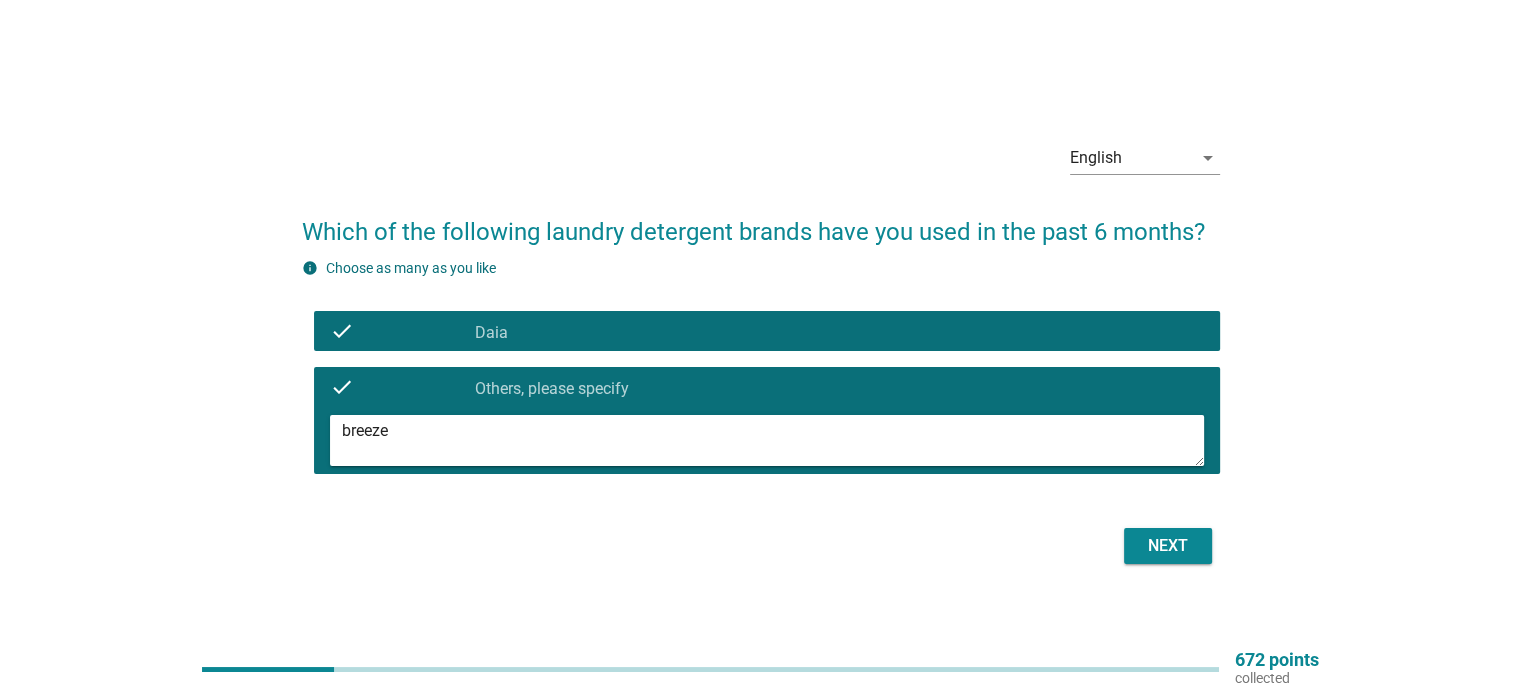 type on "breeze" 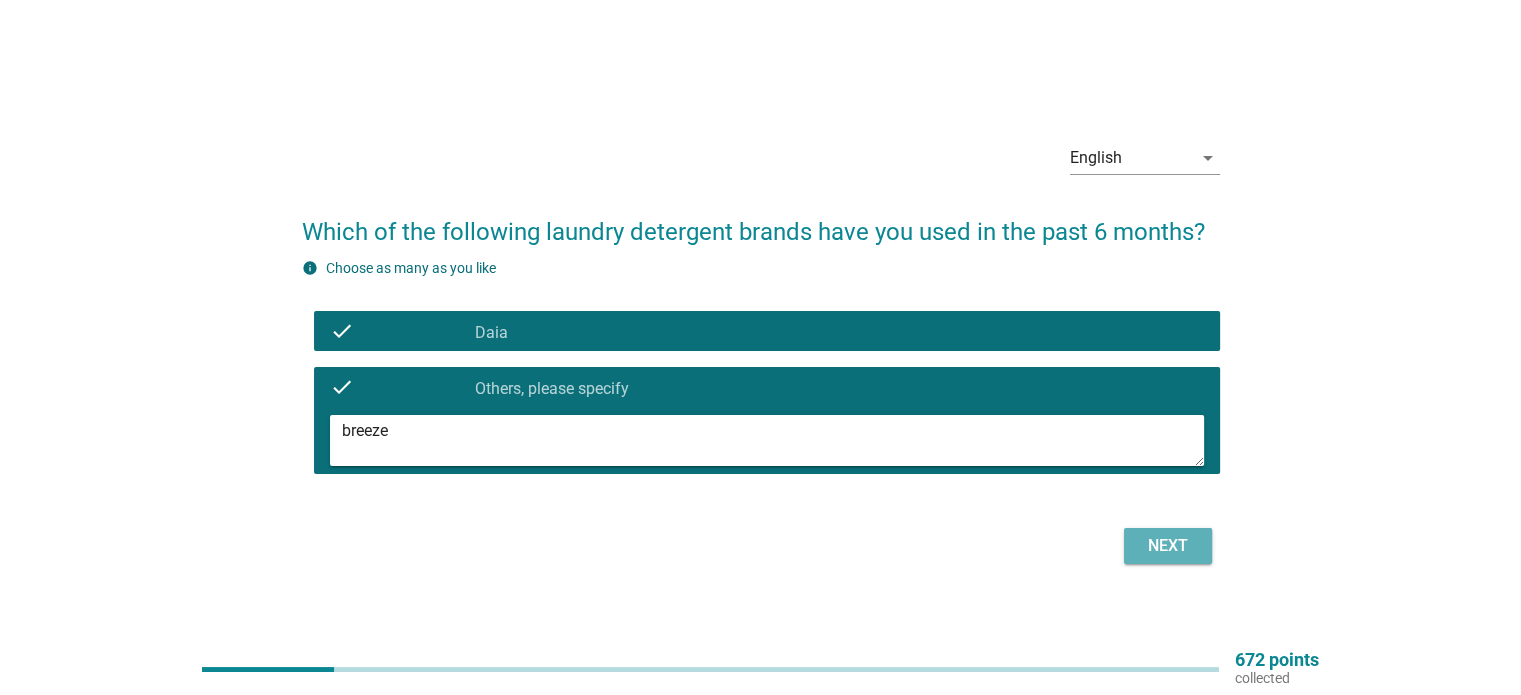click on "Next" at bounding box center [1168, 546] 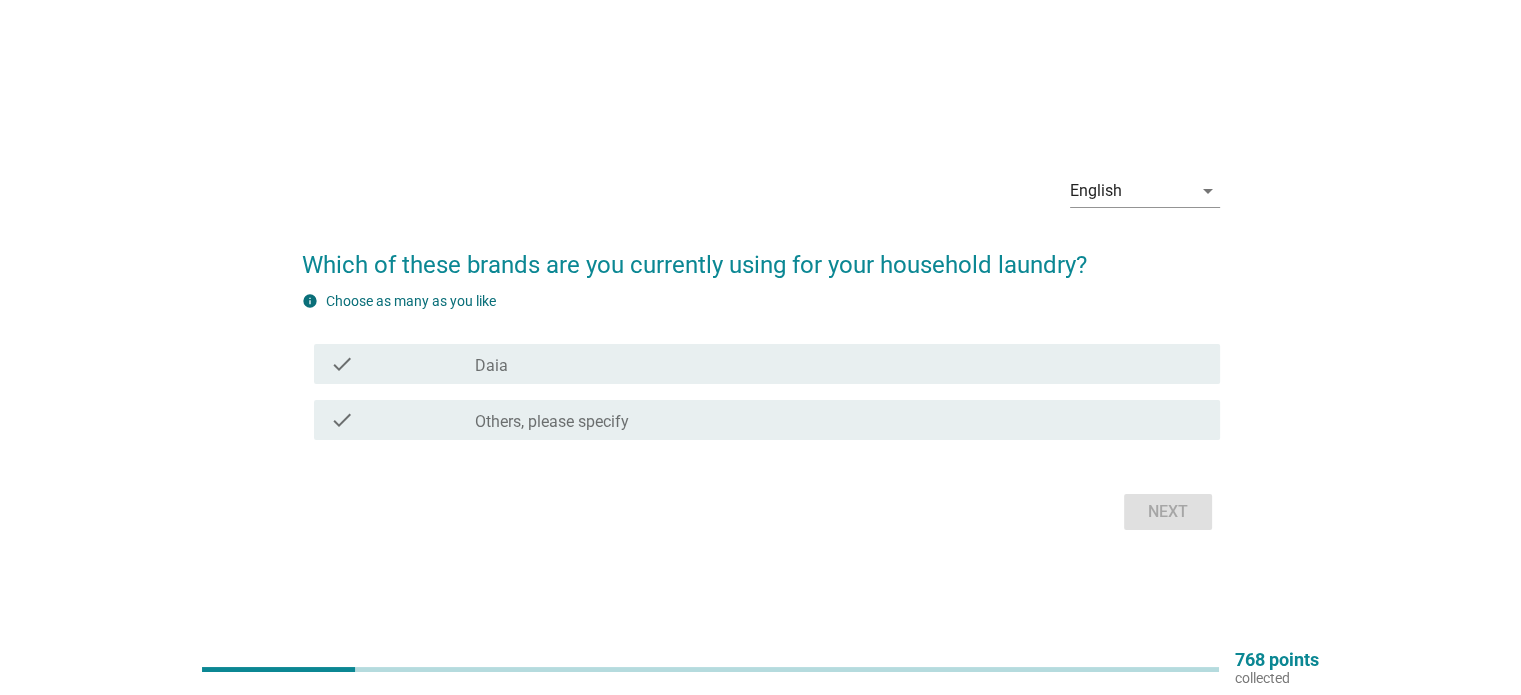 click on "check_box Others, please specify" at bounding box center (839, 420) 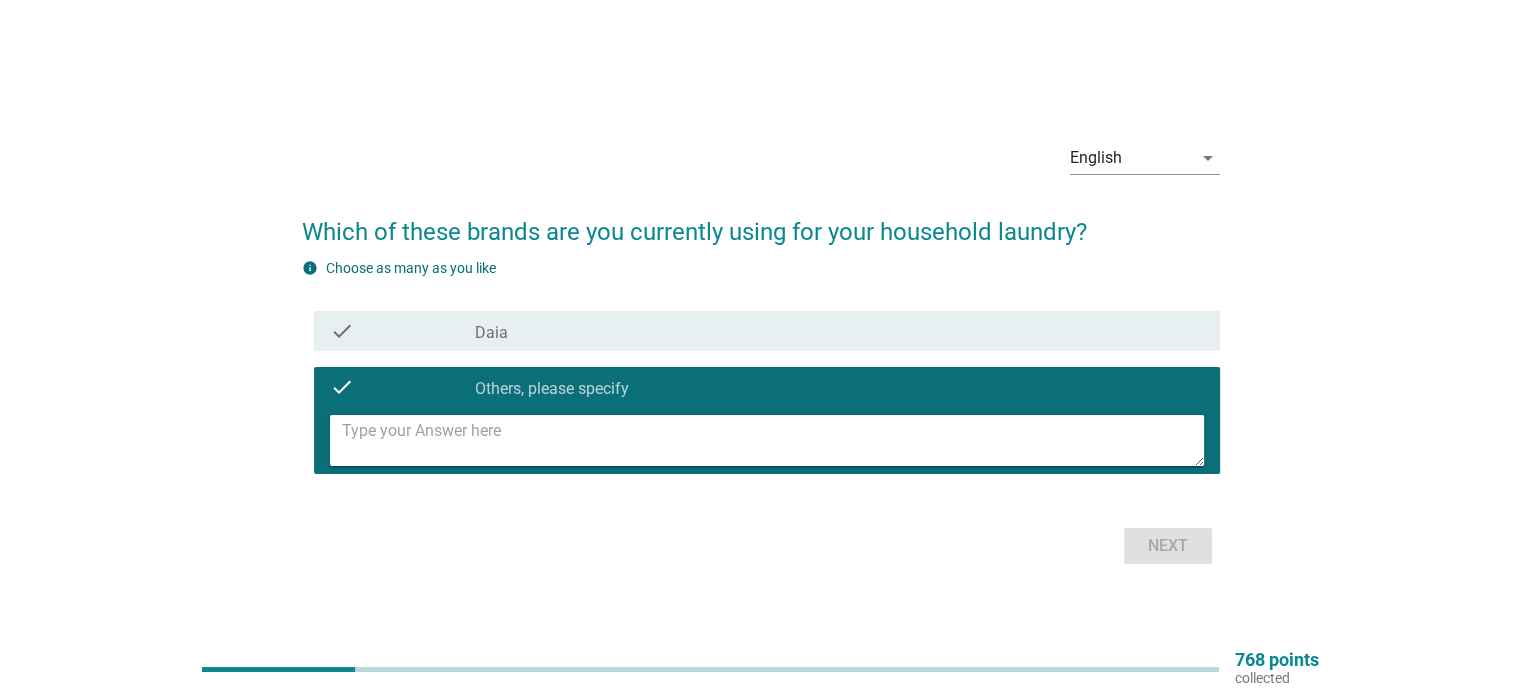 click at bounding box center [773, 440] 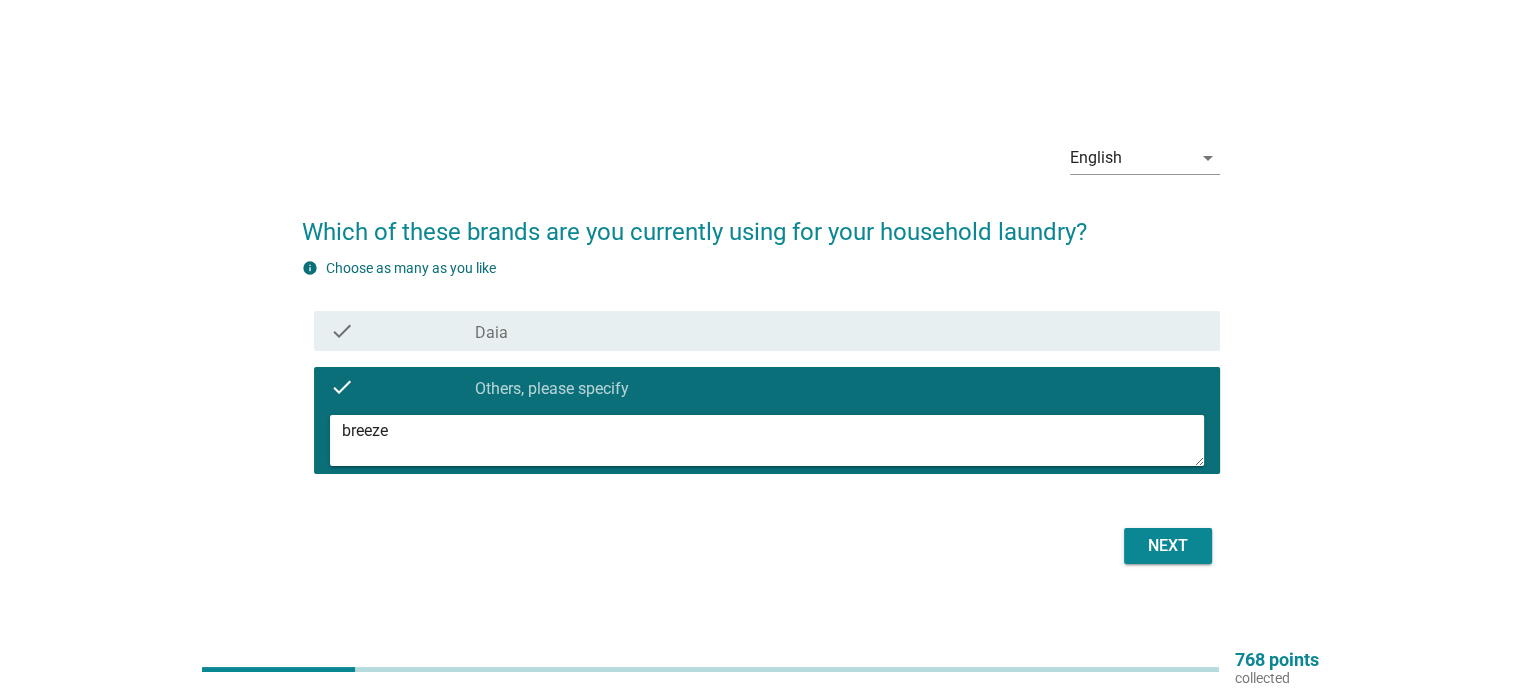 type on "breeze" 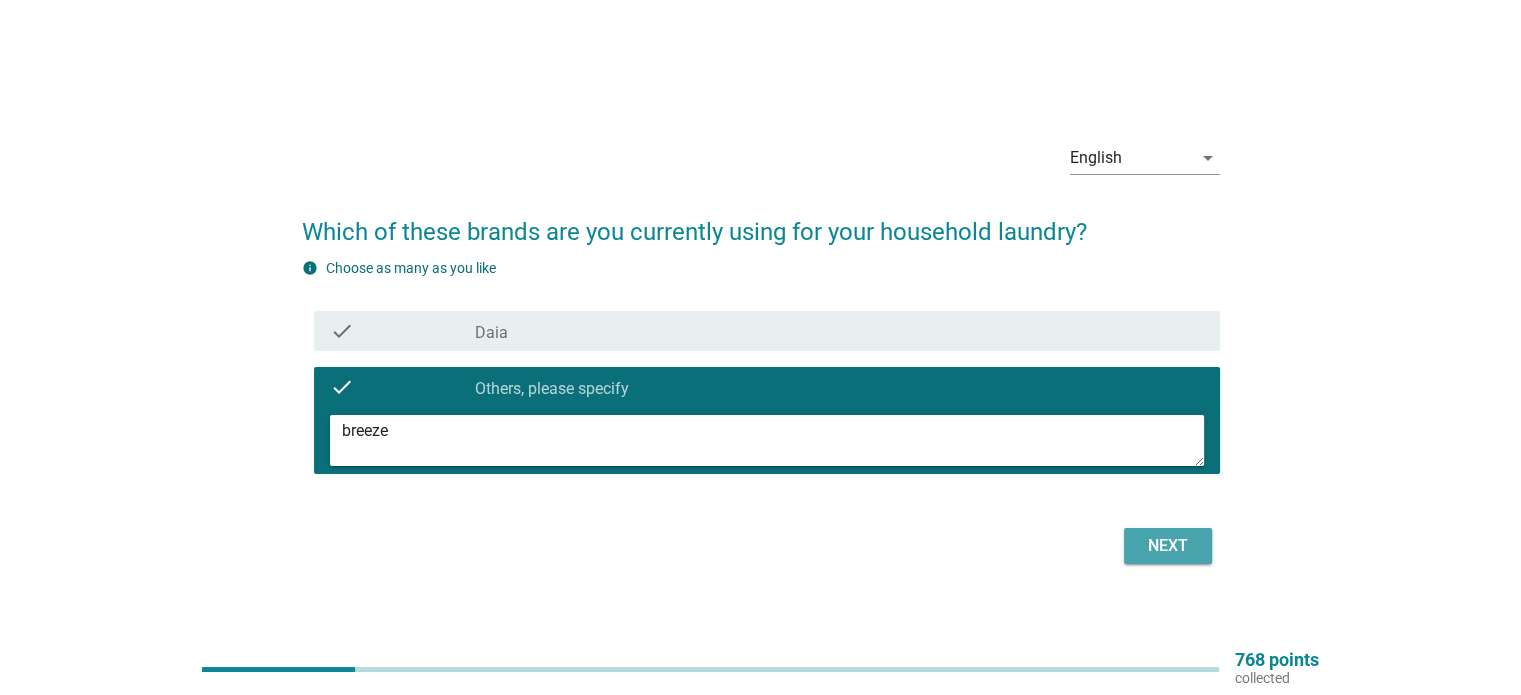 click on "Next" at bounding box center (1168, 546) 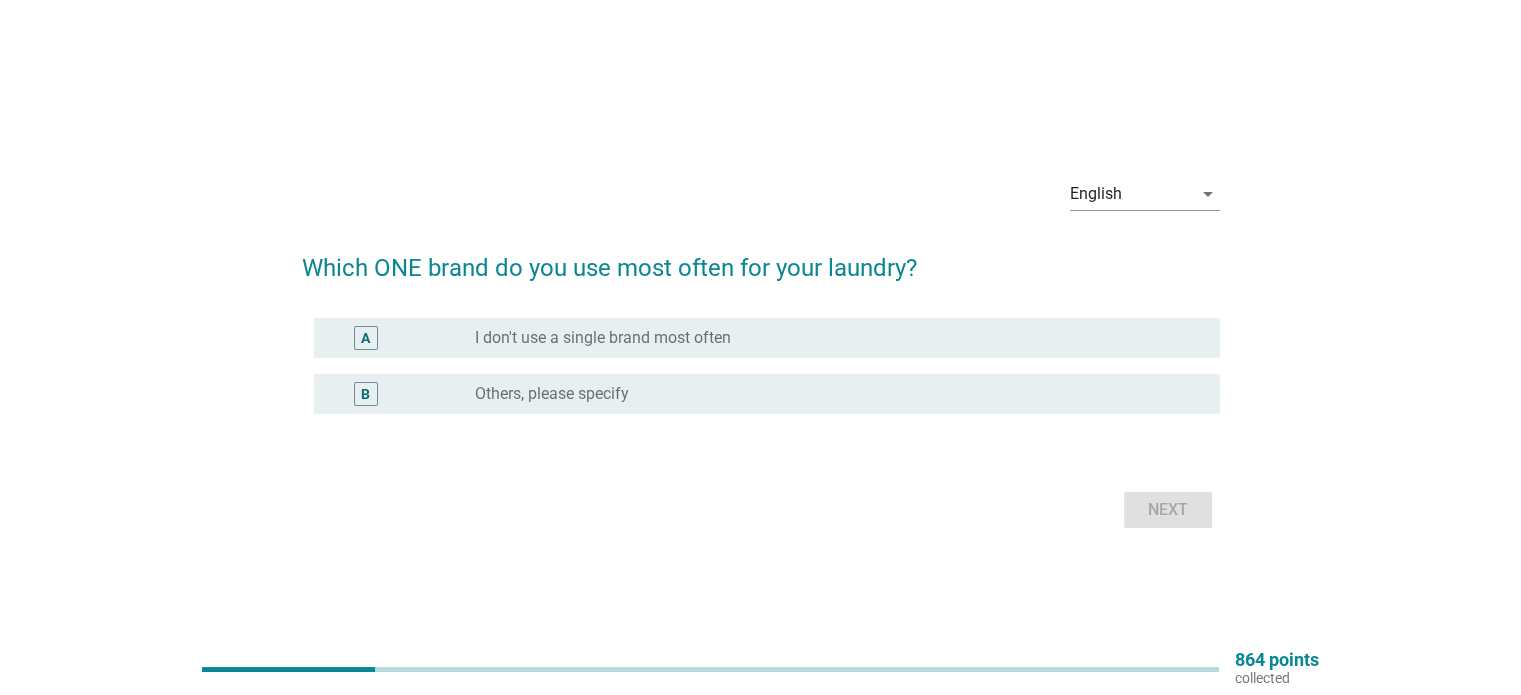 drag, startPoint x: 694, startPoint y: 324, endPoint x: 736, endPoint y: 335, distance: 43.416588 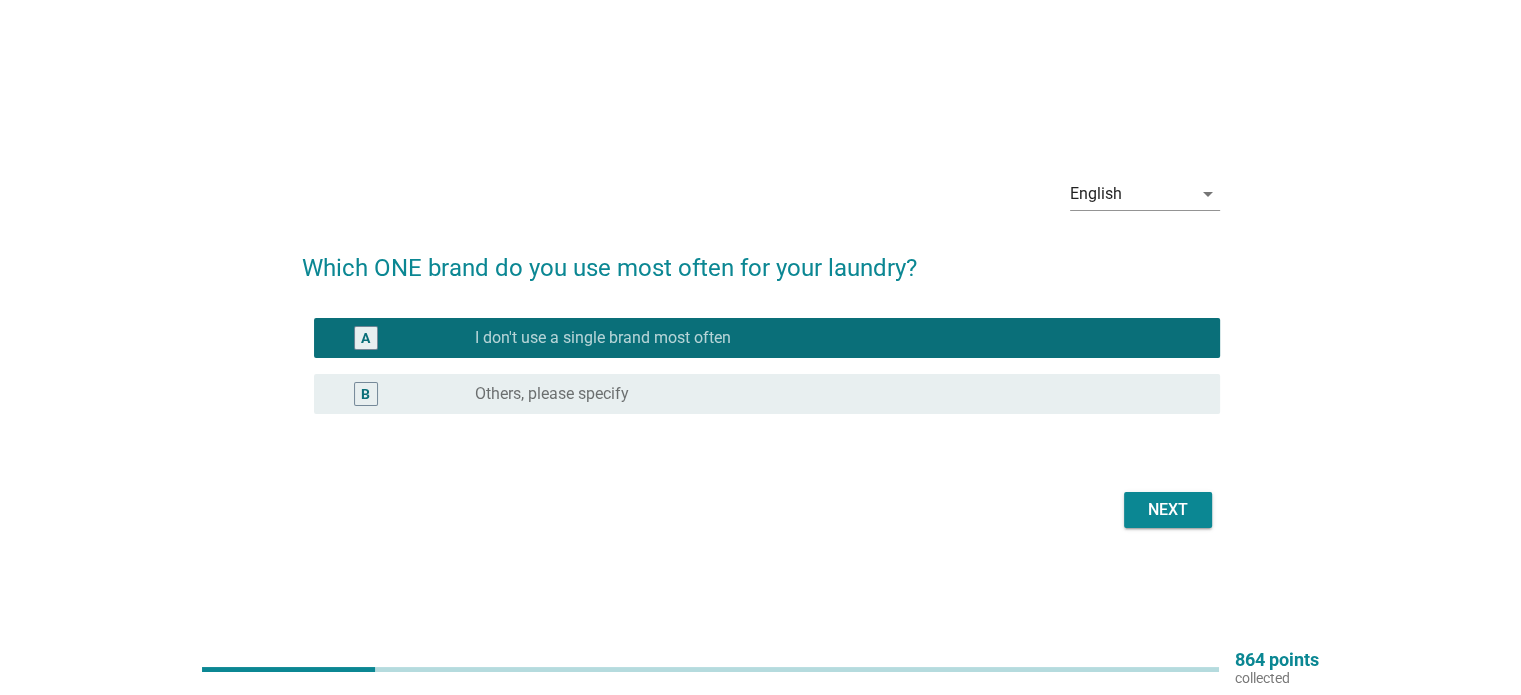 click on "Next" at bounding box center [1168, 510] 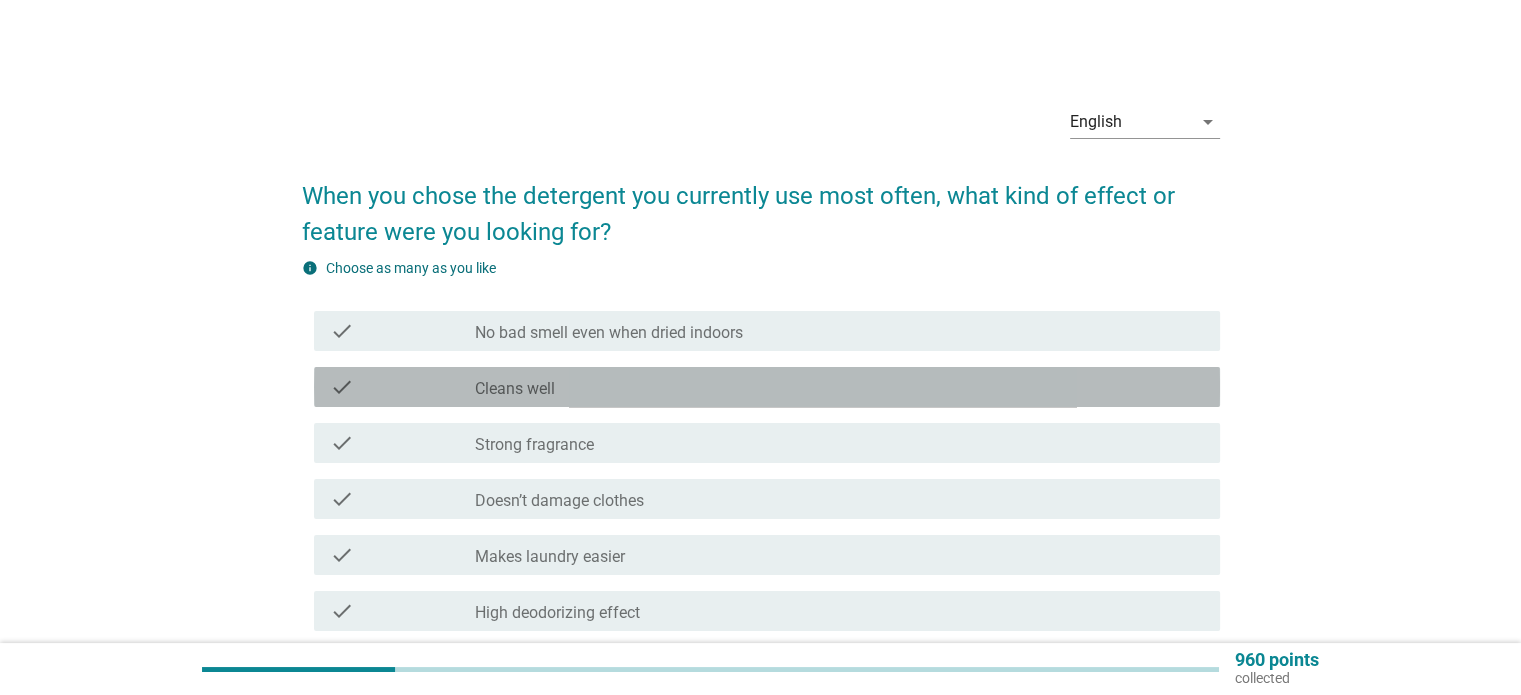 click on "Cleans well" at bounding box center [515, 389] 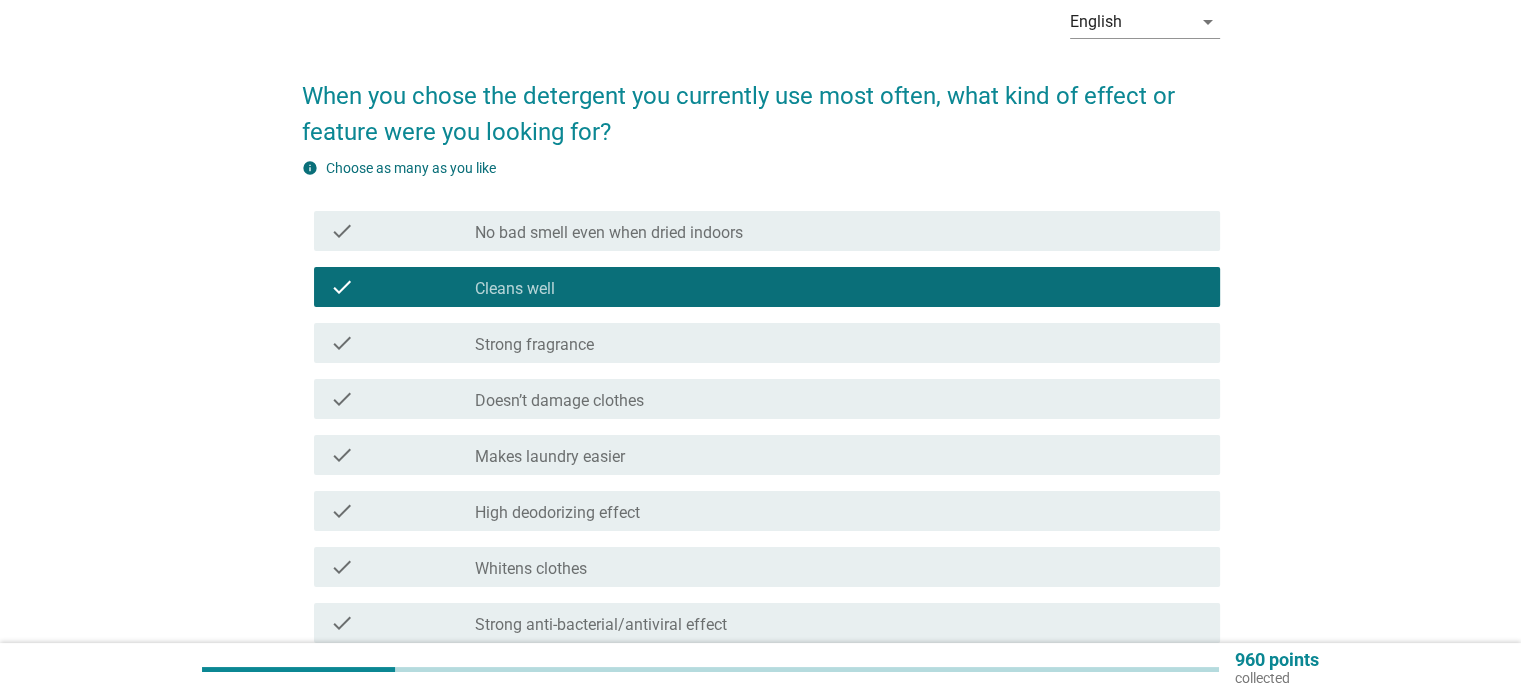 scroll, scrollTop: 200, scrollLeft: 0, axis: vertical 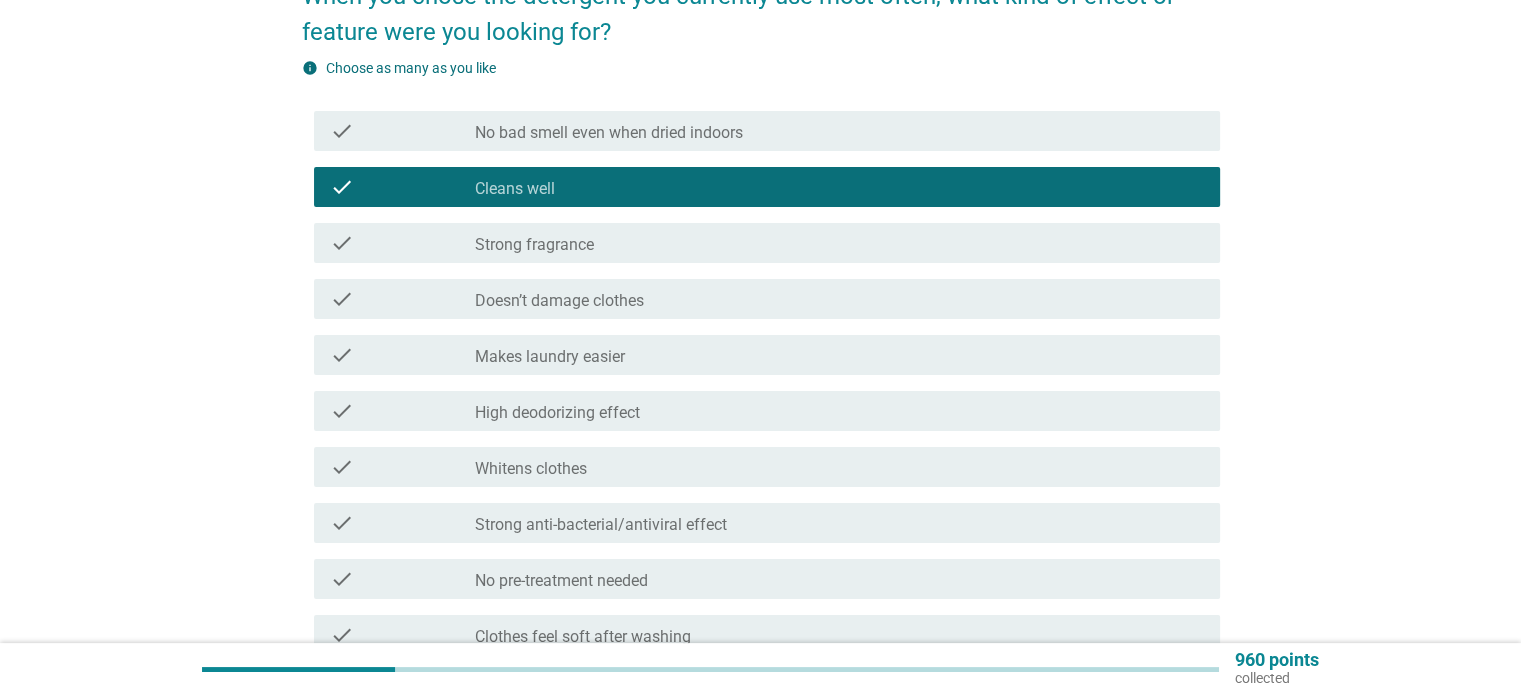 click on "Doesn’t damage clothes" at bounding box center [559, 301] 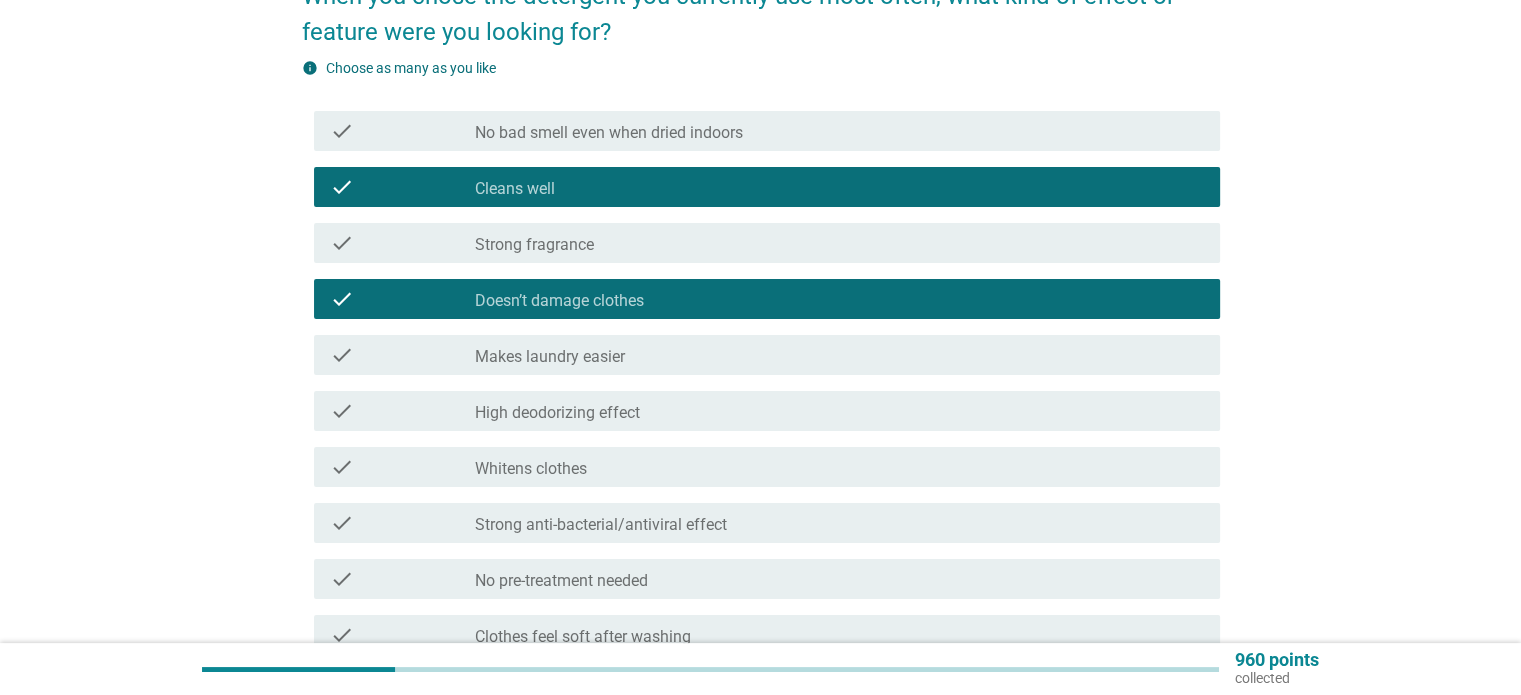 click on "check_box_outline_blank Makes laundry easier" at bounding box center [839, 355] 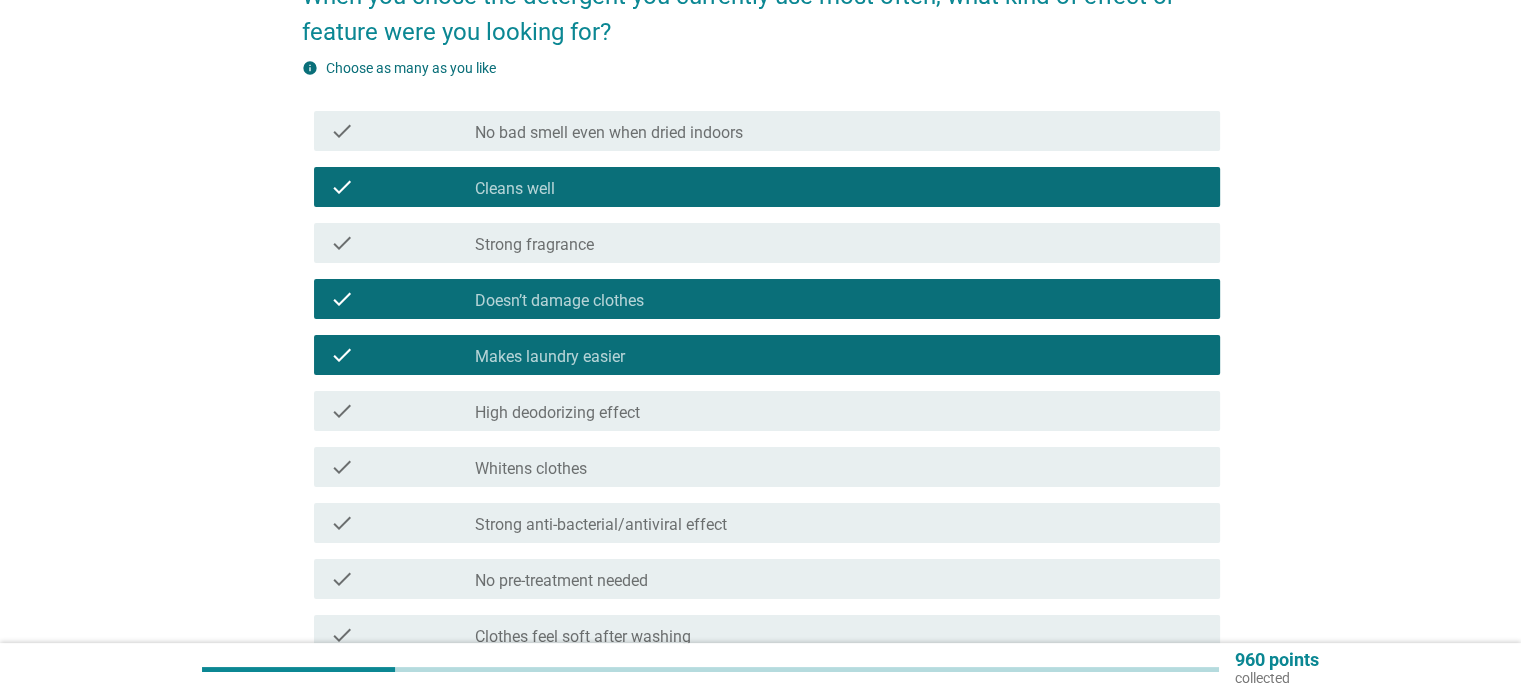 scroll, scrollTop: 300, scrollLeft: 0, axis: vertical 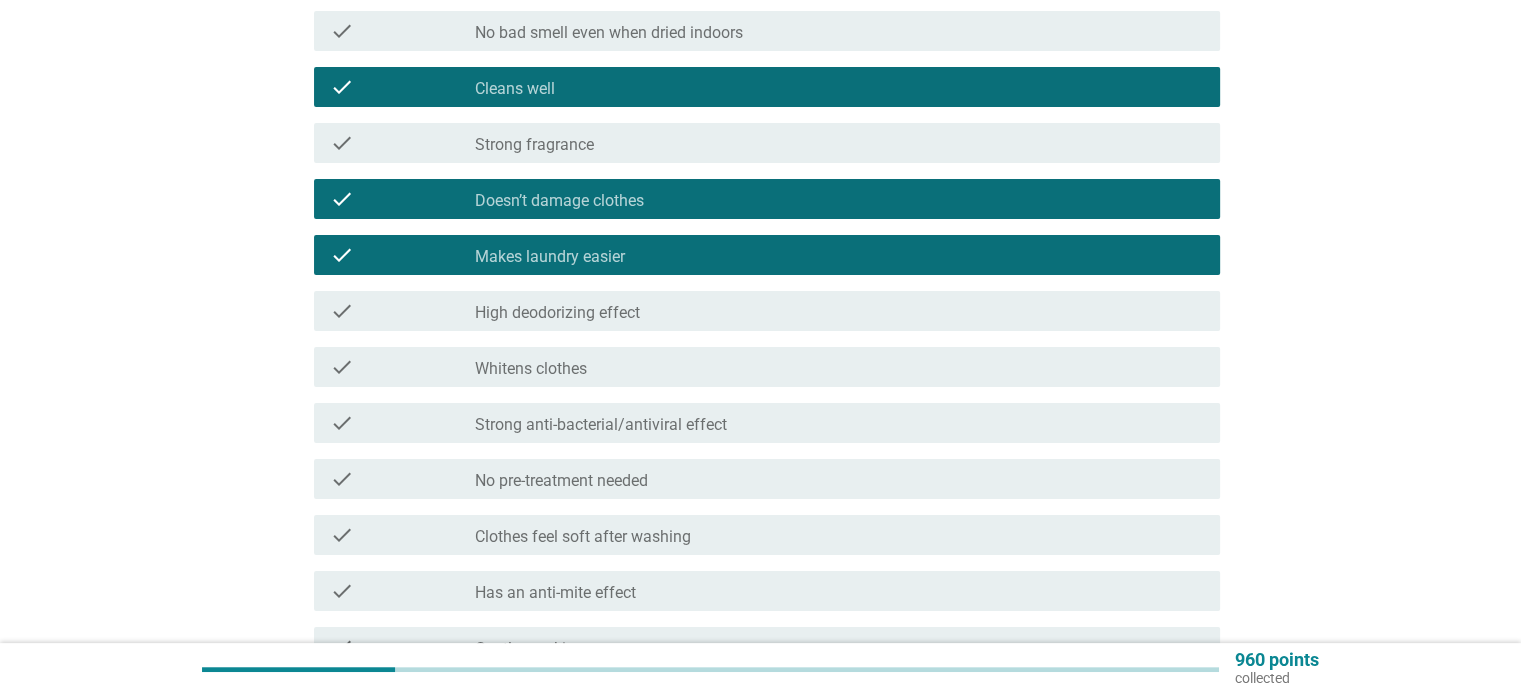 click on "Clothes feel soft after washing" at bounding box center [583, 537] 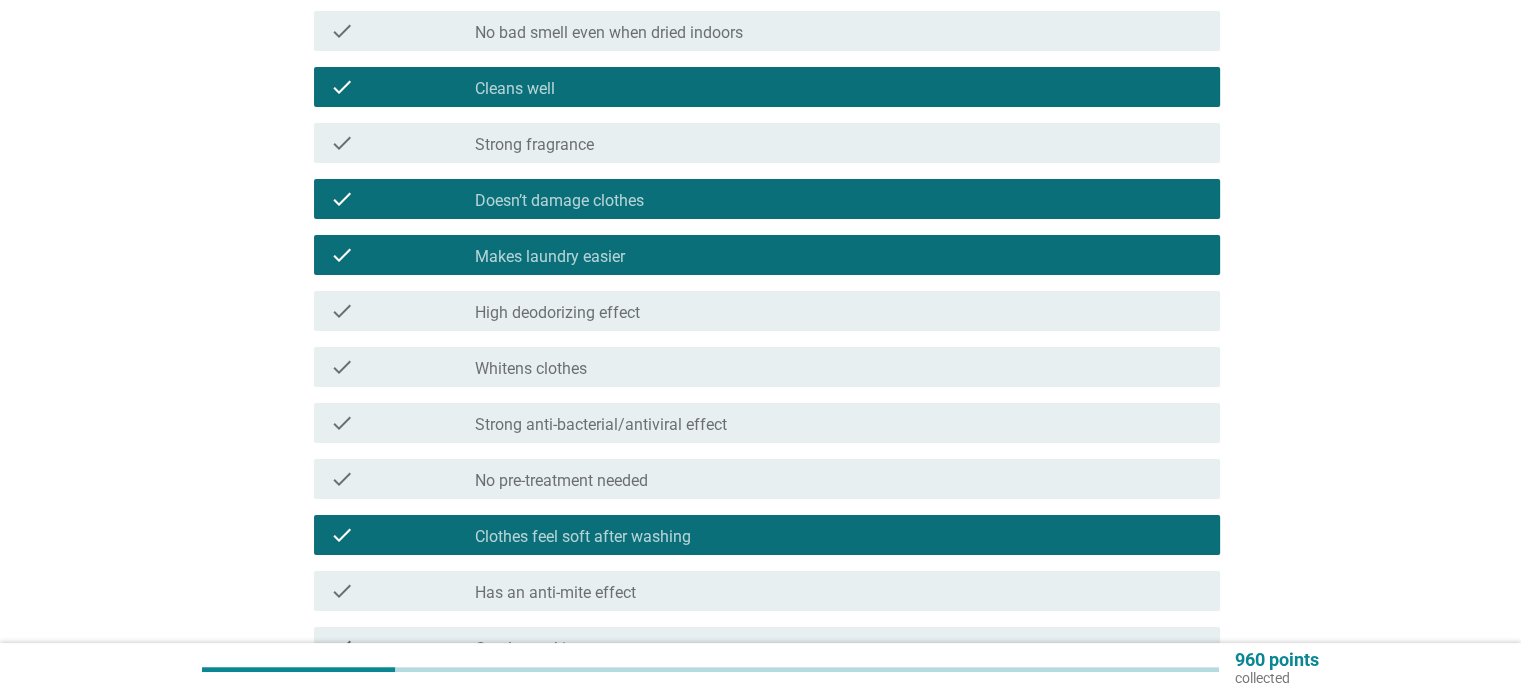 click on "Strong anti-bacterial/antiviral effect" at bounding box center (601, 425) 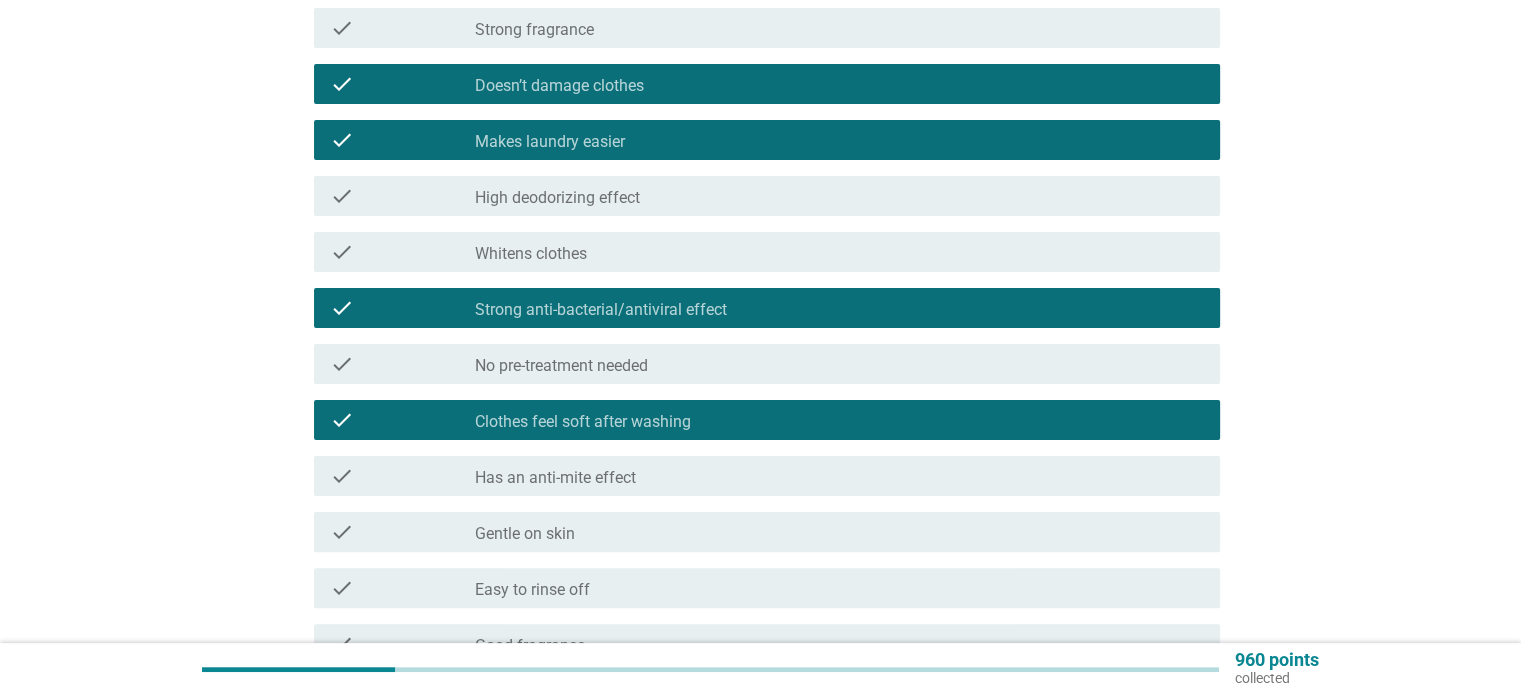 scroll, scrollTop: 500, scrollLeft: 0, axis: vertical 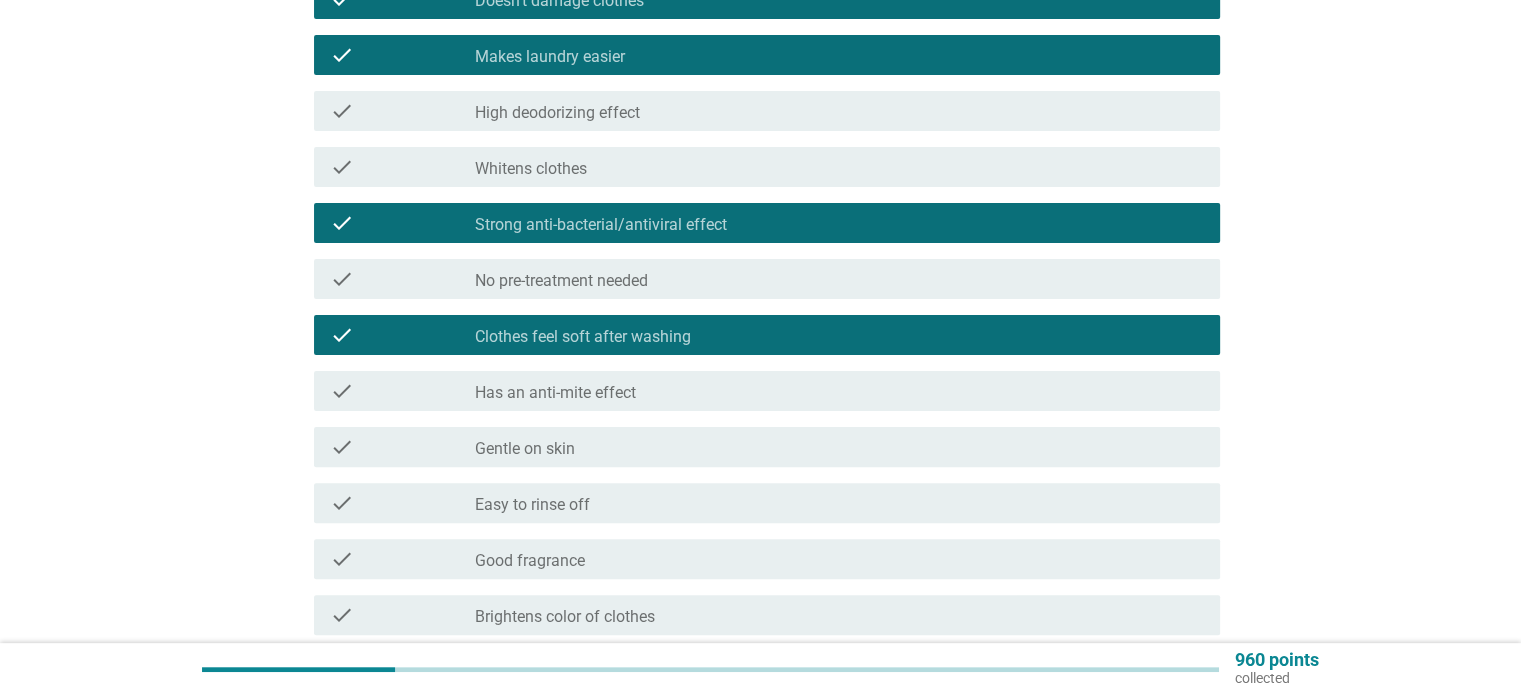 click on "check_box_outline_blank Gentle on skin" at bounding box center [839, 447] 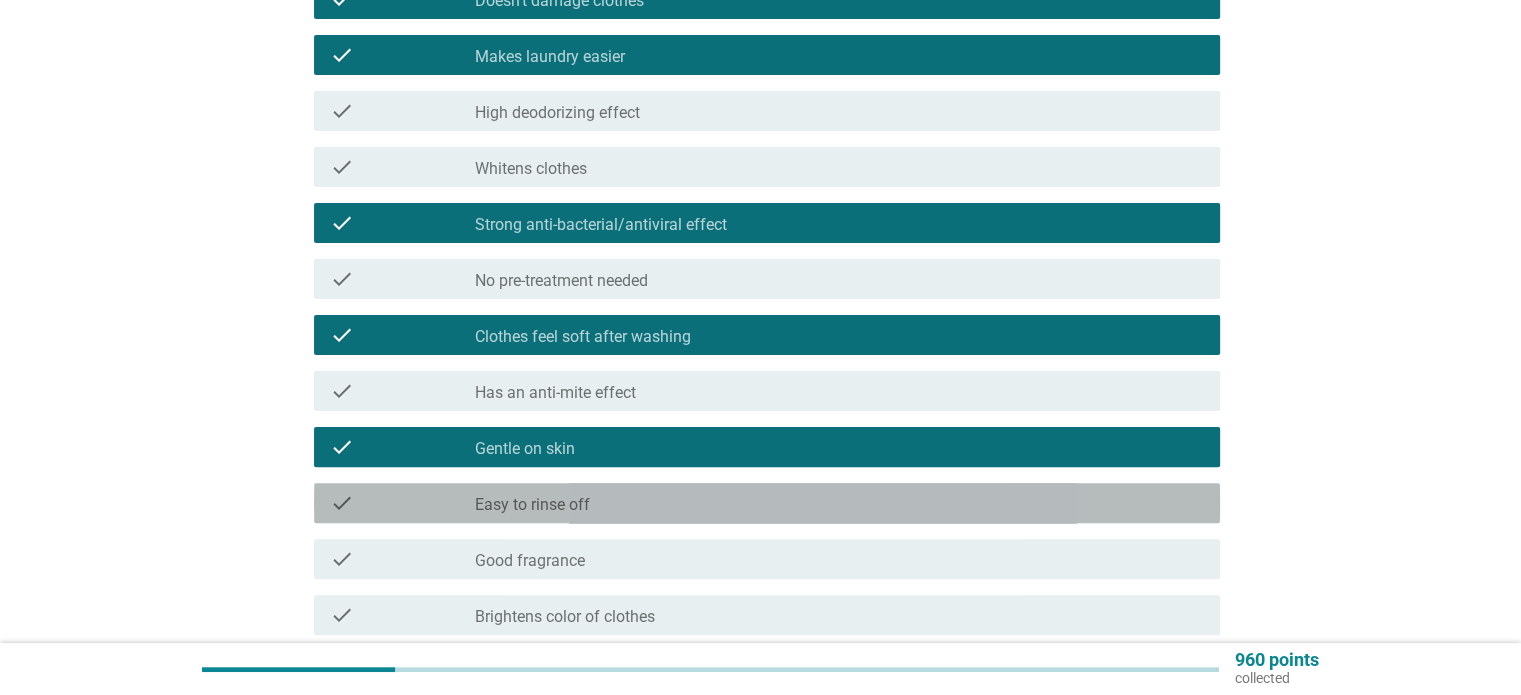 click on "check_box_outline_blank Easy to rinse off" at bounding box center [839, 503] 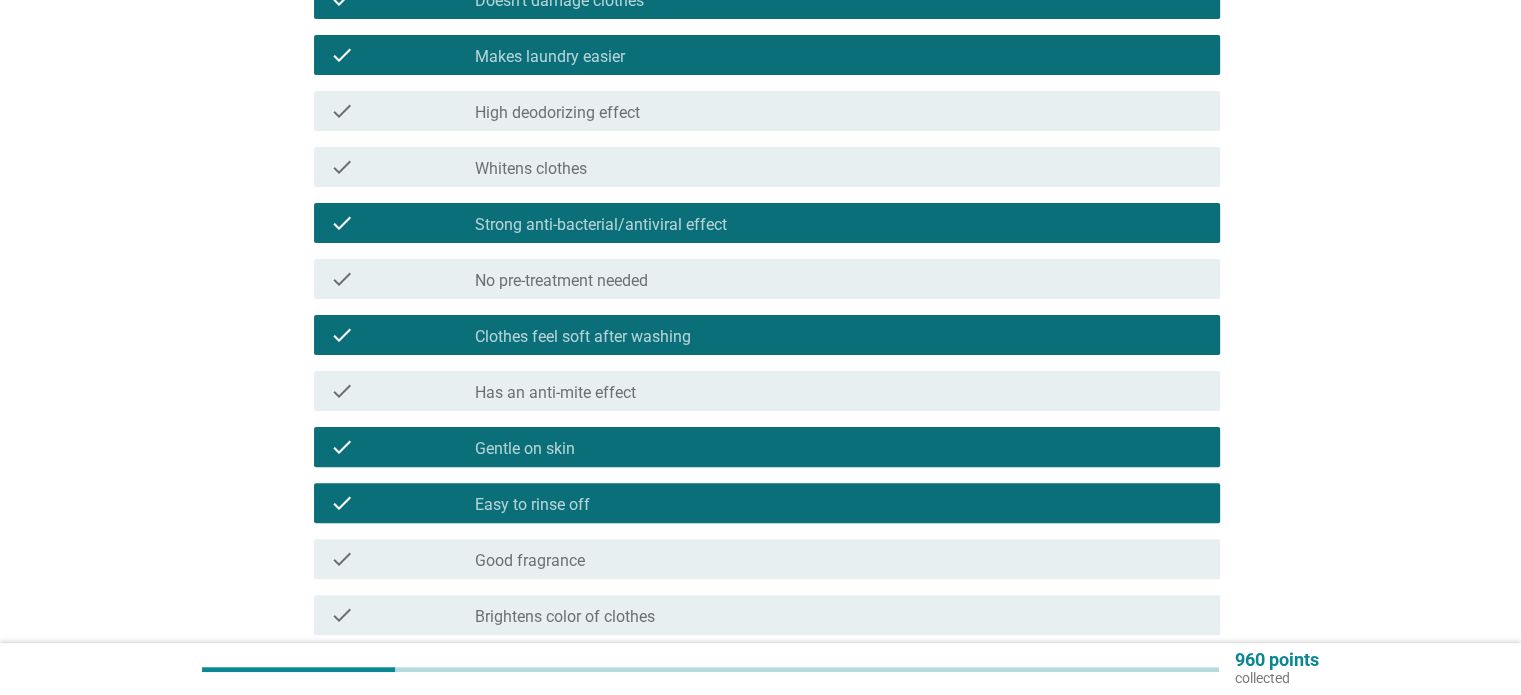 click on "check_box_outline_blank Good fragrance" at bounding box center [839, 559] 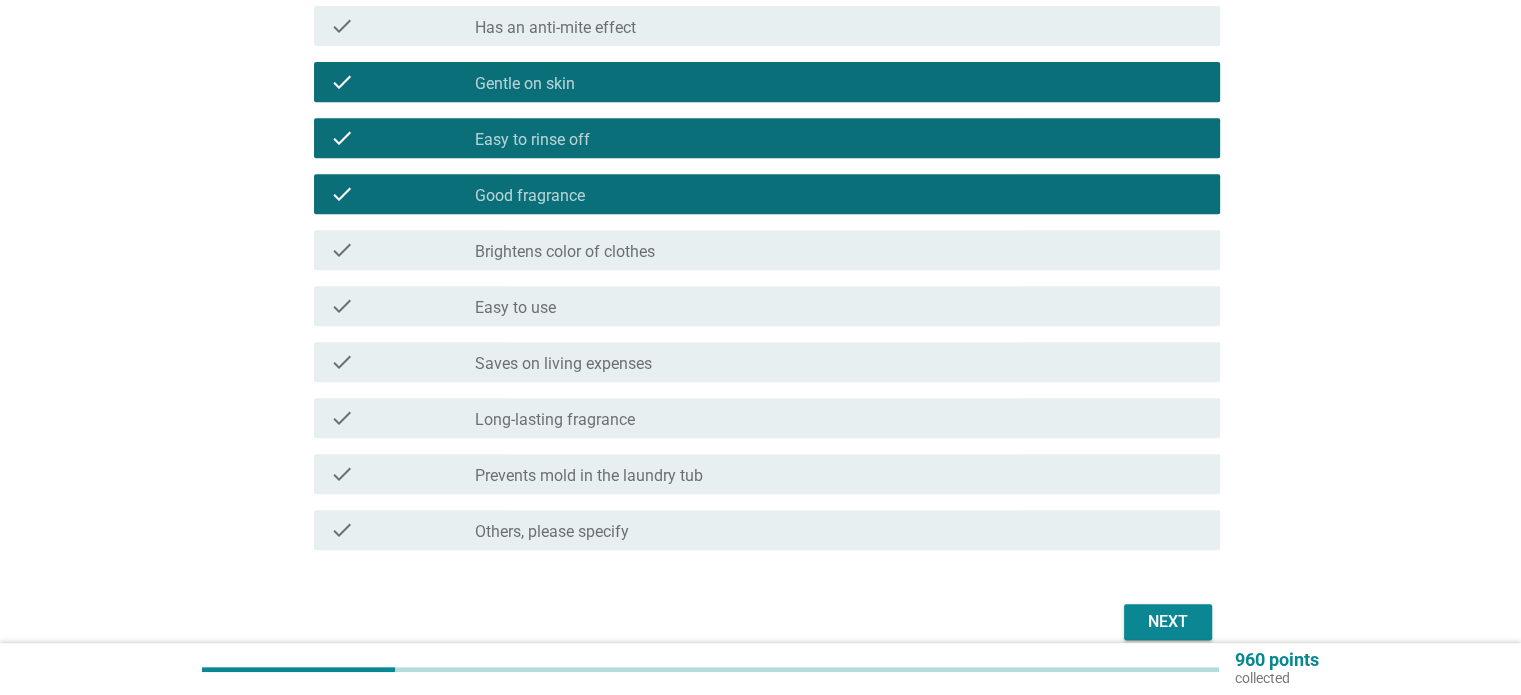 scroll, scrollTop: 900, scrollLeft: 0, axis: vertical 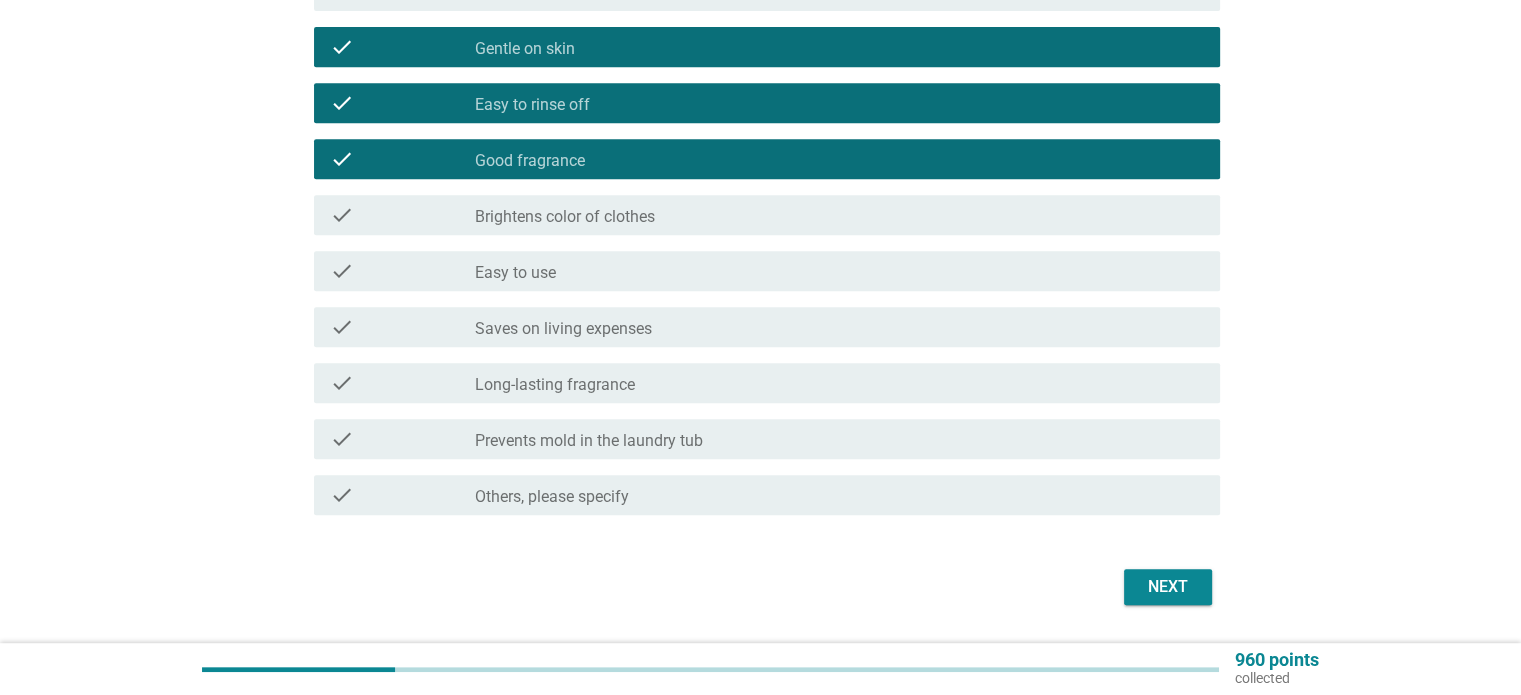click on "Next" at bounding box center [1168, 587] 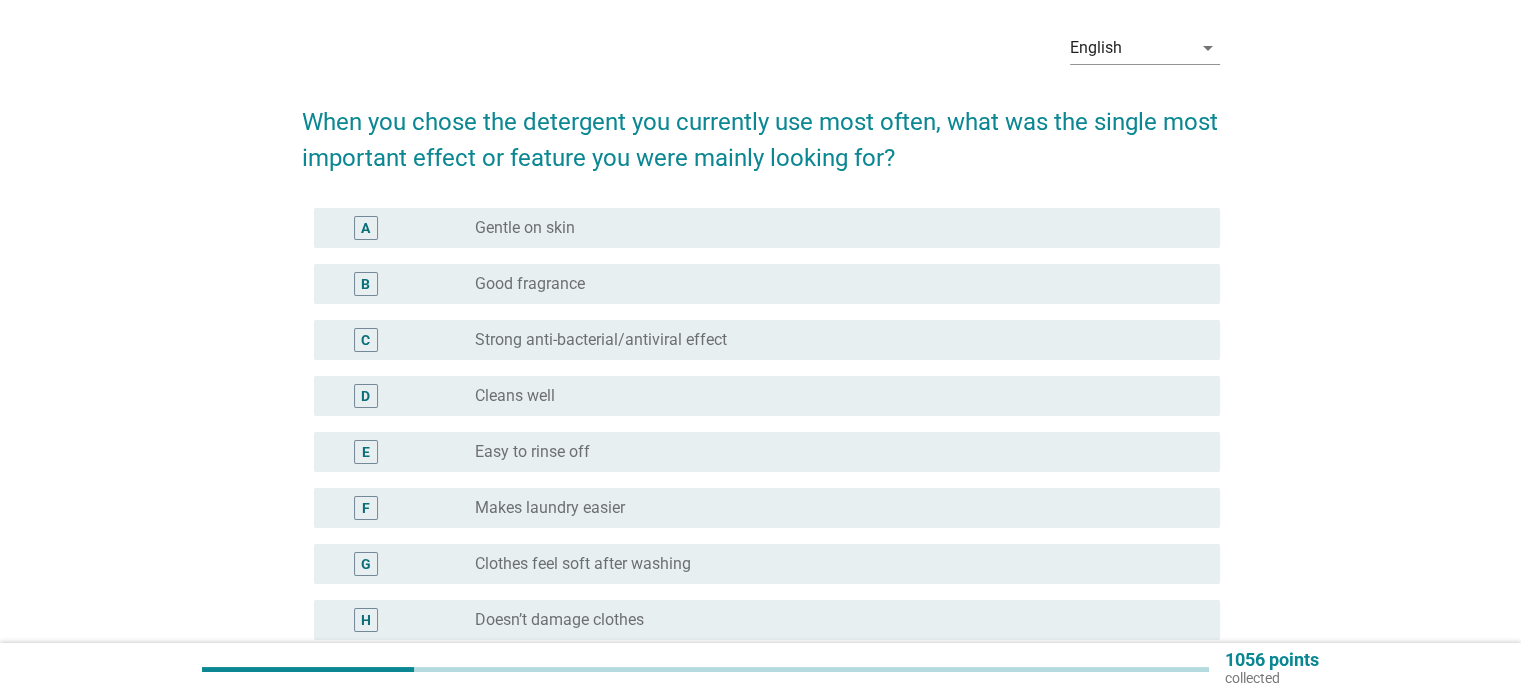 scroll, scrollTop: 200, scrollLeft: 0, axis: vertical 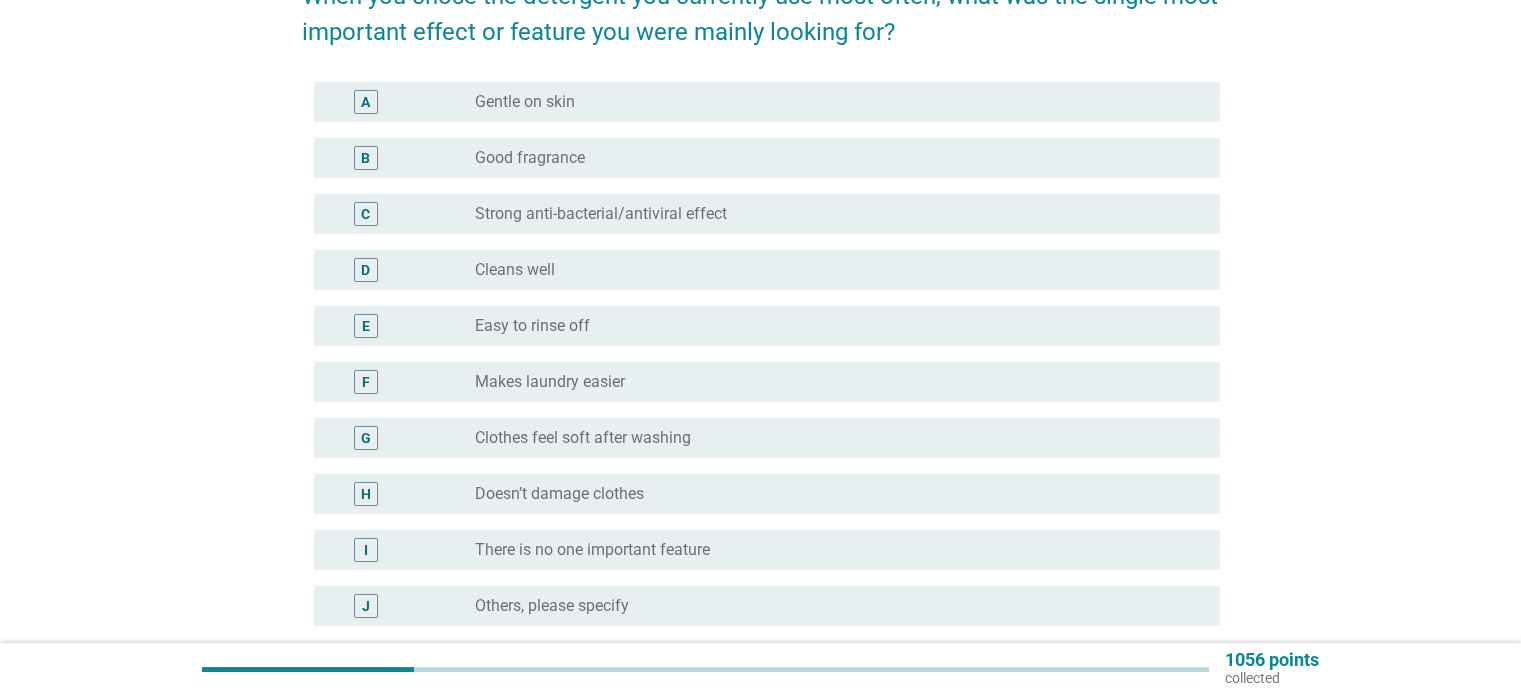 click on "radio_button_unchecked Good fragrance" at bounding box center (839, 158) 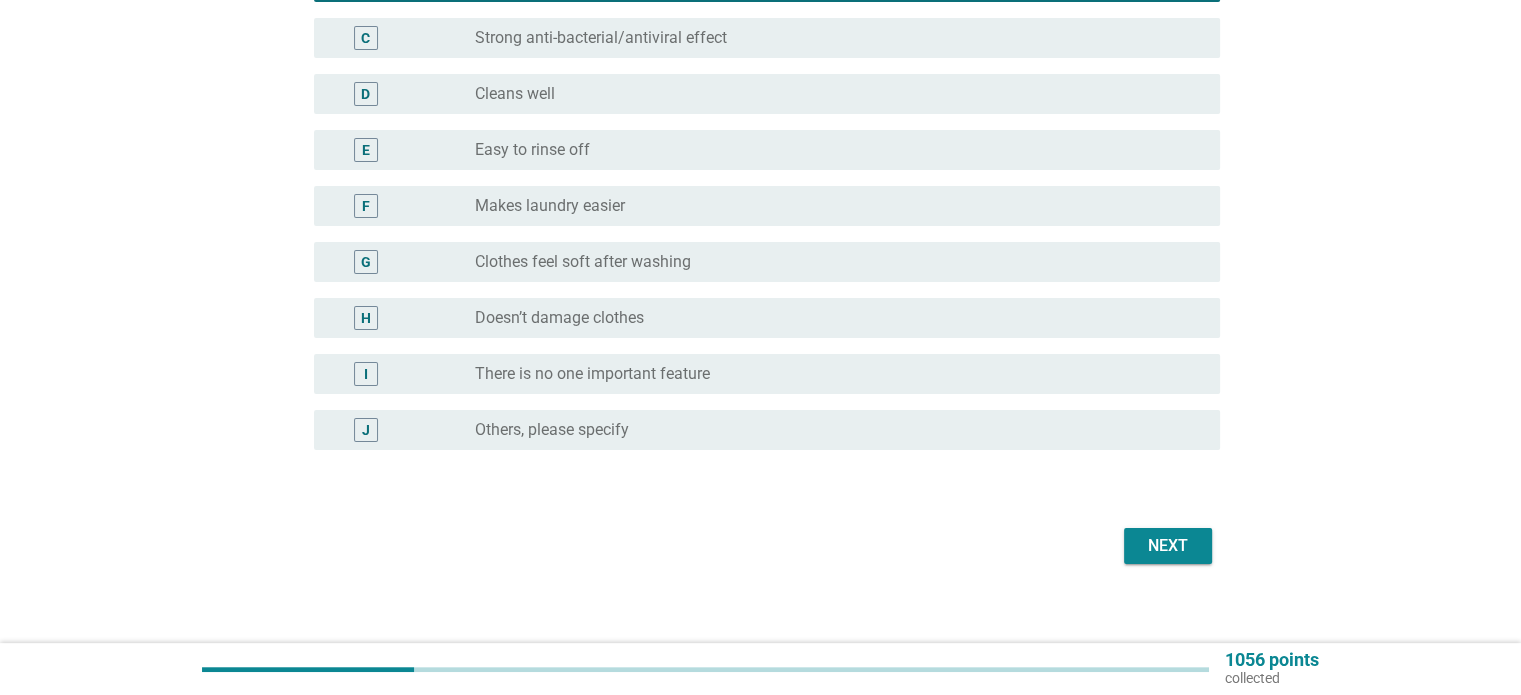 scroll, scrollTop: 392, scrollLeft: 0, axis: vertical 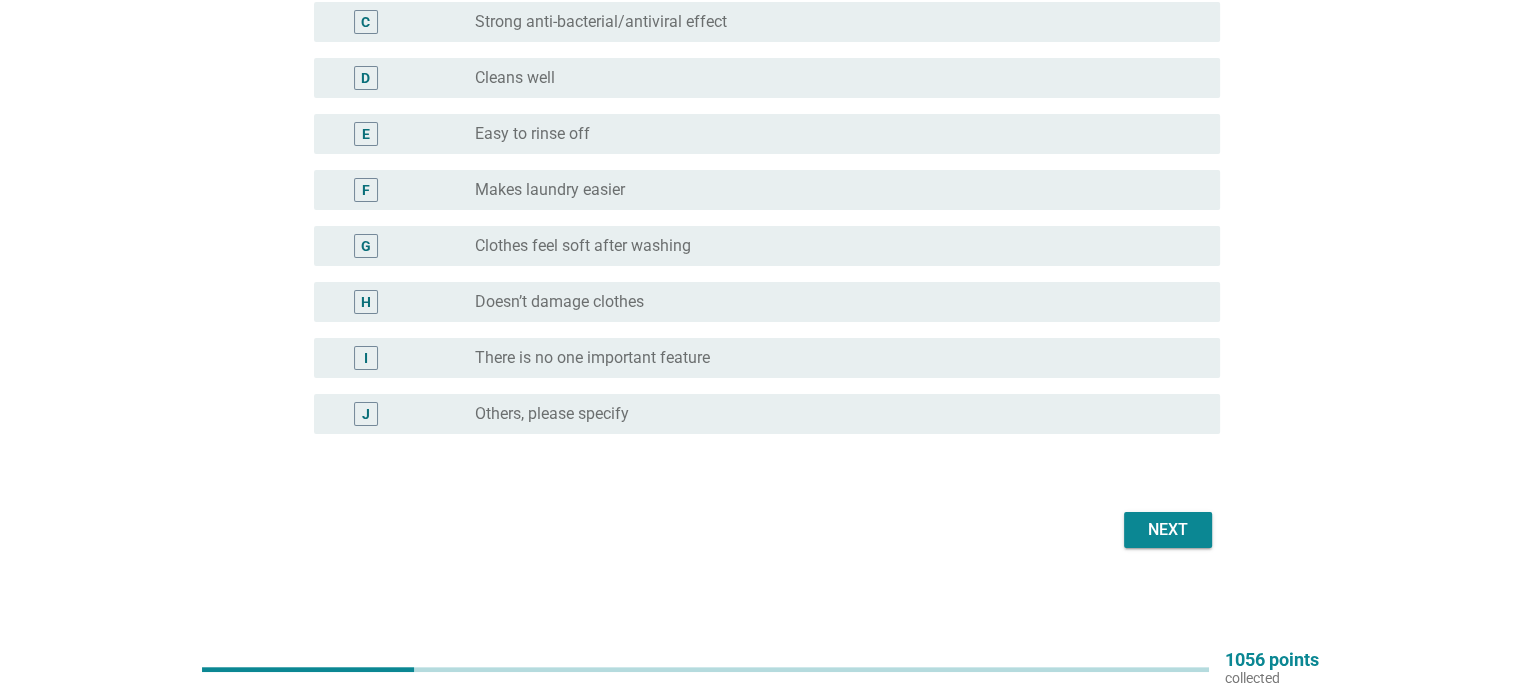 click on "Next" at bounding box center (1168, 530) 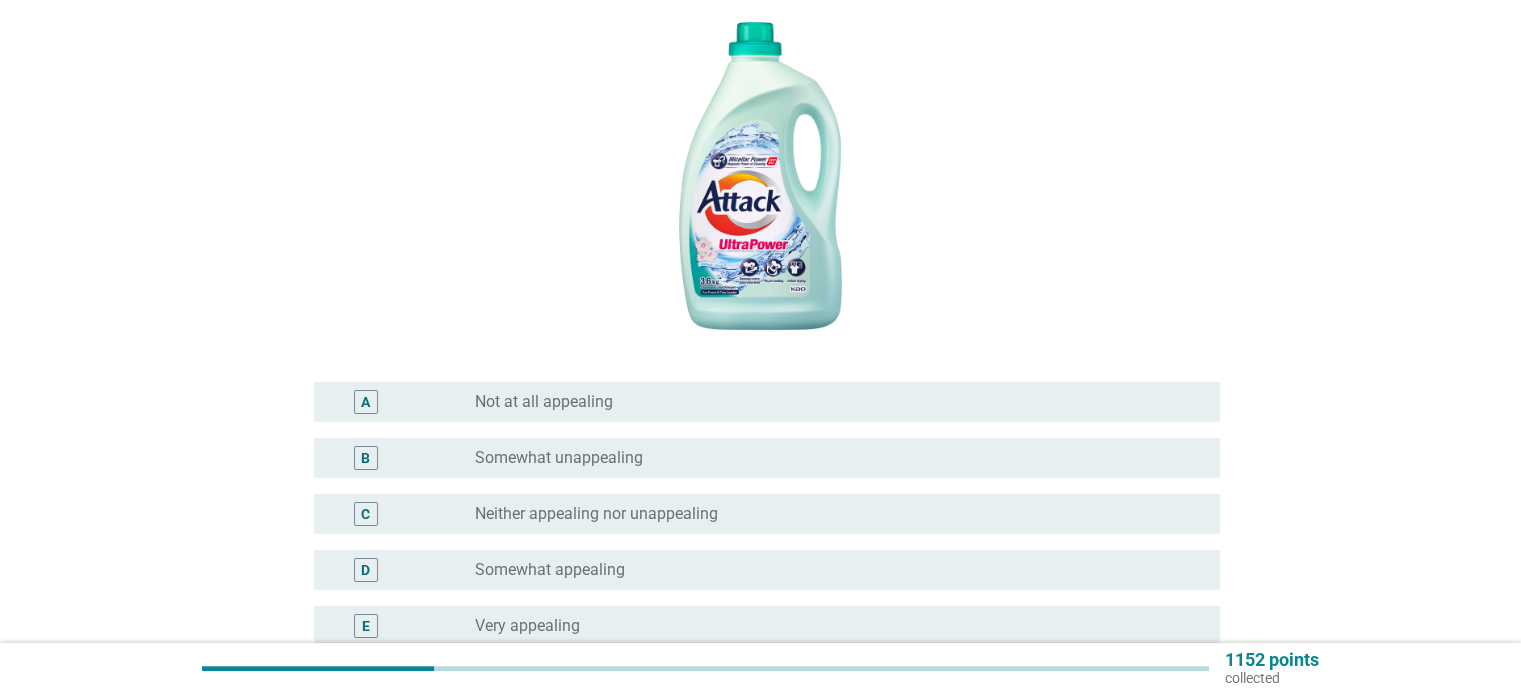 scroll, scrollTop: 400, scrollLeft: 0, axis: vertical 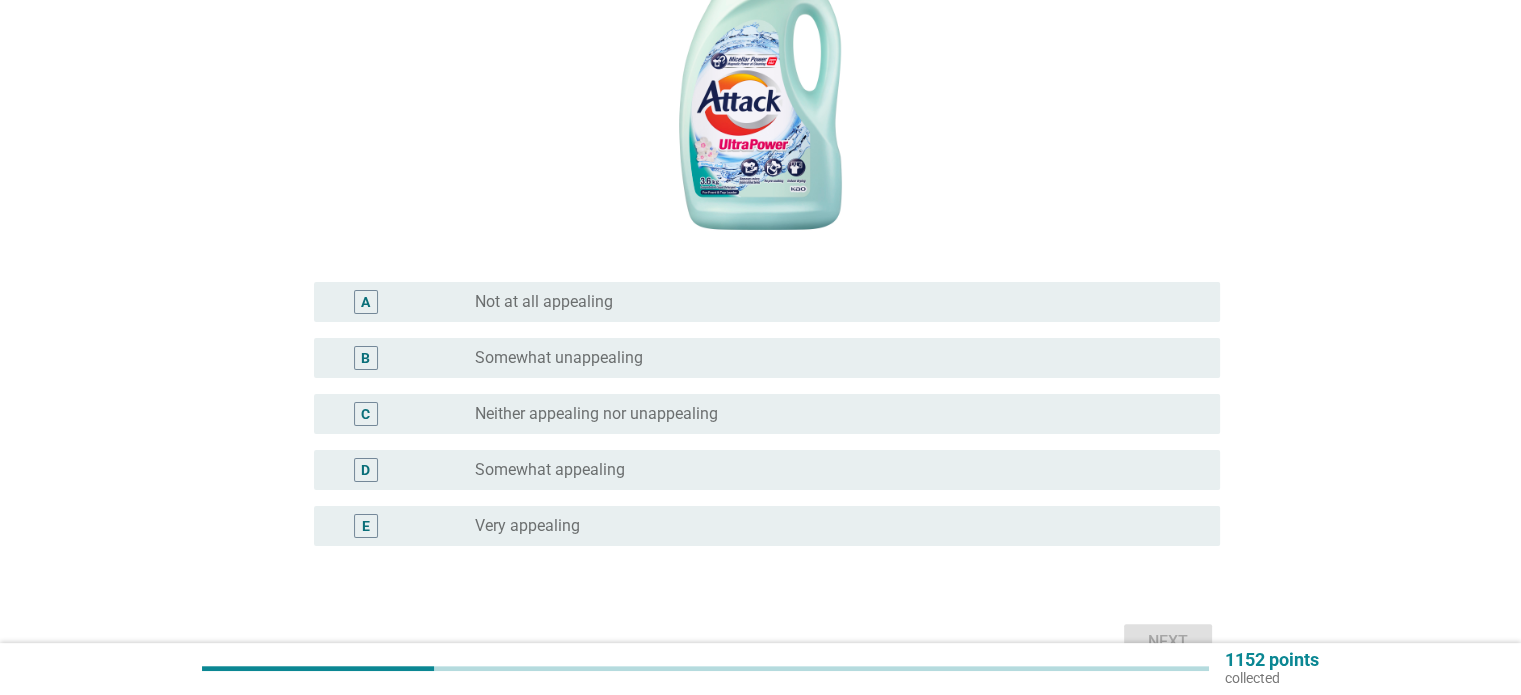 click on "B     radio_button_unchecked Somewhat unappealing" at bounding box center (767, 358) 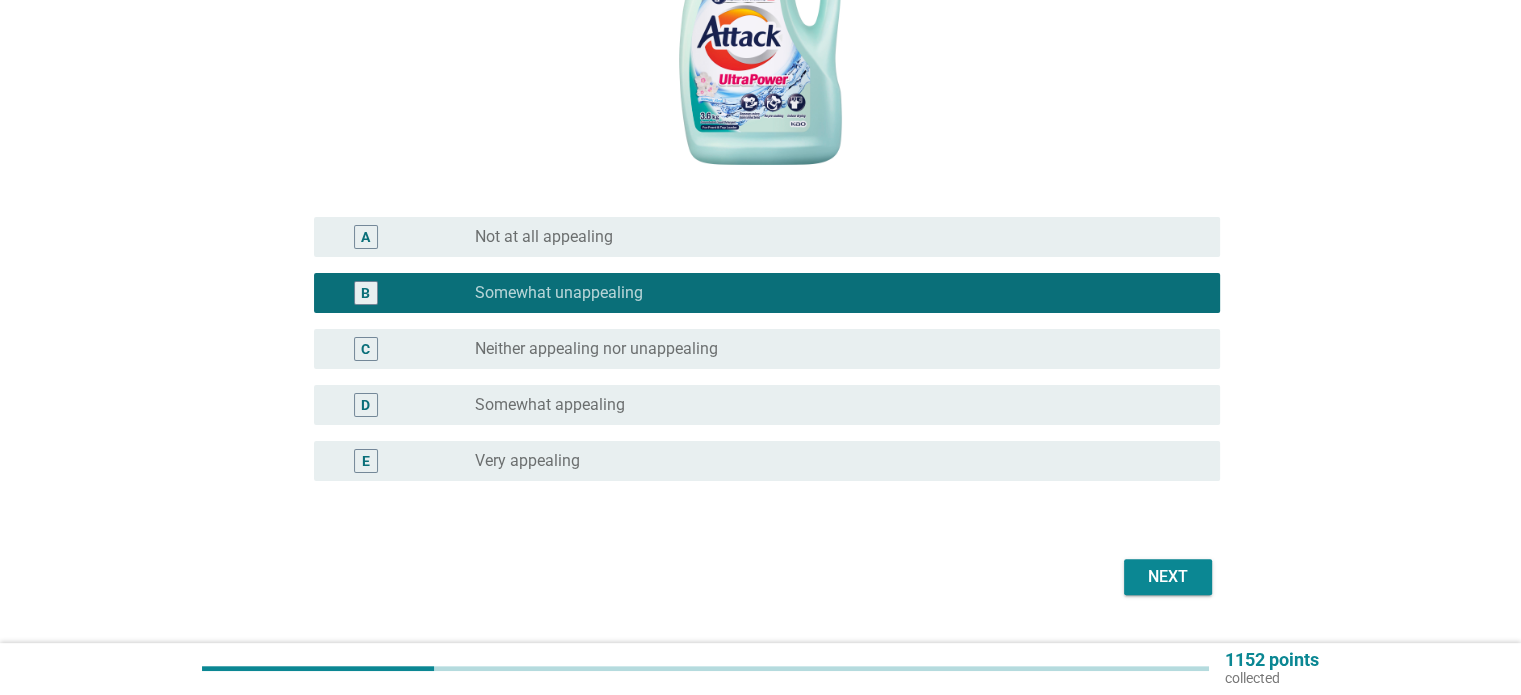 scroll, scrollTop: 500, scrollLeft: 0, axis: vertical 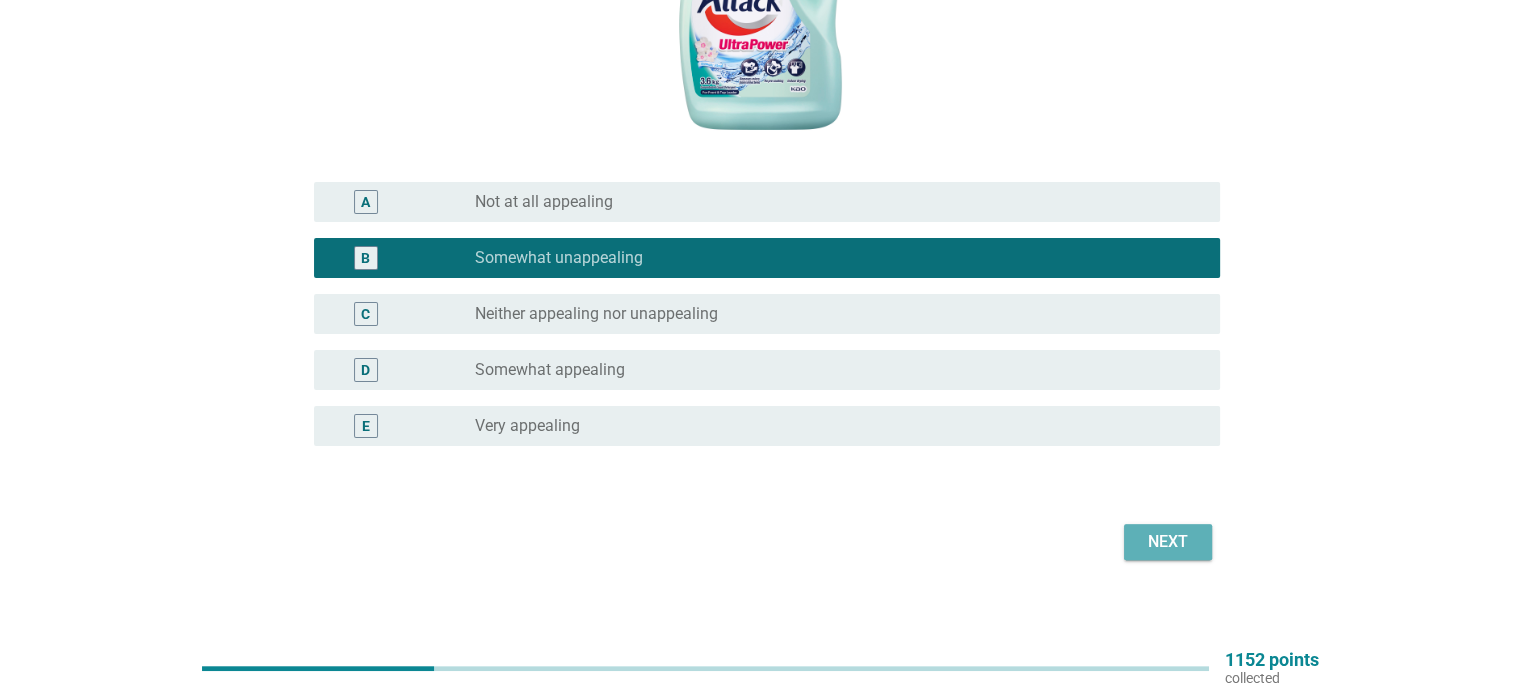 click on "Next" at bounding box center (1168, 542) 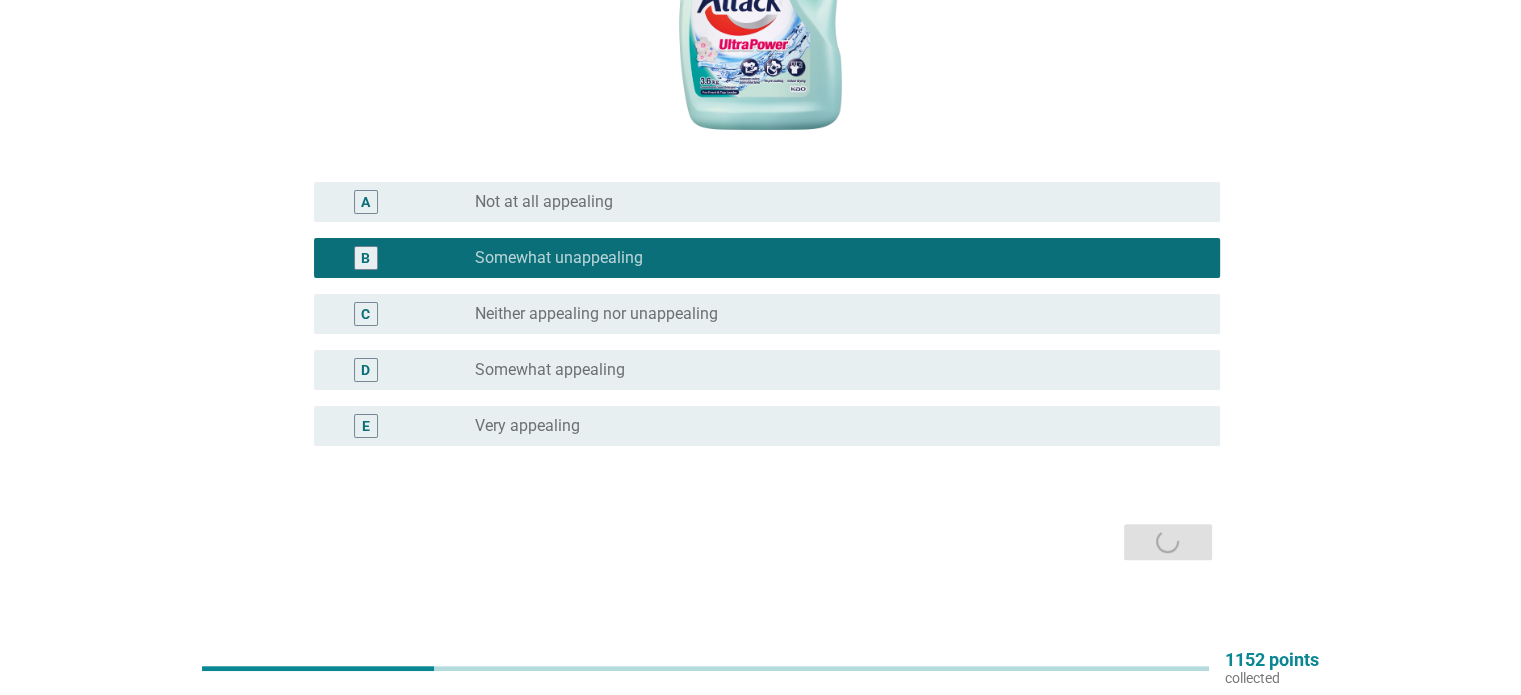 scroll, scrollTop: 0, scrollLeft: 0, axis: both 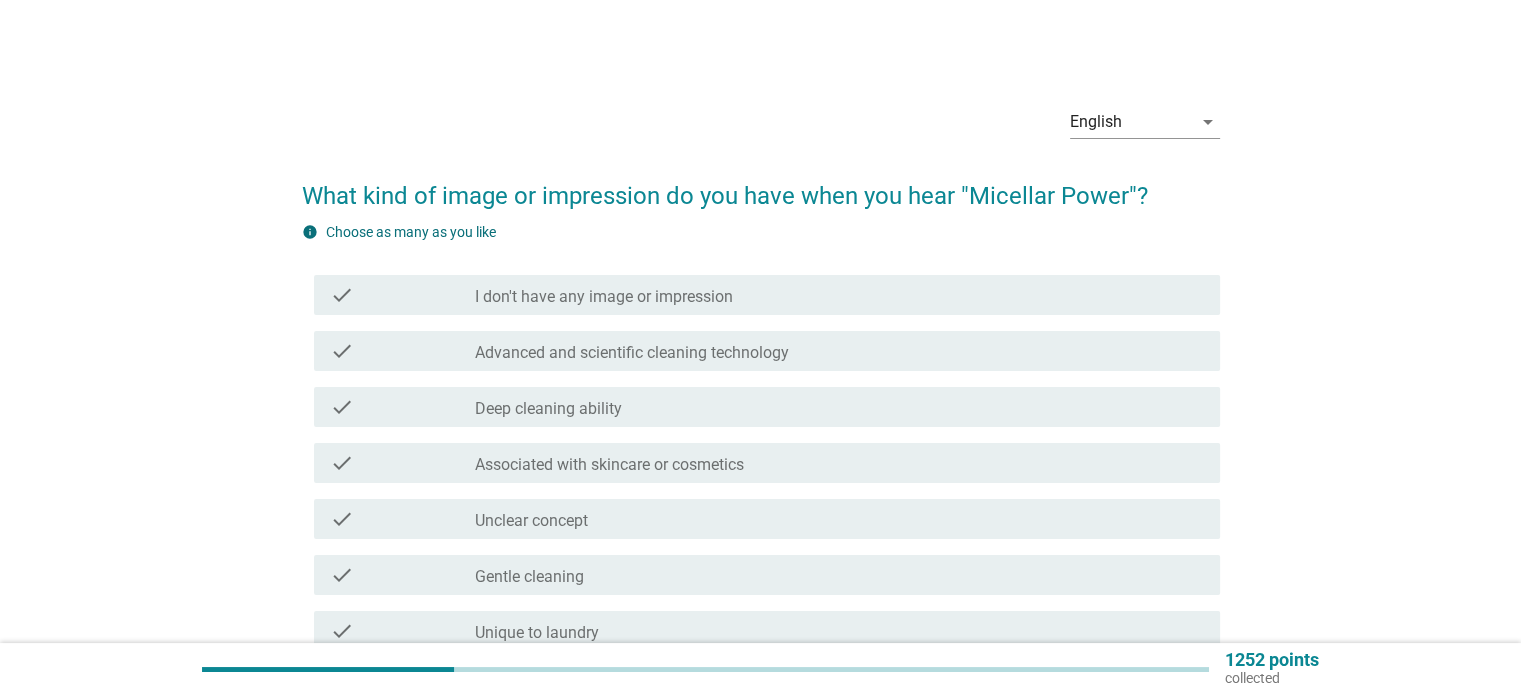 click on "check_box_outline_blank Unclear concept" at bounding box center (839, 519) 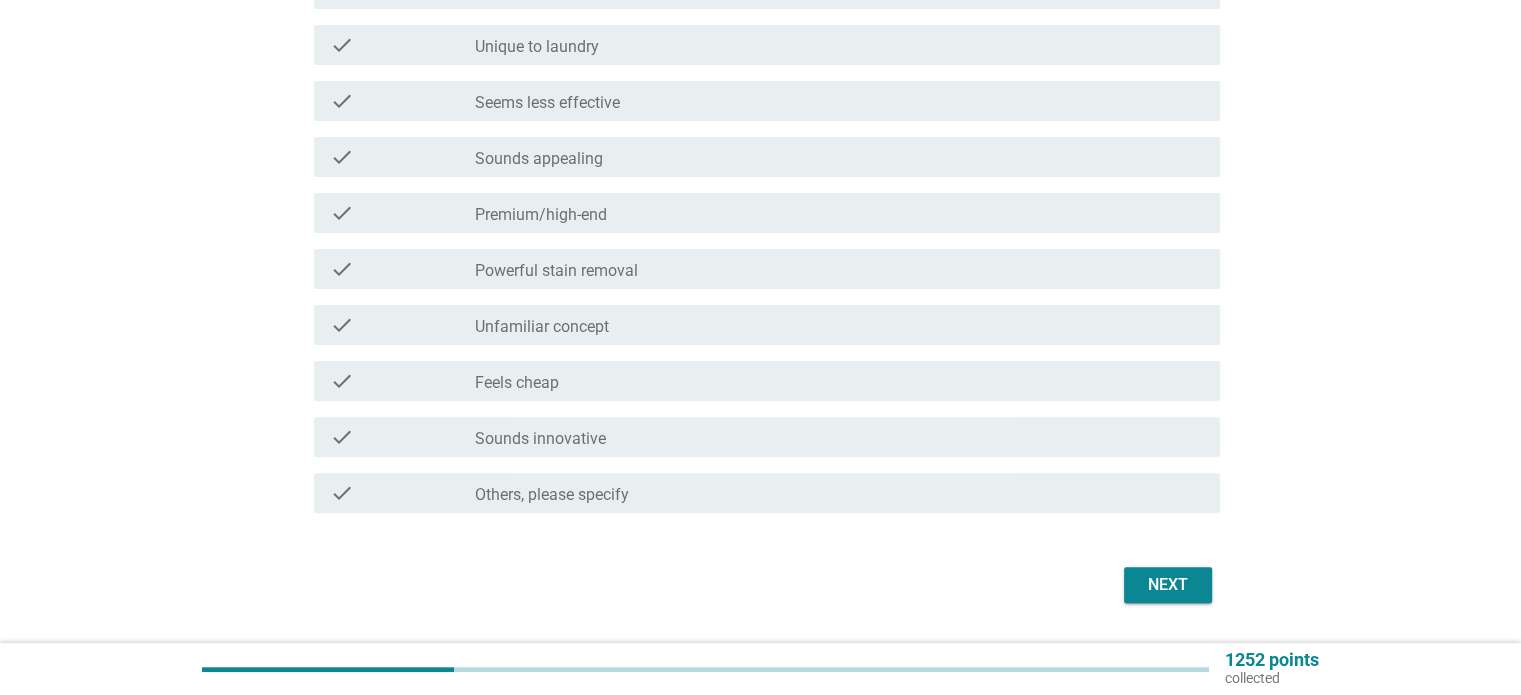 scroll, scrollTop: 641, scrollLeft: 0, axis: vertical 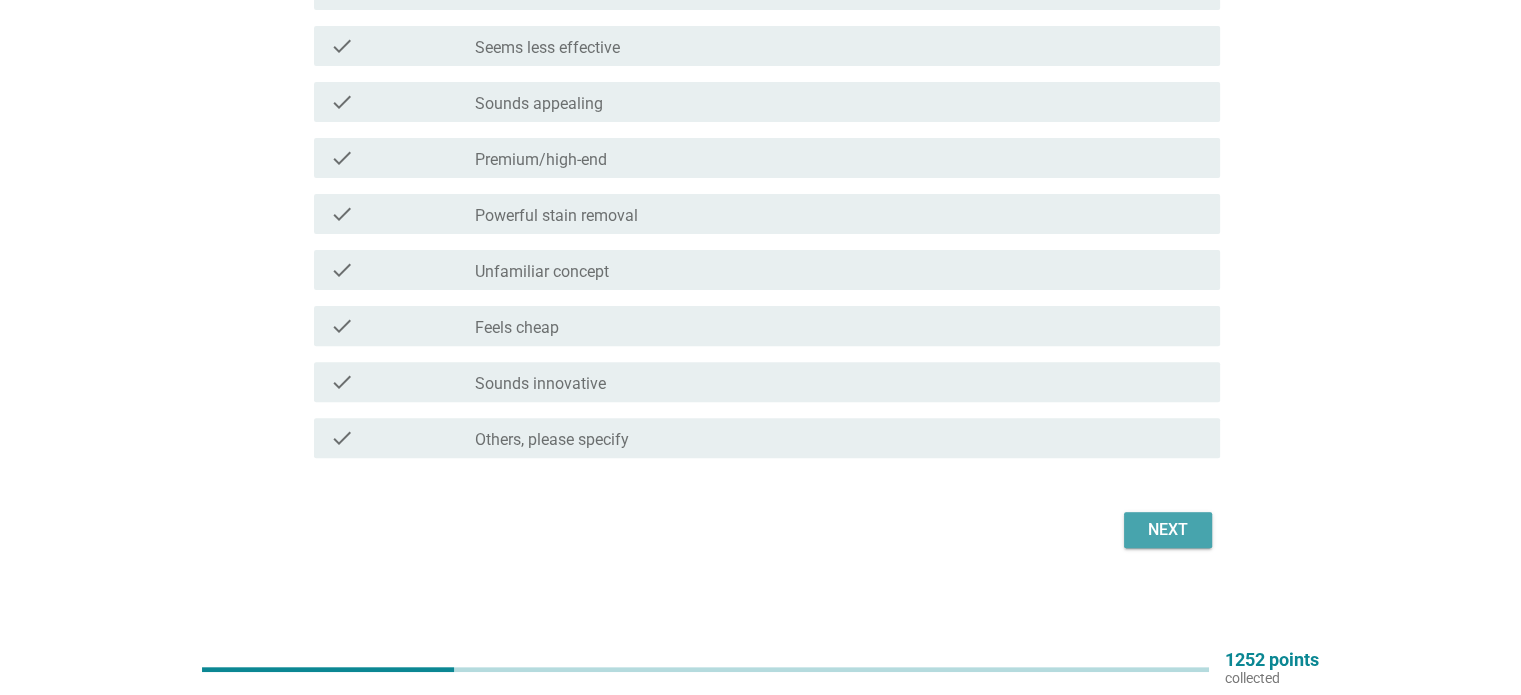 click on "Next" at bounding box center (1168, 530) 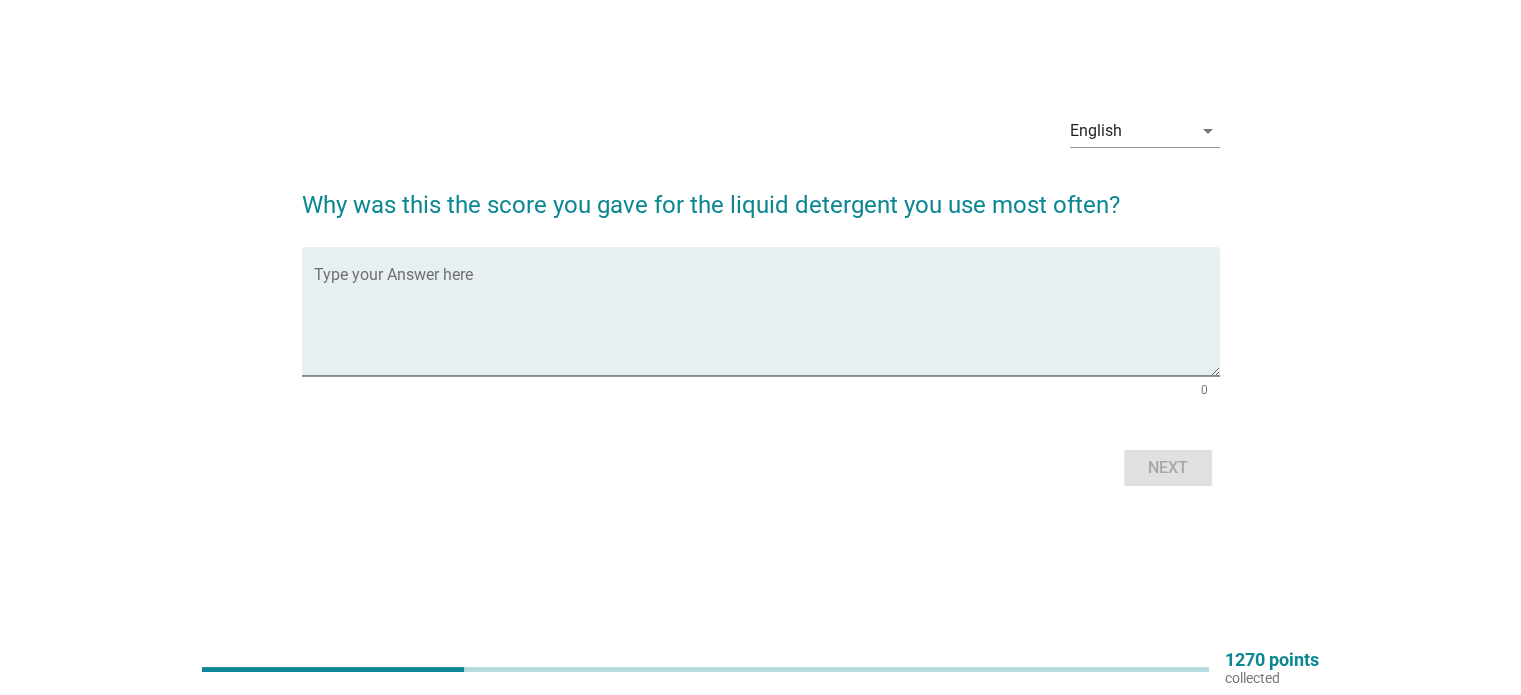 scroll, scrollTop: 0, scrollLeft: 0, axis: both 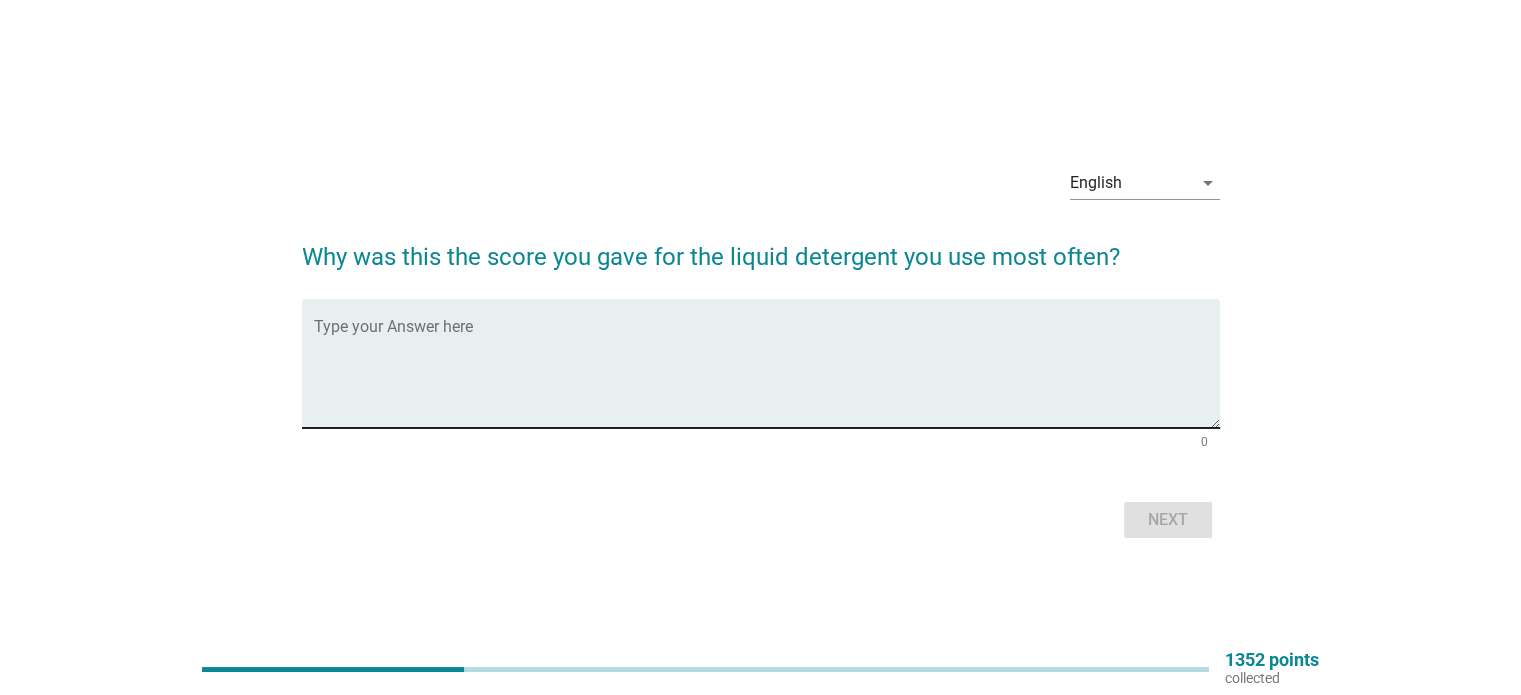 click at bounding box center (767, 375) 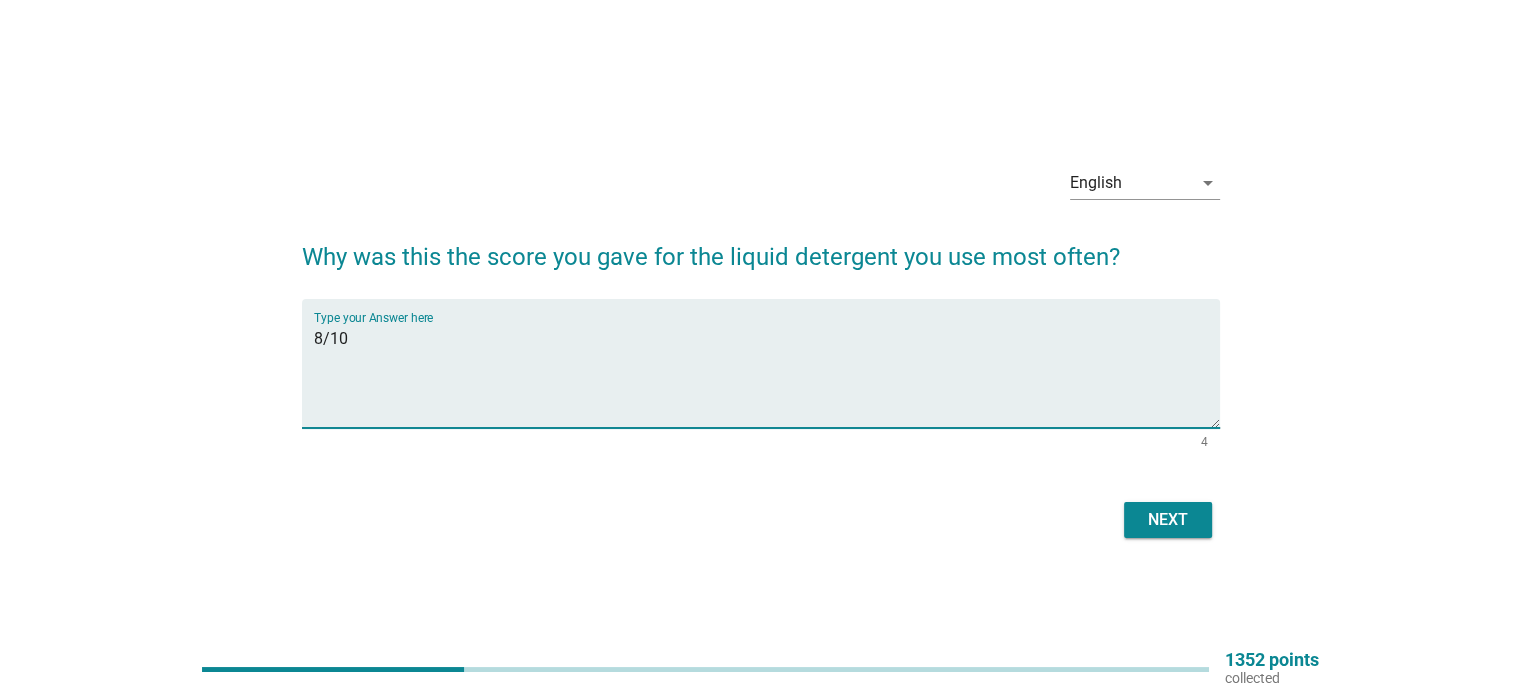 type on "8/10" 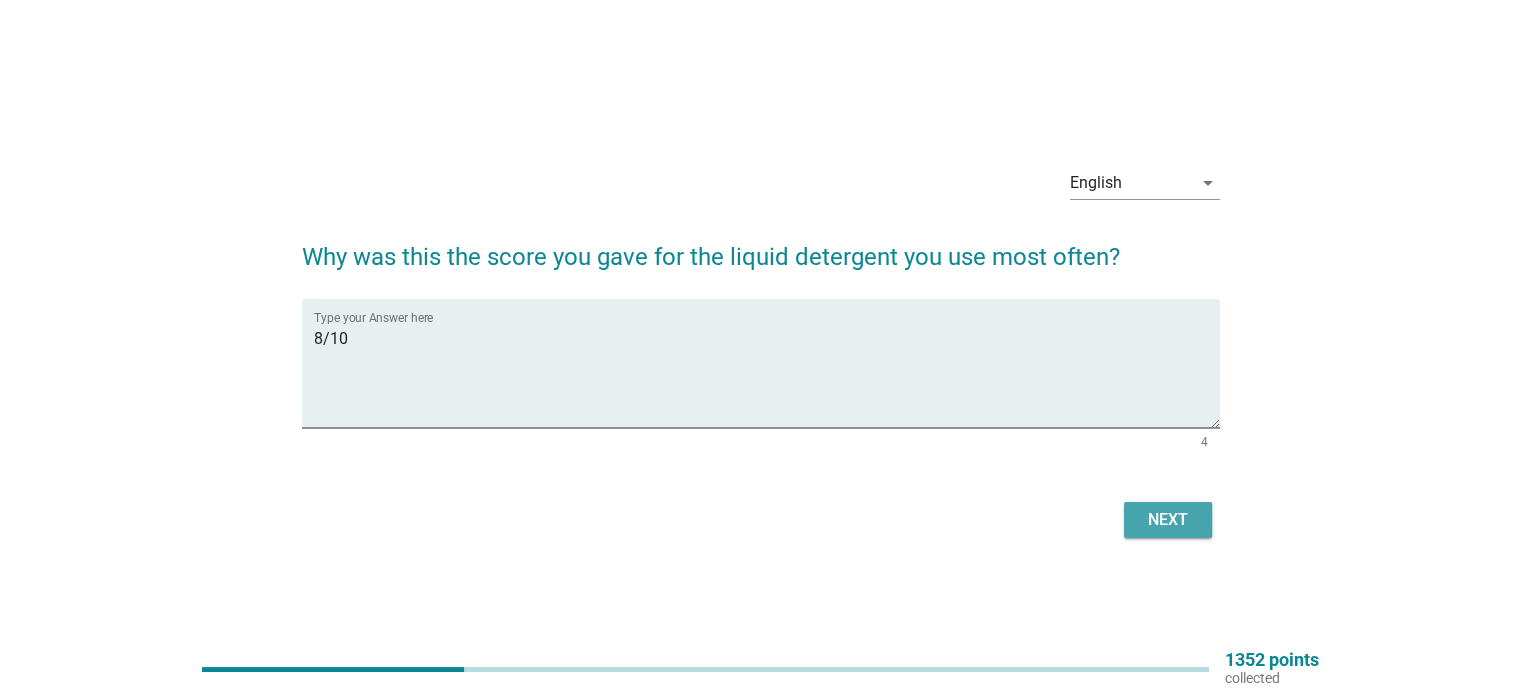 click on "Next" at bounding box center (1168, 520) 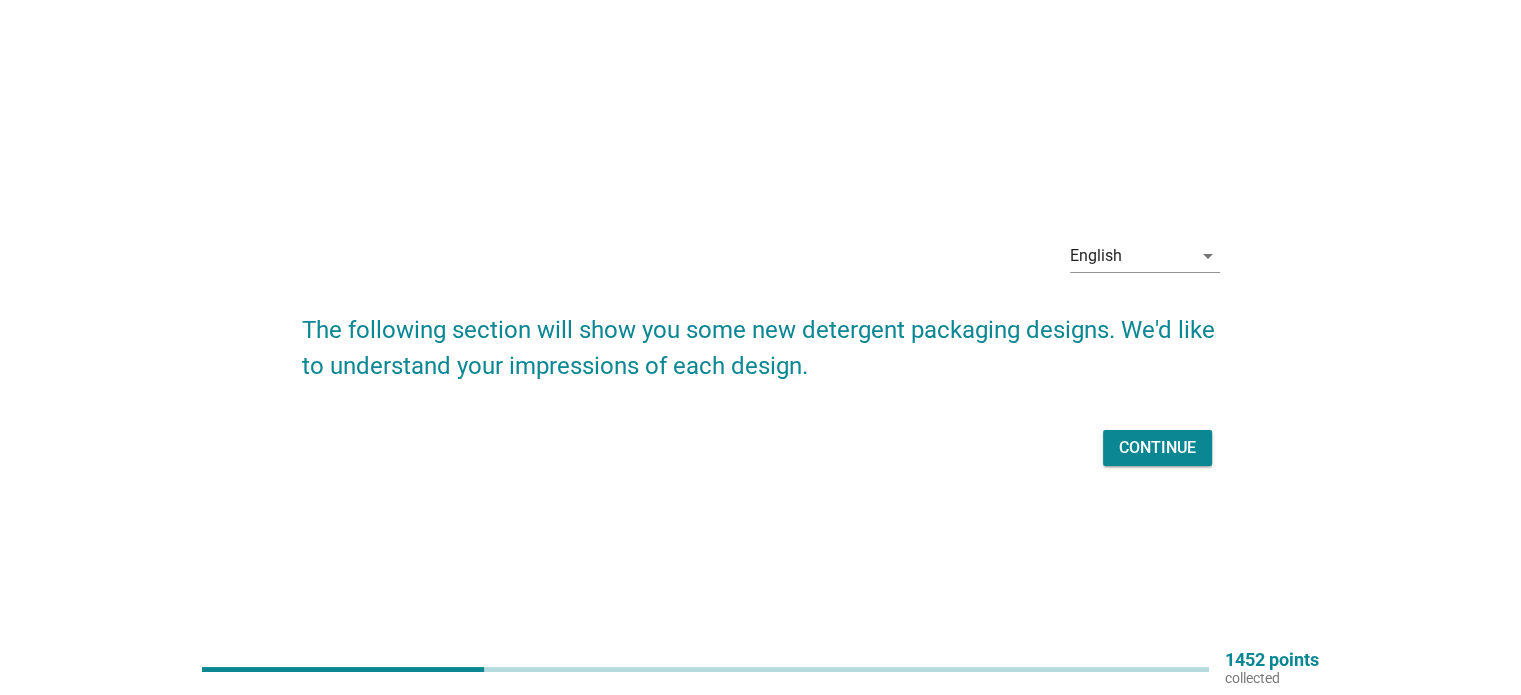 click on "Continue" at bounding box center (1157, 448) 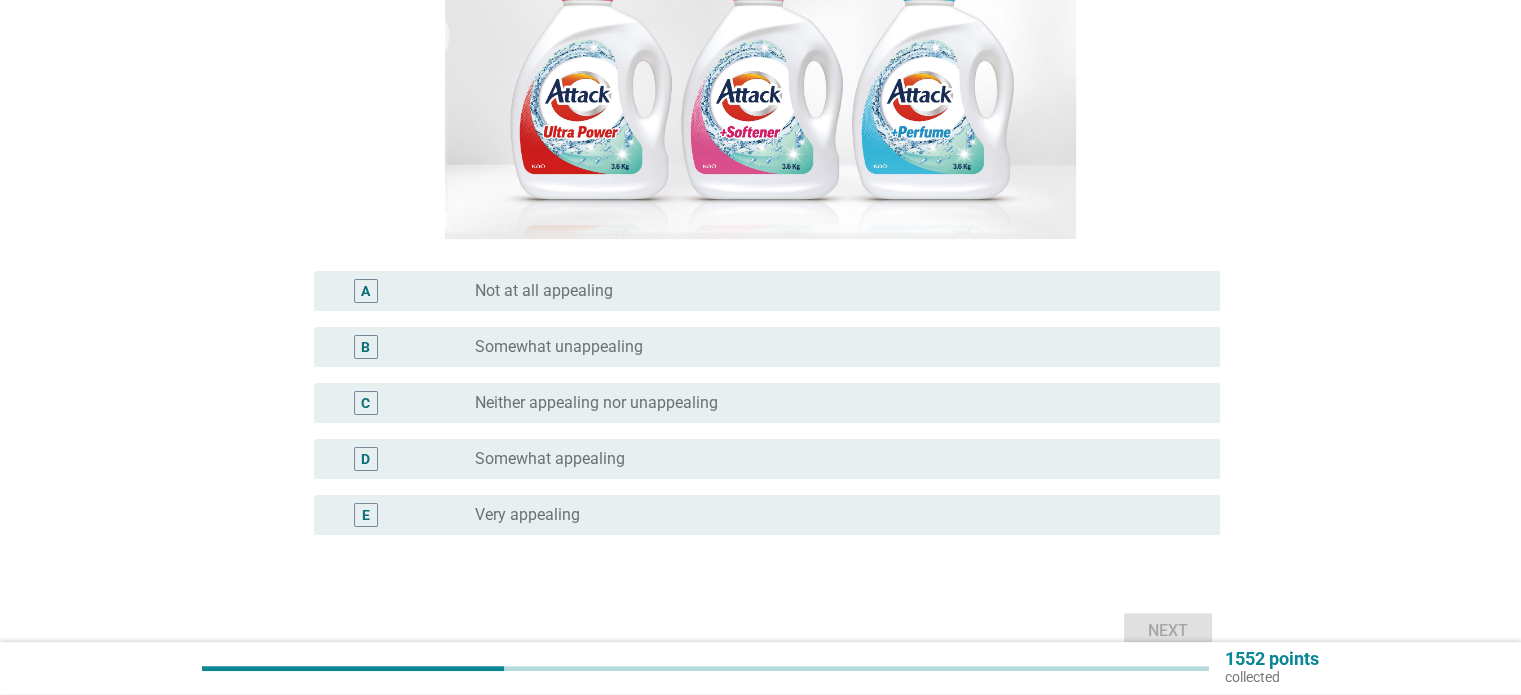 scroll, scrollTop: 340, scrollLeft: 0, axis: vertical 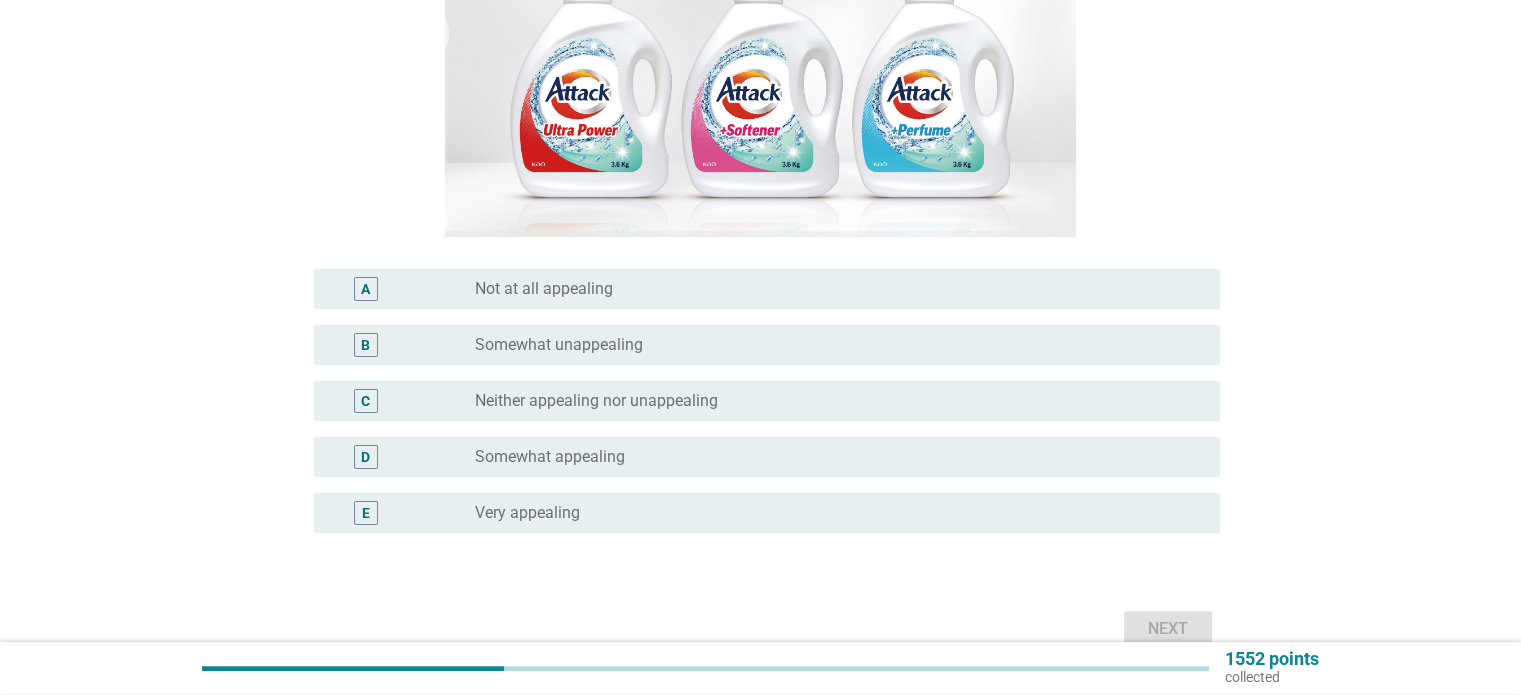 click on "radio_button_unchecked Very appealing" at bounding box center (831, 513) 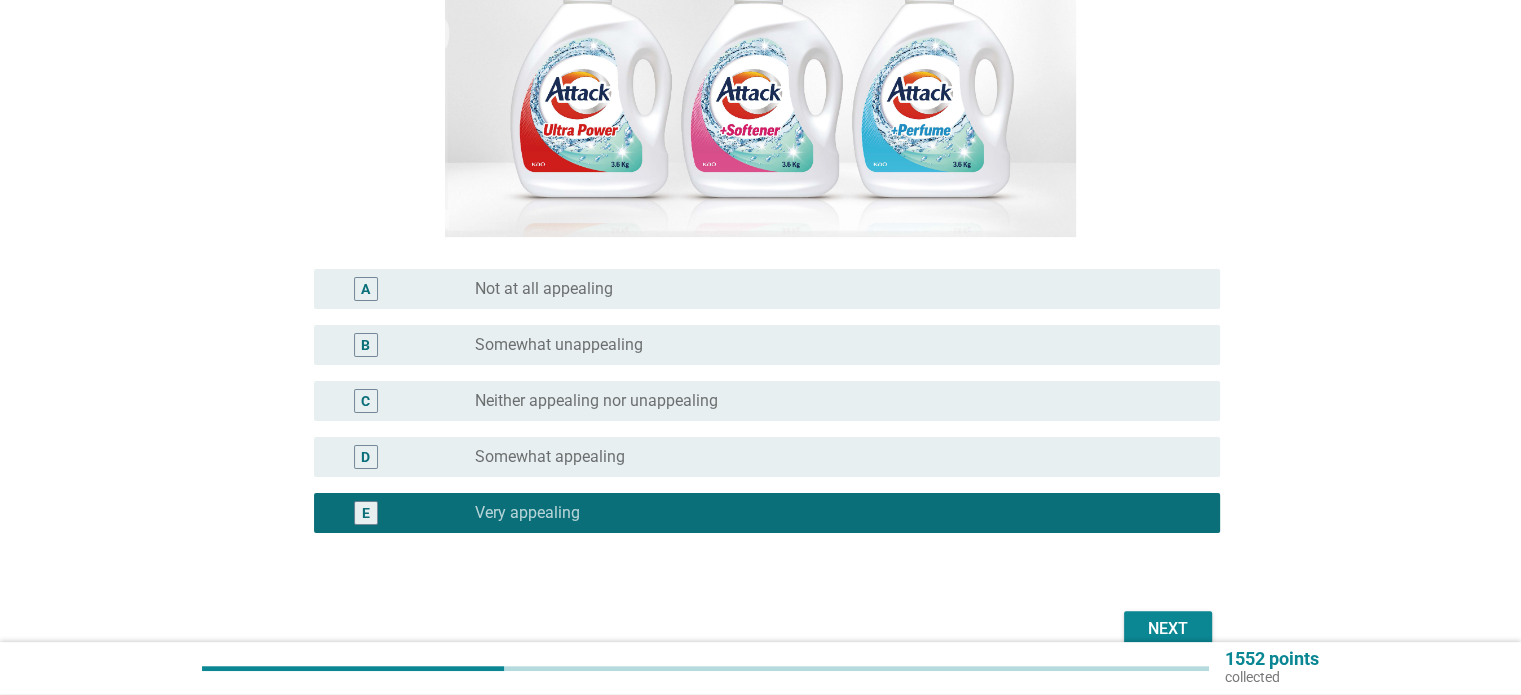 click on "Next" at bounding box center (1168, 629) 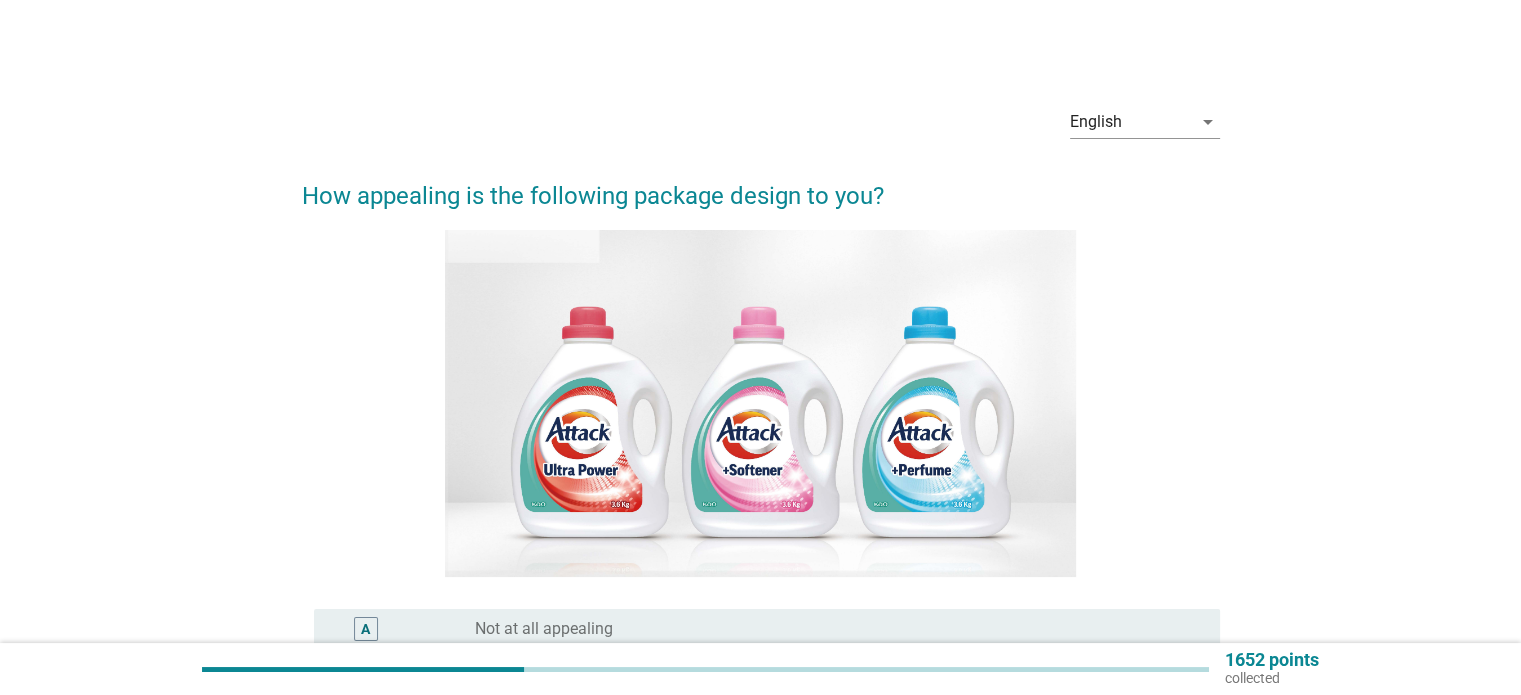 scroll, scrollTop: 440, scrollLeft: 0, axis: vertical 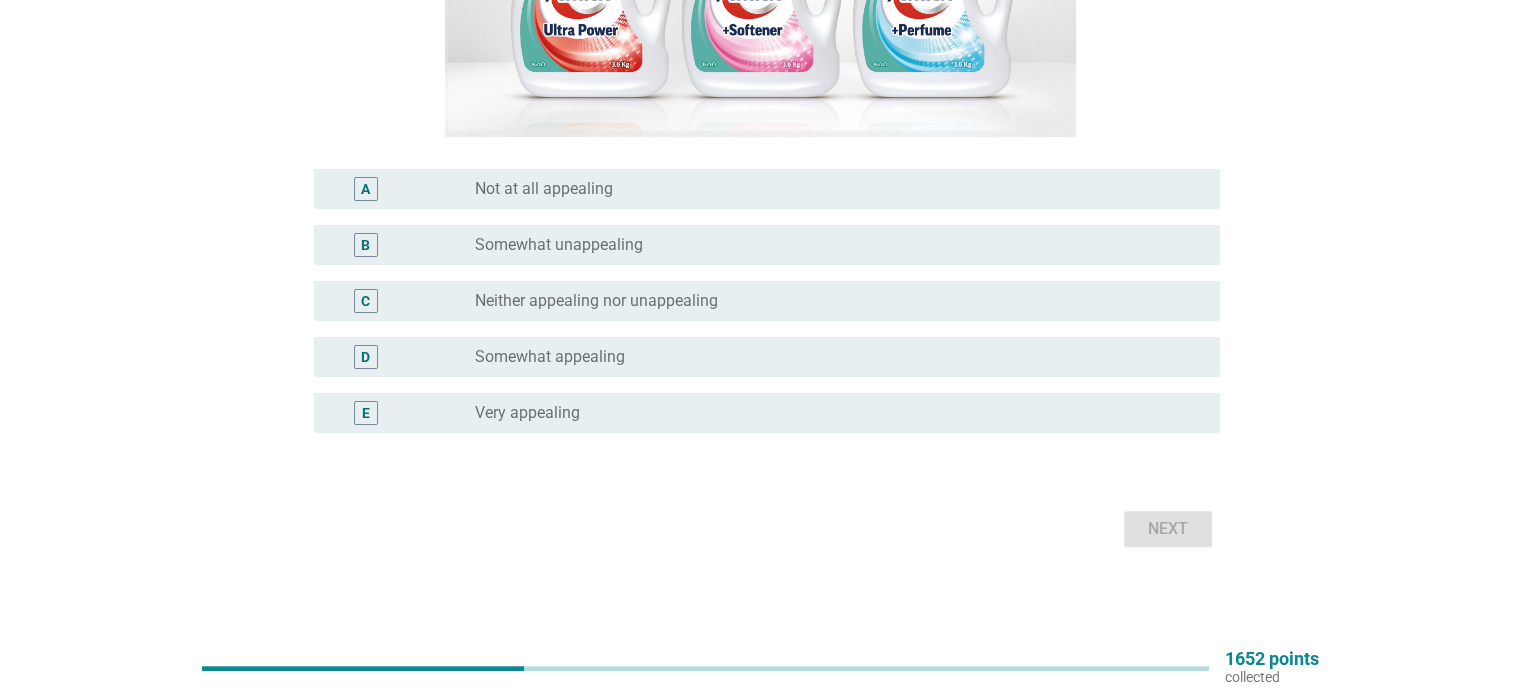 click on "radio_button_unchecked Very appealing" at bounding box center [831, 413] 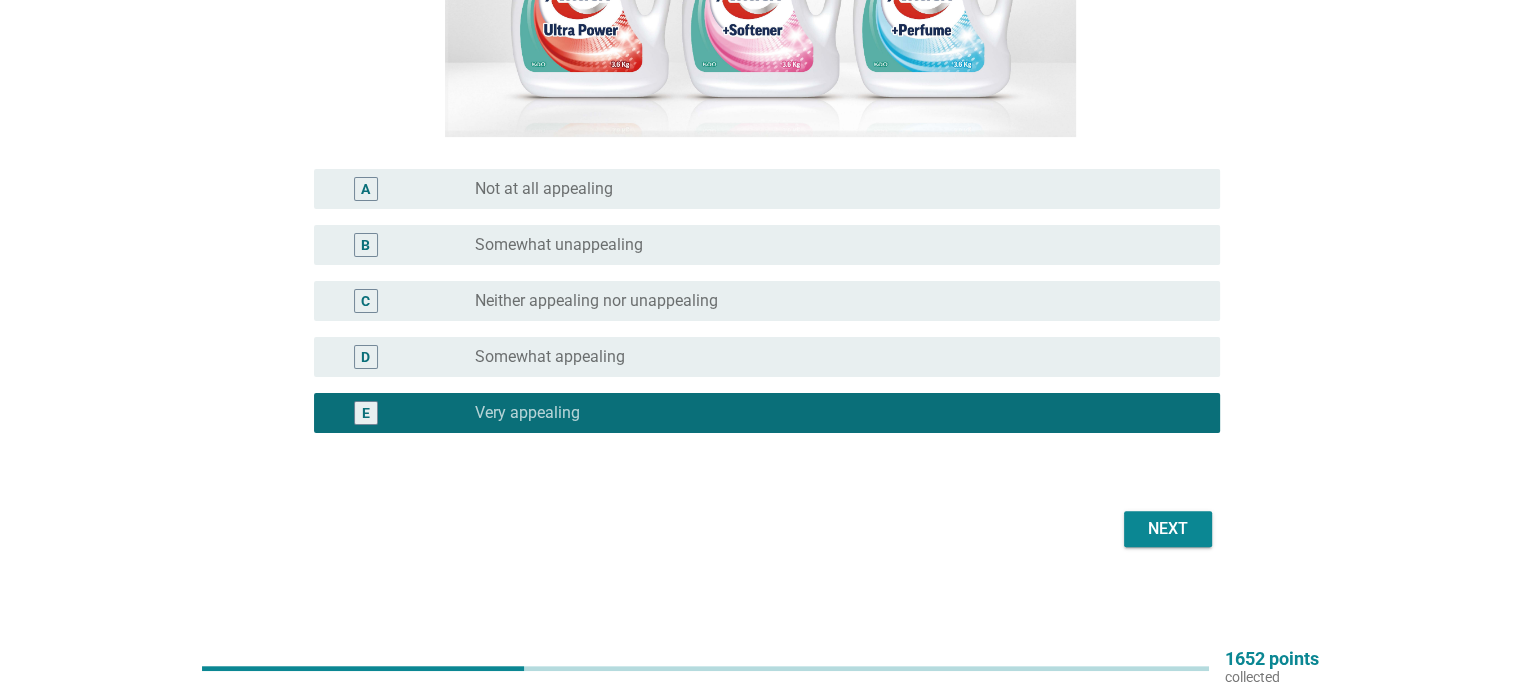 click on "Next" at bounding box center [1168, 529] 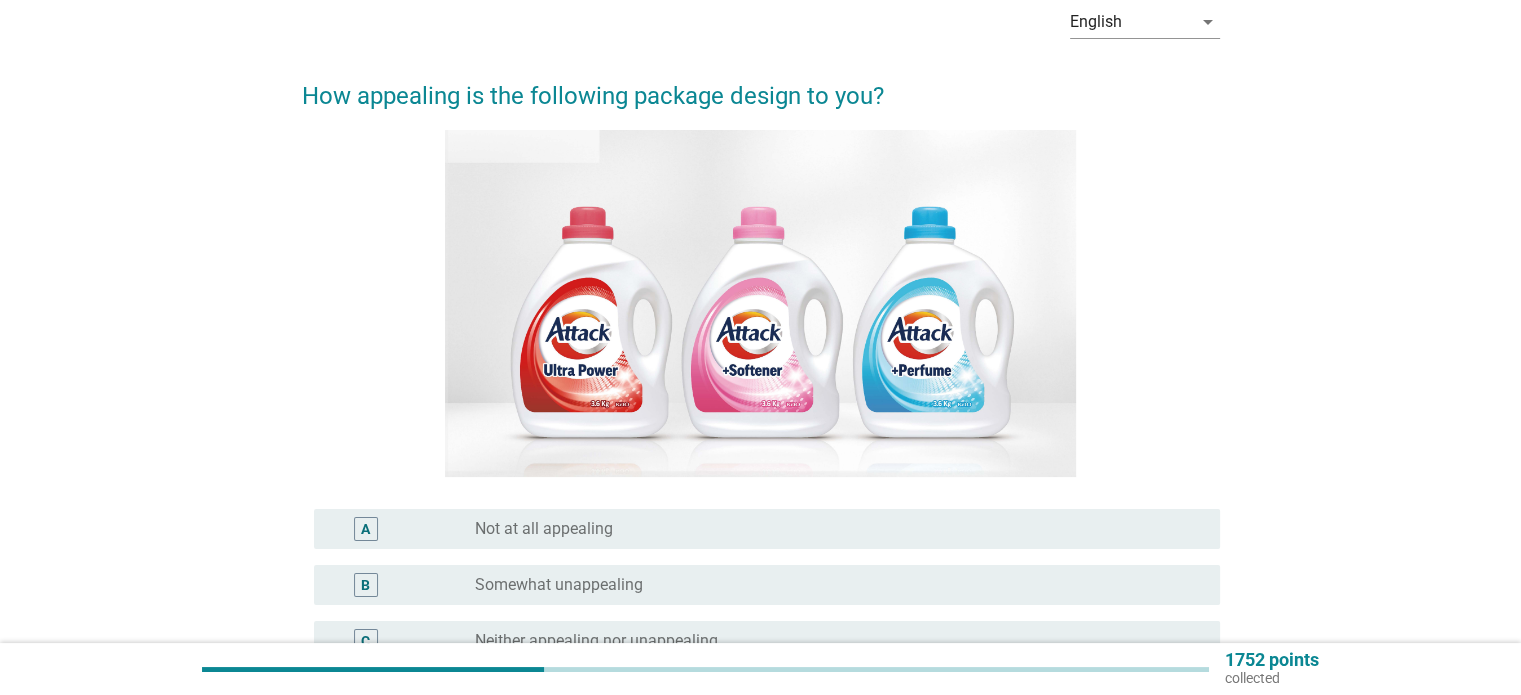 scroll, scrollTop: 400, scrollLeft: 0, axis: vertical 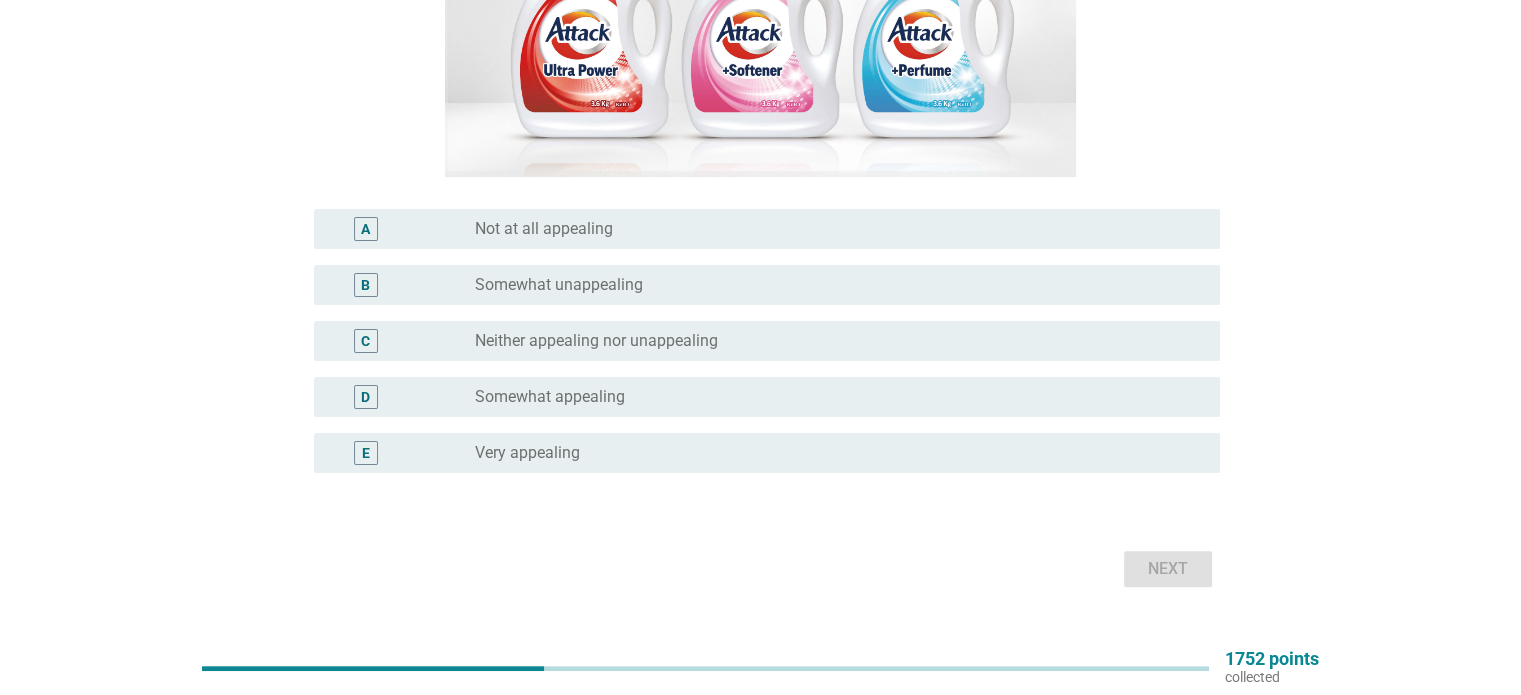 click on "E     radio_button_unchecked Very appealing" at bounding box center (767, 453) 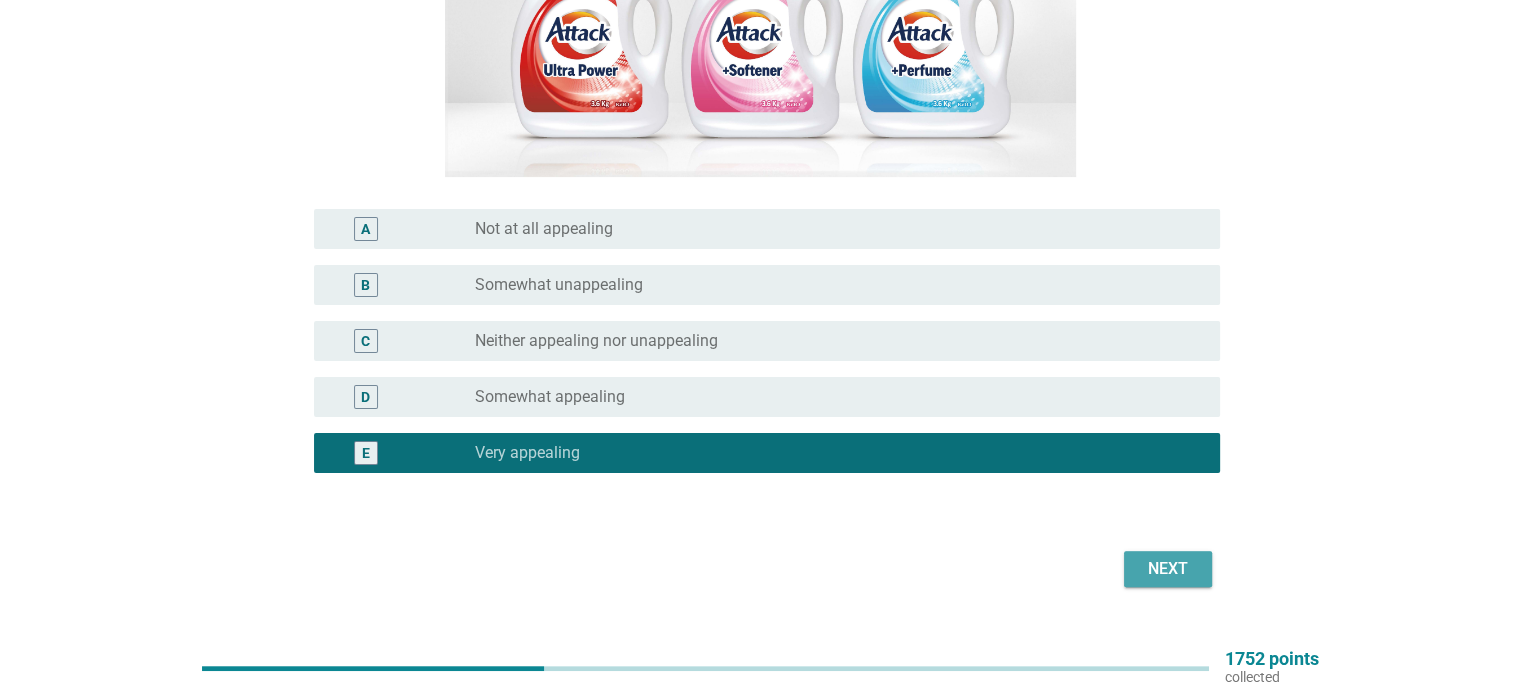 click on "Next" at bounding box center [1168, 569] 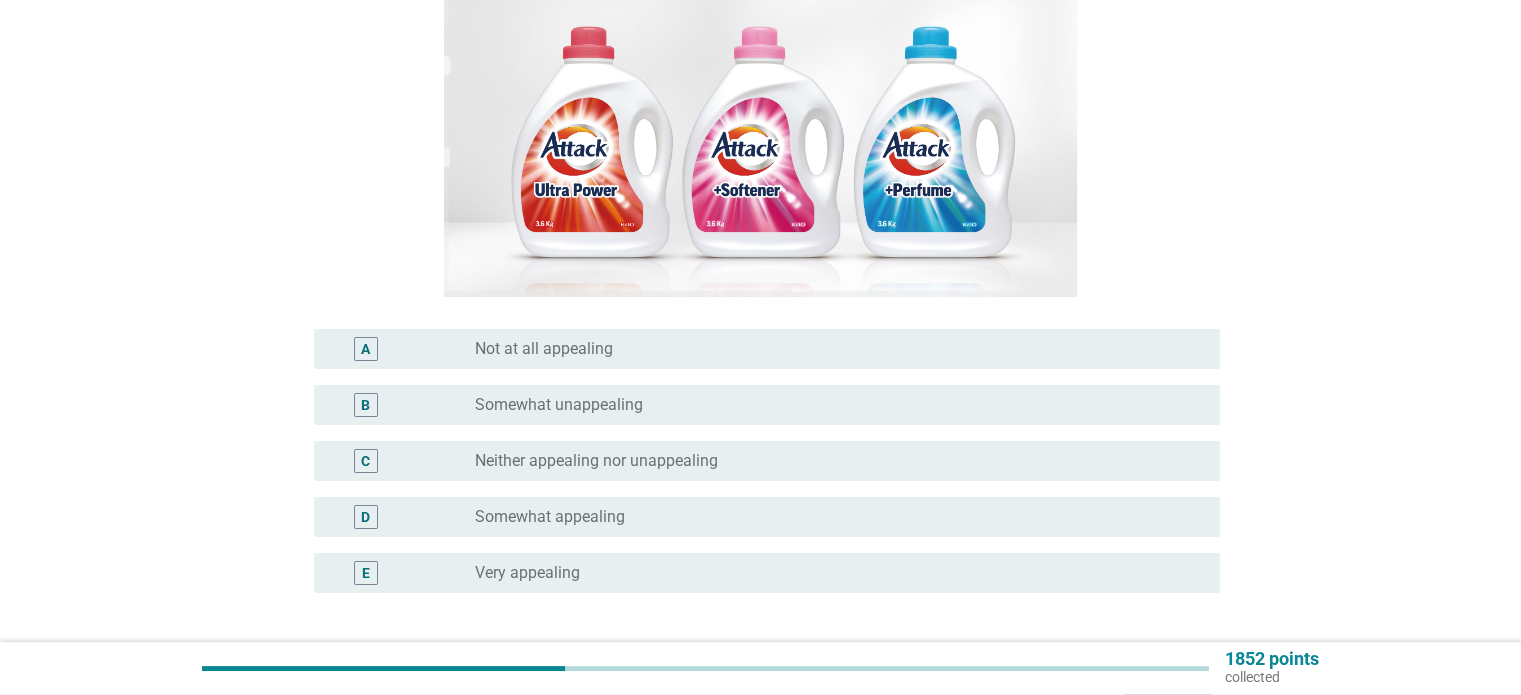 scroll, scrollTop: 440, scrollLeft: 0, axis: vertical 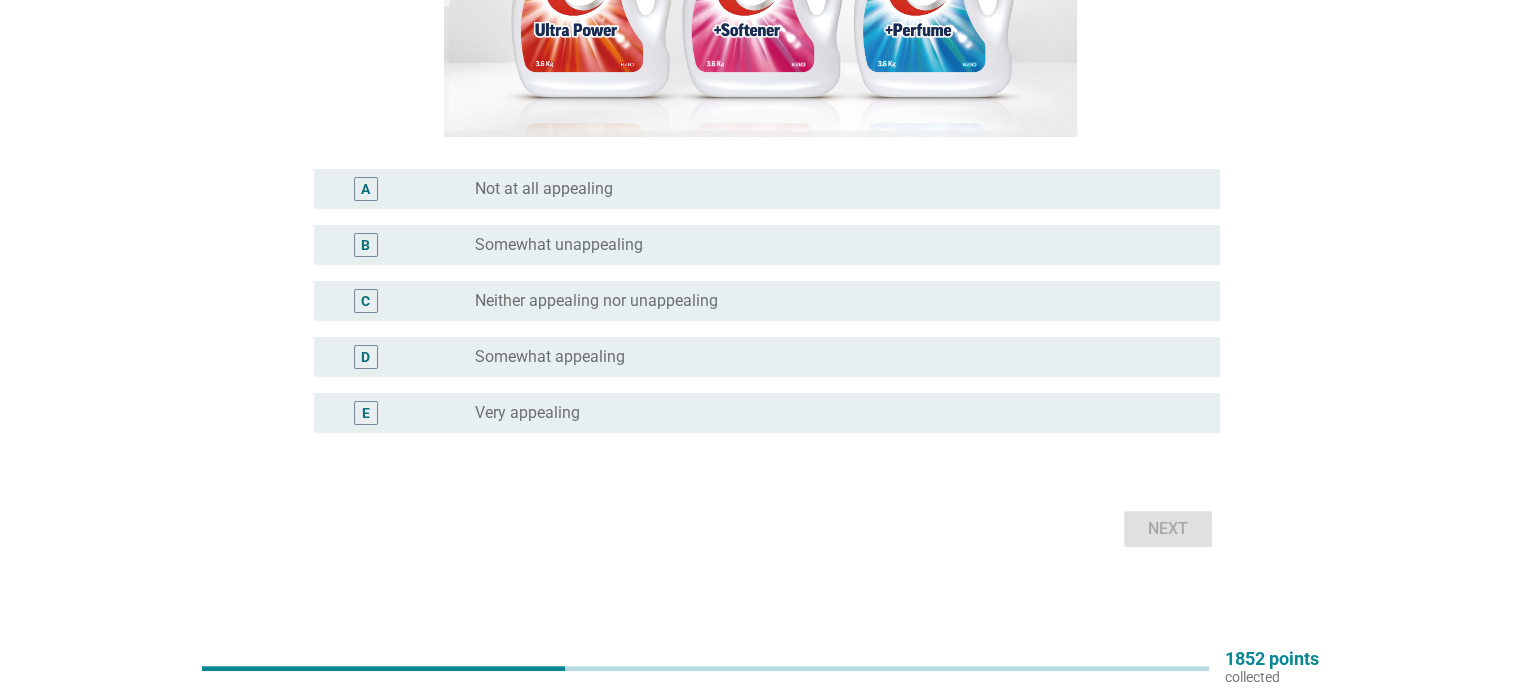 click on "A     radio_button_unchecked Not at all appealing   B     radio_button_unchecked Somewhat unappealing   C     radio_button_unchecked Neither appealing nor unappealing   D     radio_button_unchecked Somewhat appealing   E     radio_button_unchecked Very appealing" at bounding box center [761, 313] 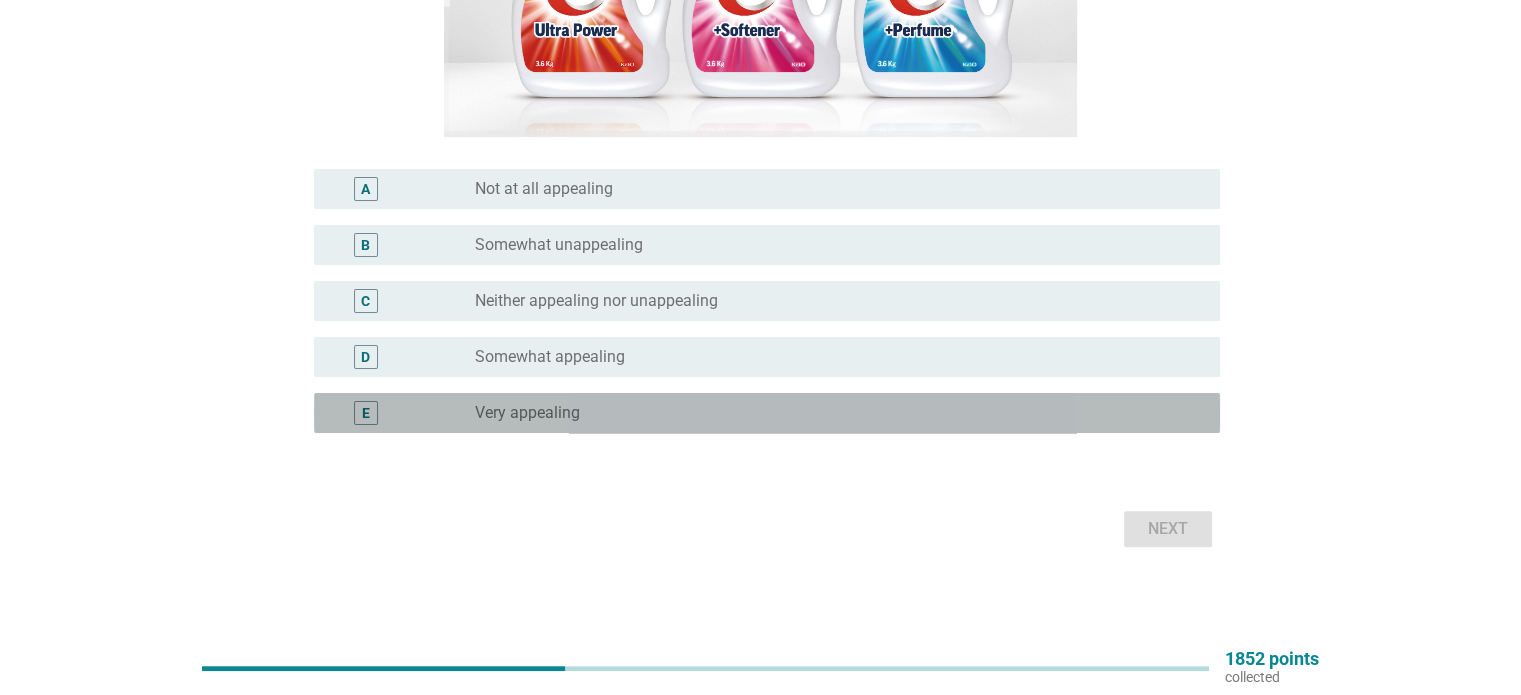 click on "radio_button_unchecked Very appealing" at bounding box center (831, 413) 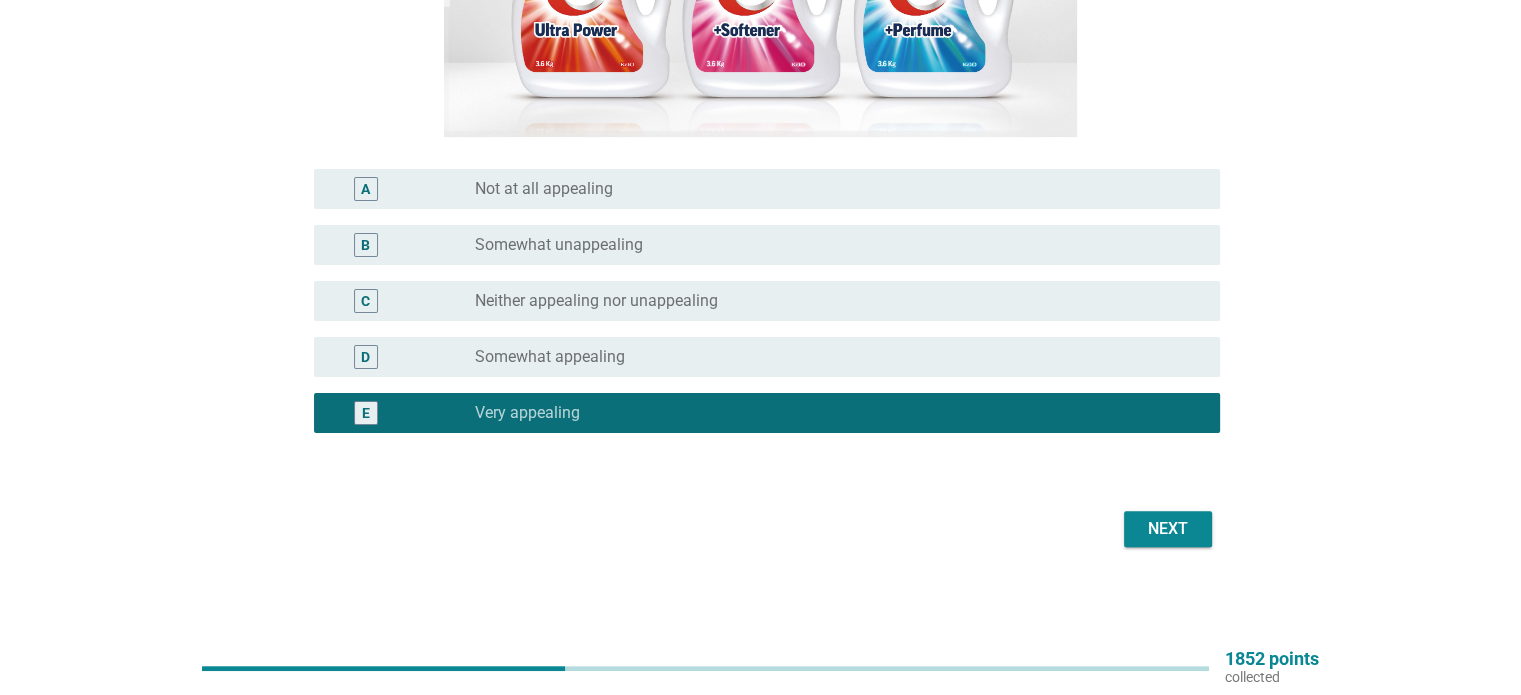 click on "Next" at bounding box center [1168, 529] 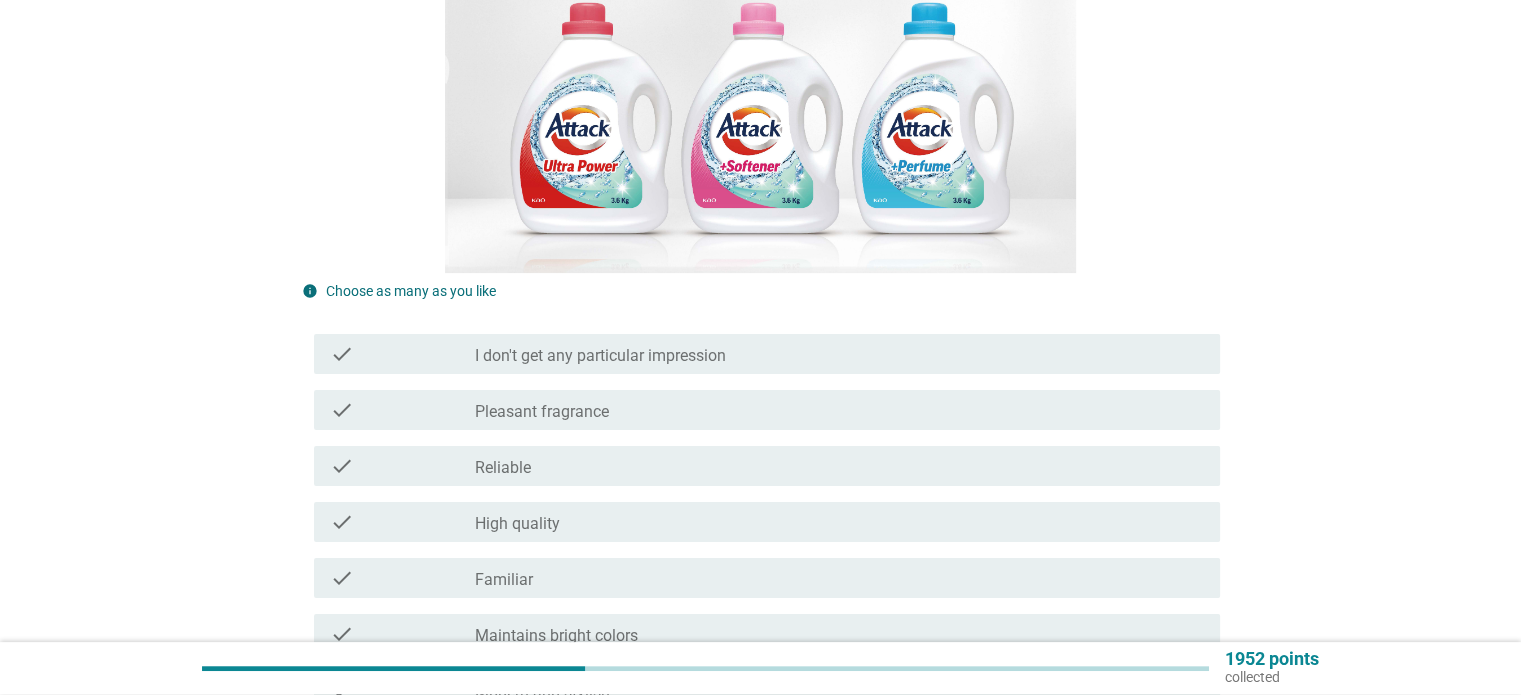scroll, scrollTop: 200, scrollLeft: 0, axis: vertical 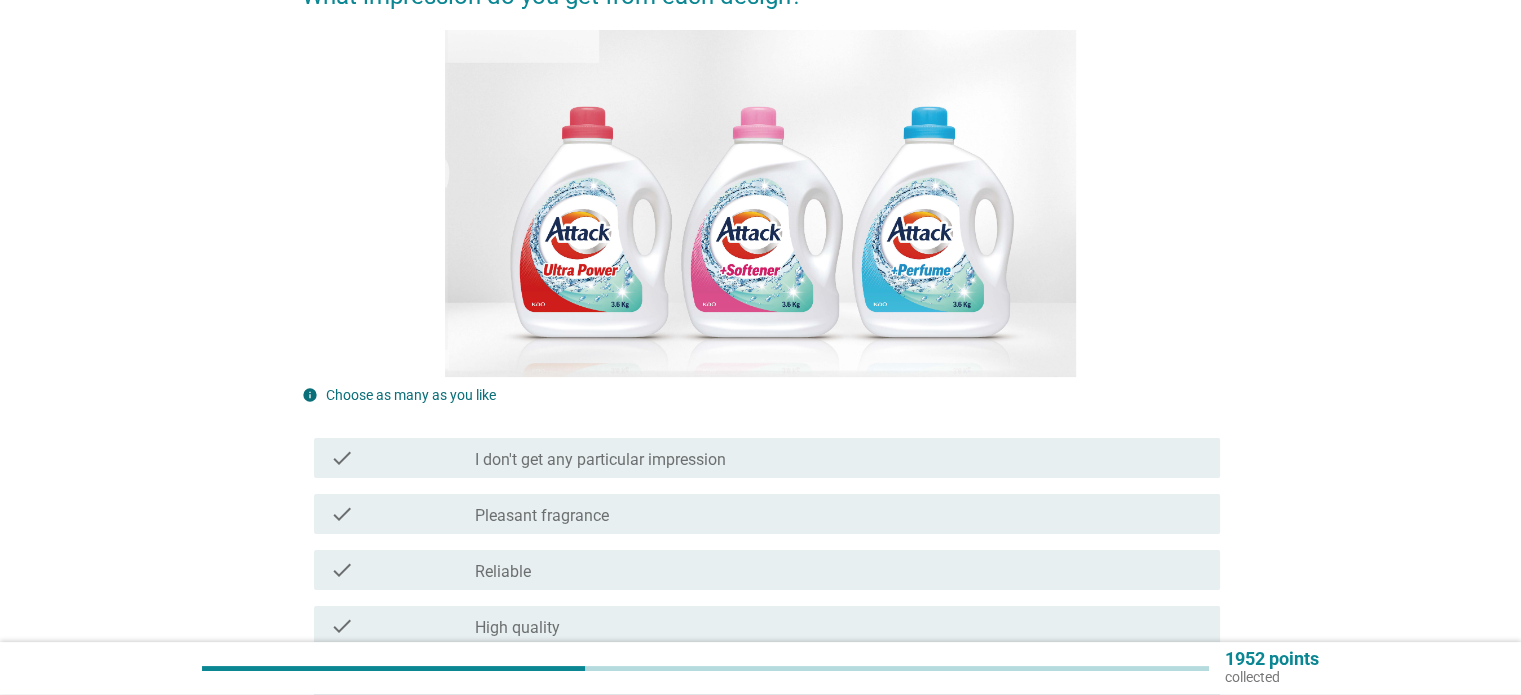 click on "check_box_outline_blank Pleasant fragrance" at bounding box center (839, 514) 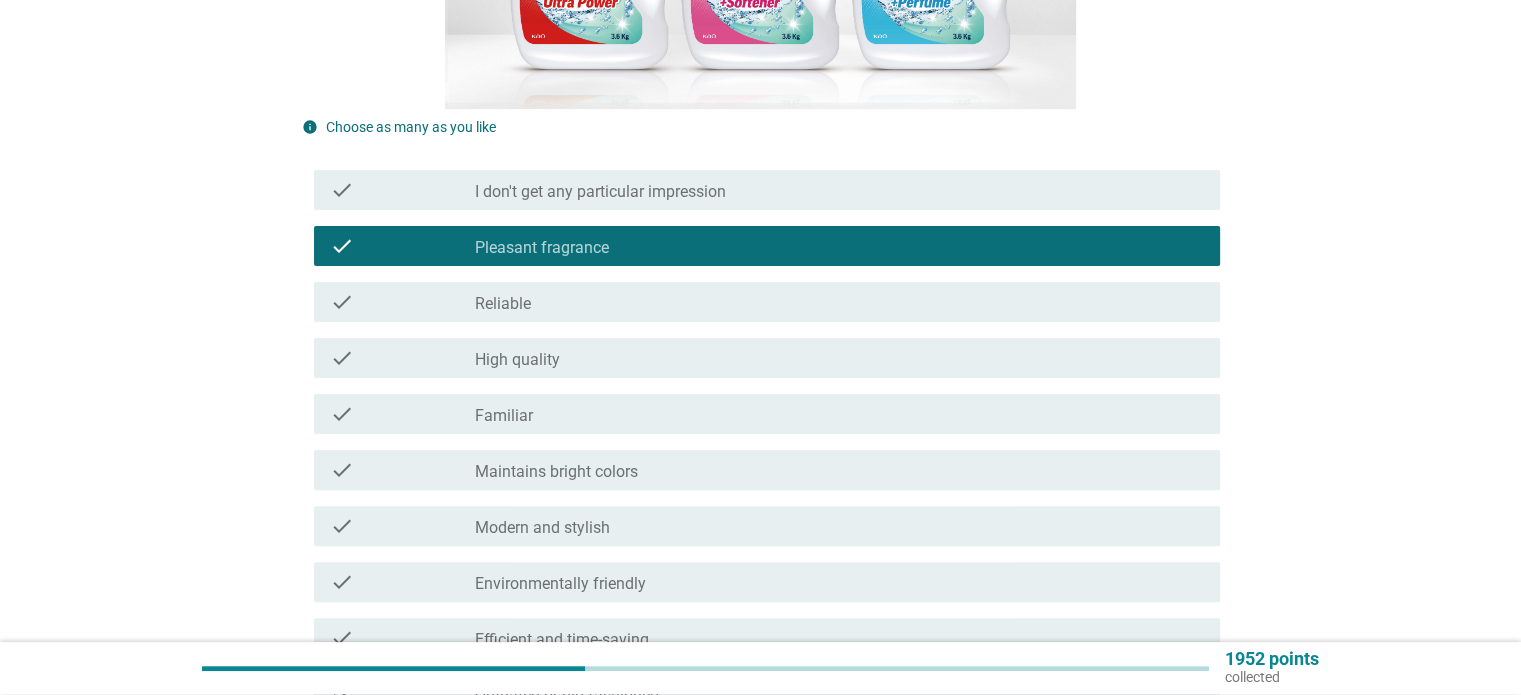 scroll, scrollTop: 44, scrollLeft: 0, axis: vertical 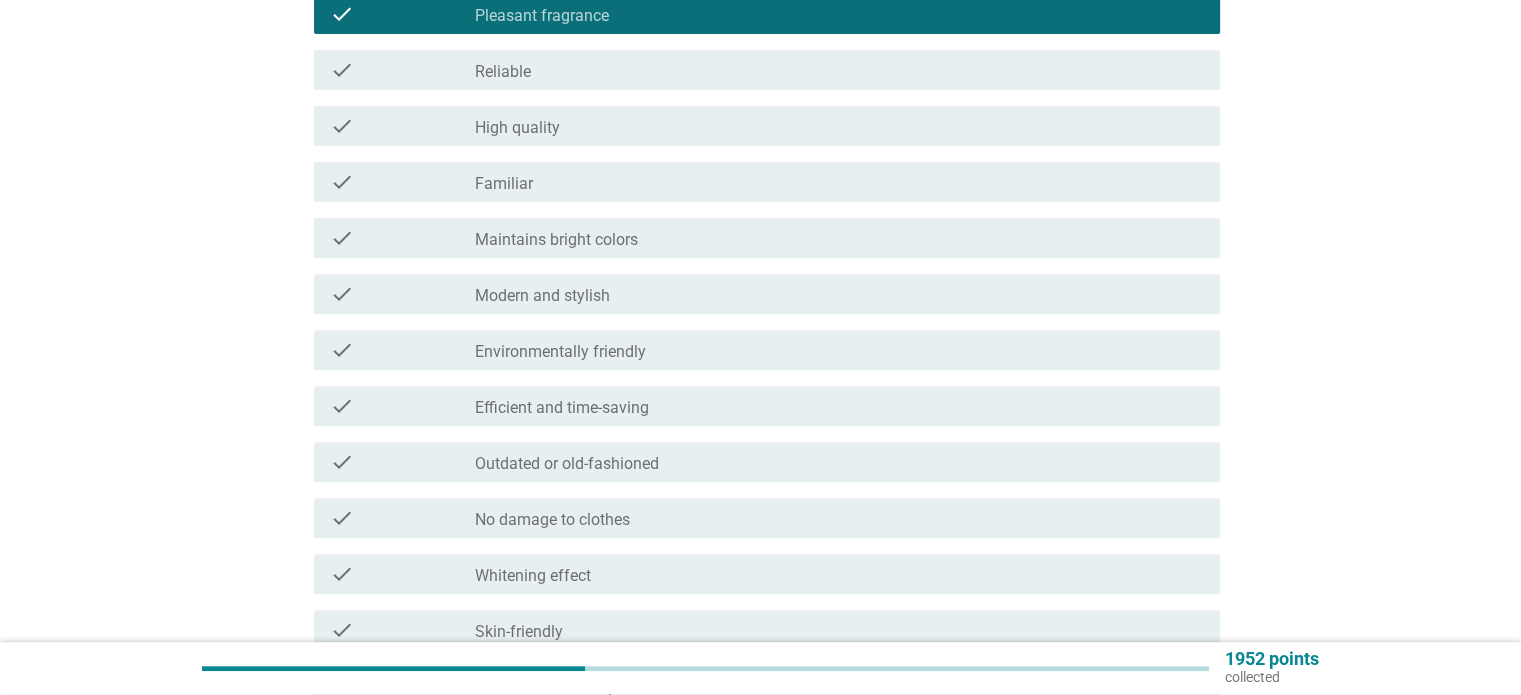 click on "check_box_outline_blank Skin-friendly" at bounding box center [839, 630] 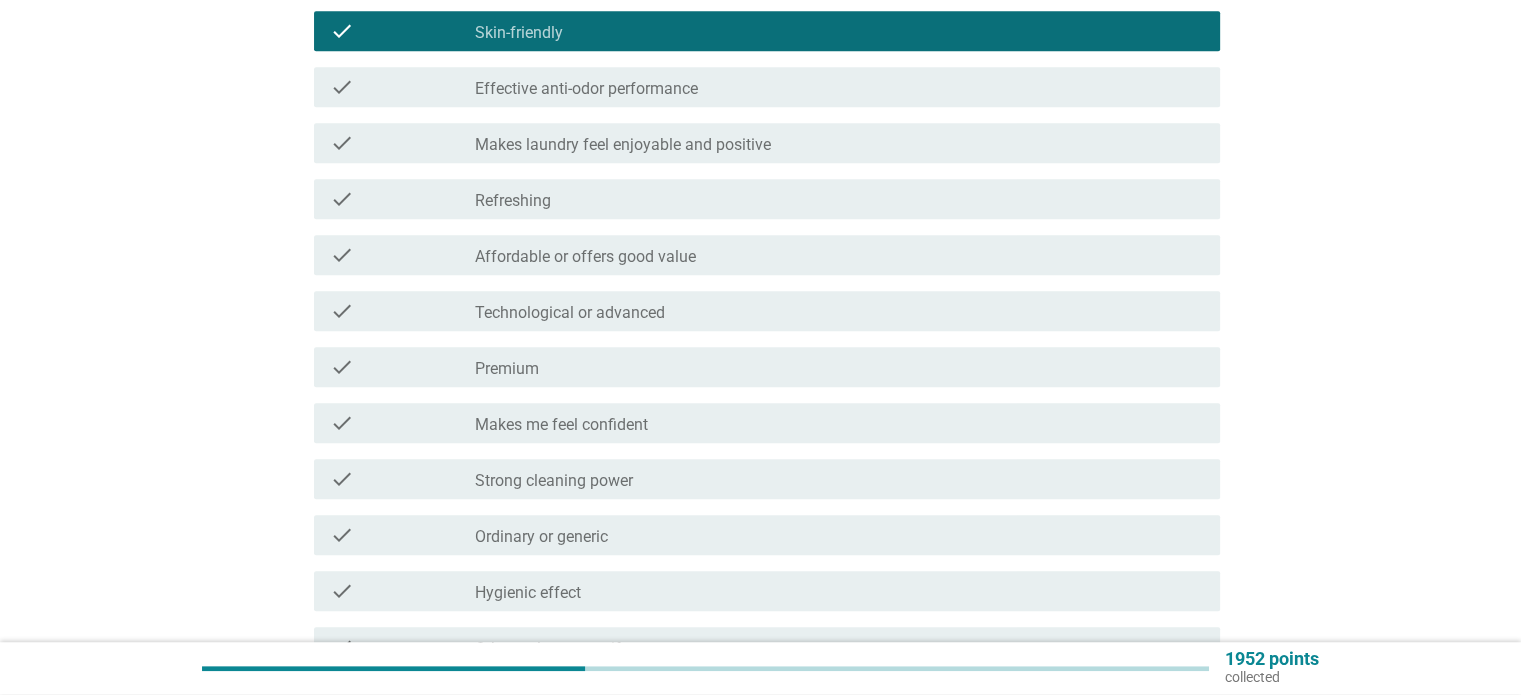 scroll, scrollTop: 1300, scrollLeft: 0, axis: vertical 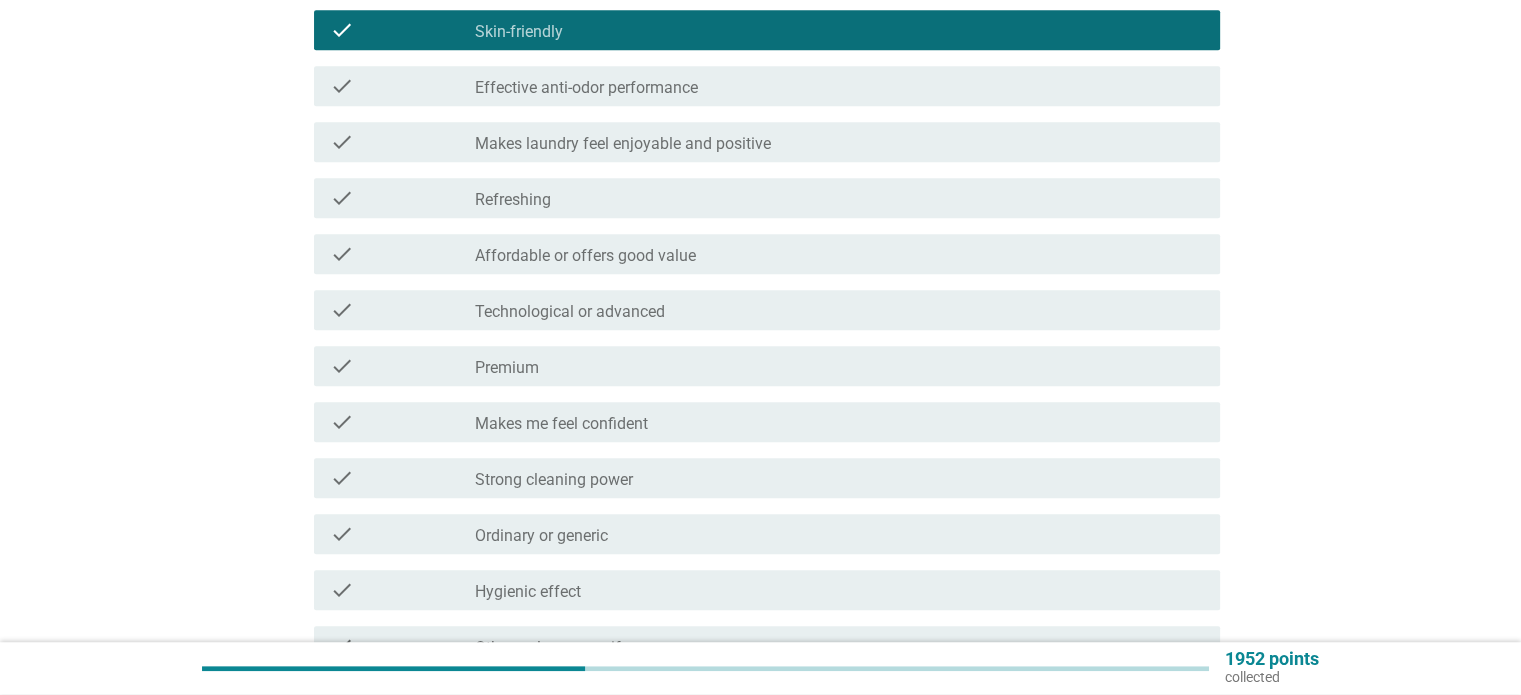 click on "check_box_outline_blank Strong cleaning power" at bounding box center [839, 478] 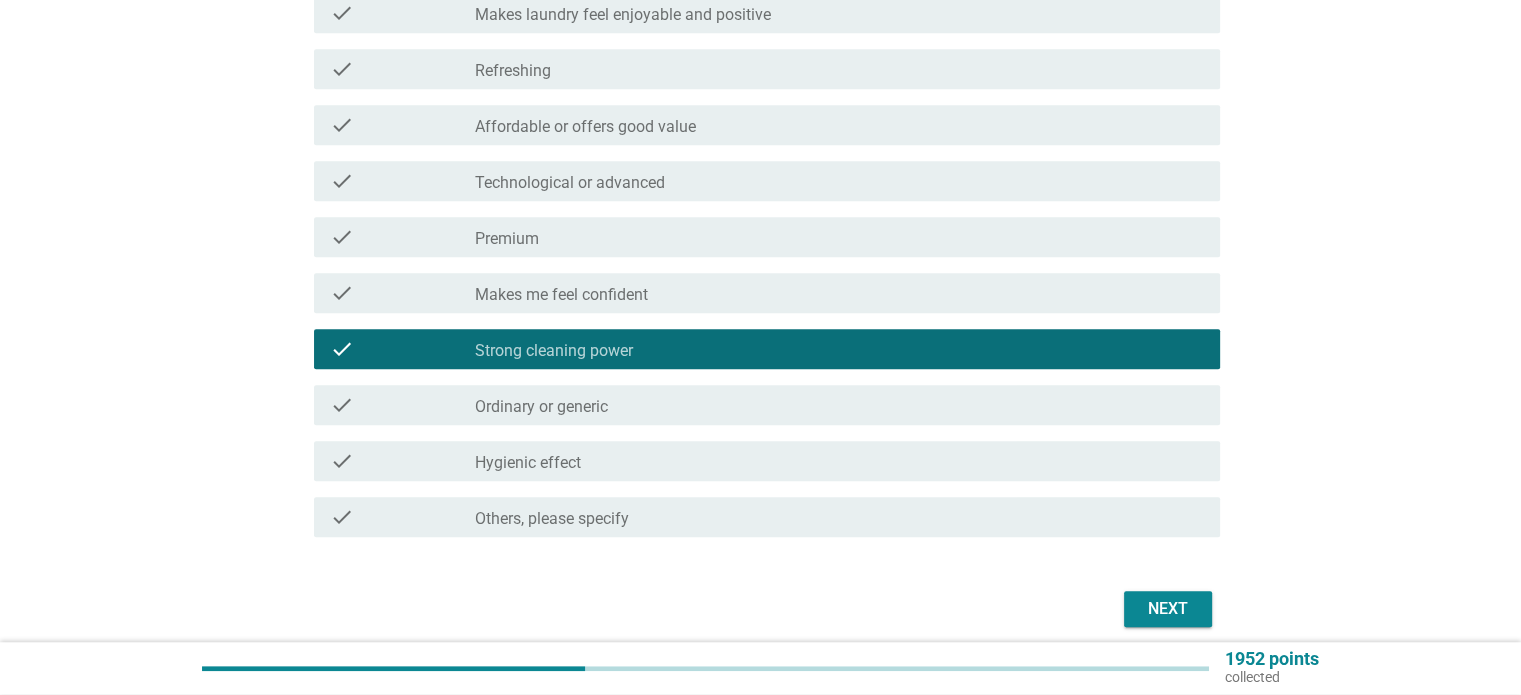 scroll, scrollTop: 1509, scrollLeft: 0, axis: vertical 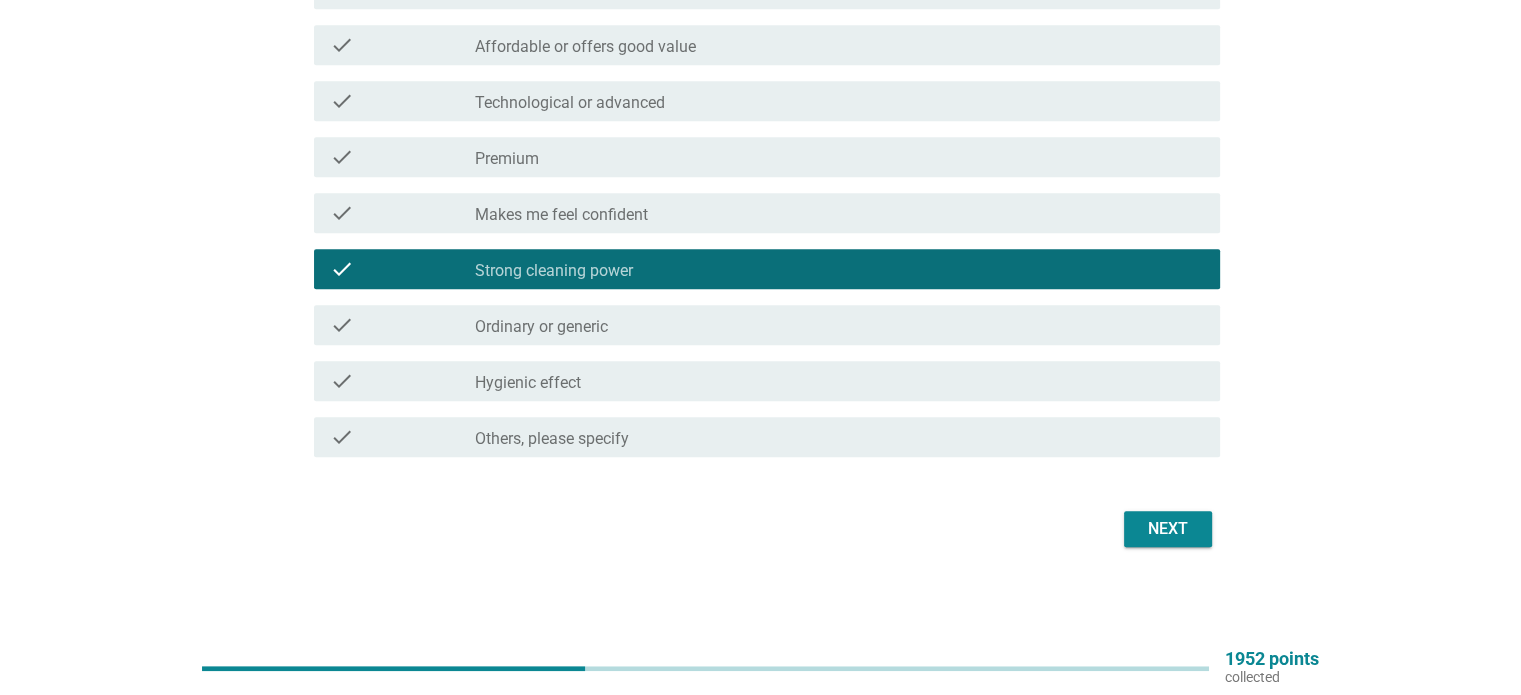 click on "Next" at bounding box center [1168, 529] 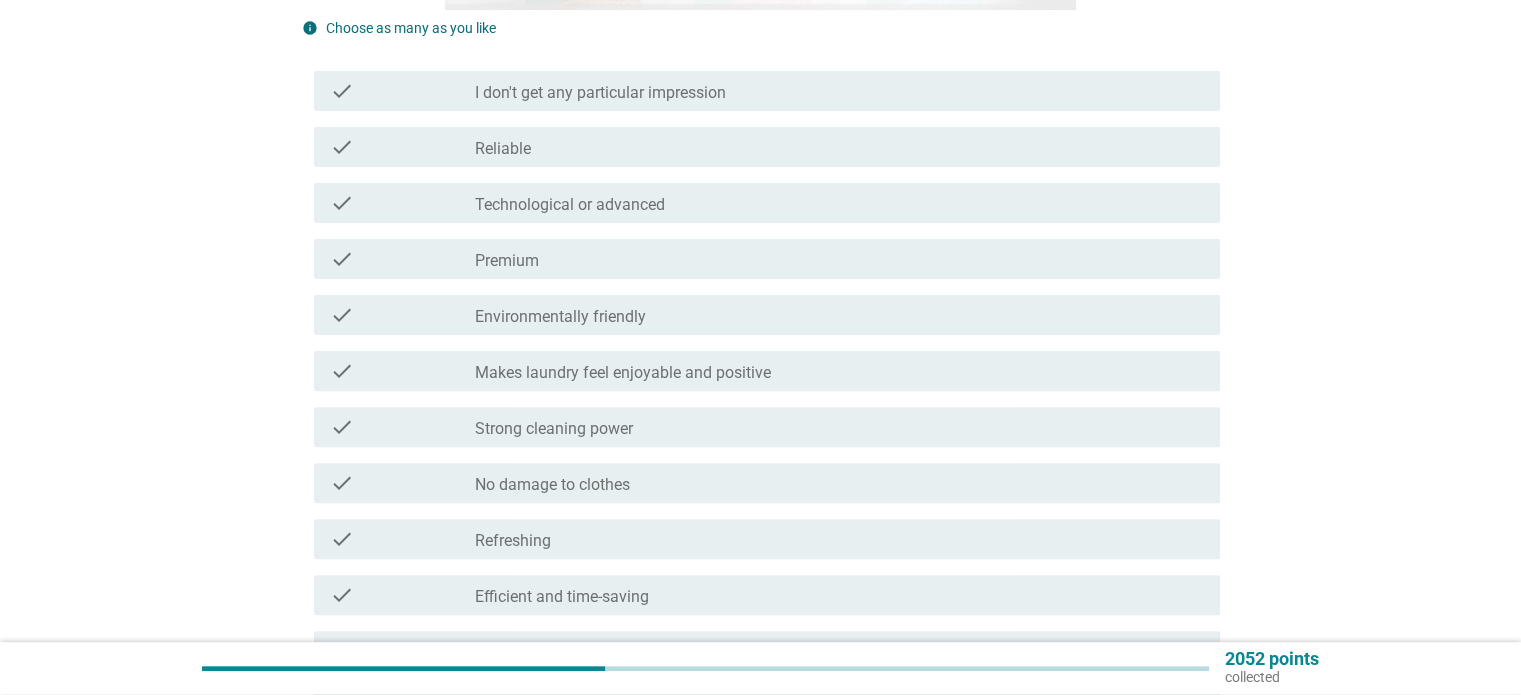 scroll, scrollTop: 600, scrollLeft: 0, axis: vertical 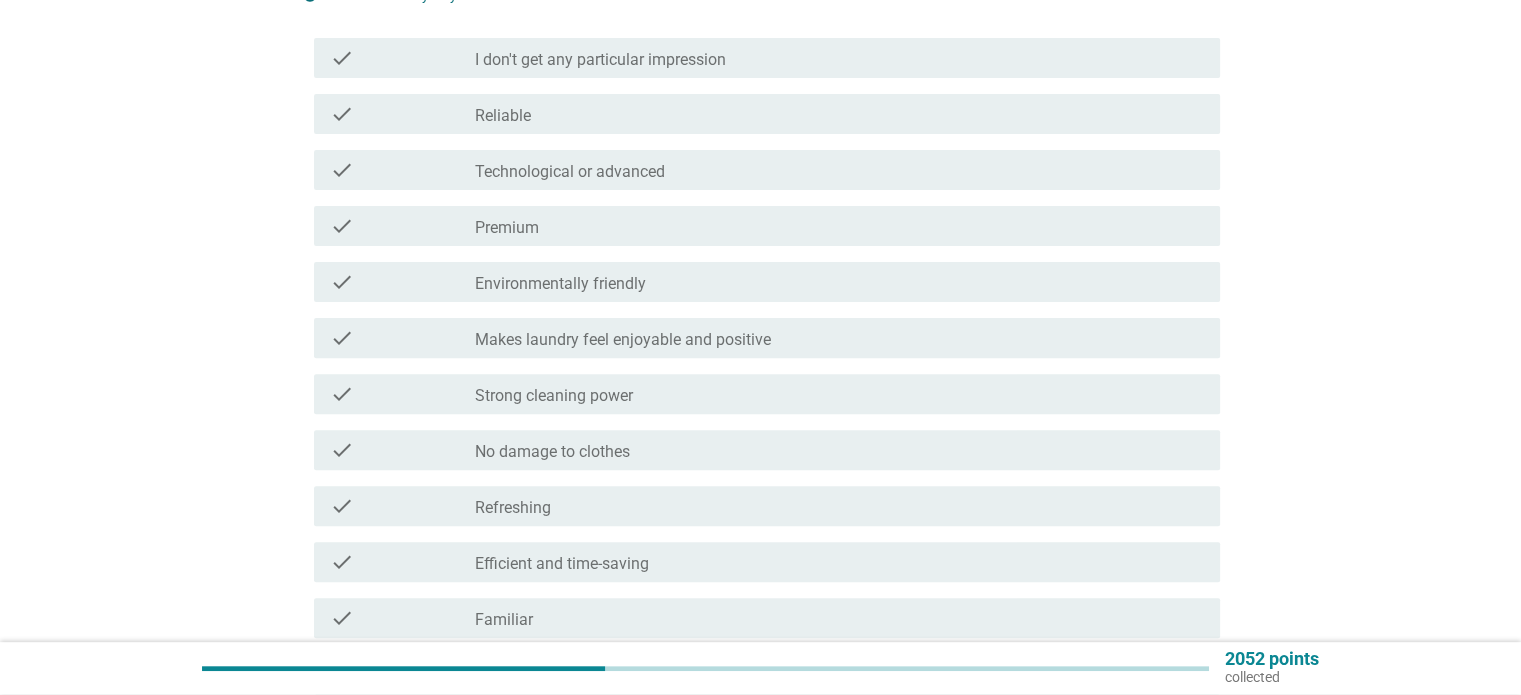 click on "check     check_box_outline_blank Refreshing" at bounding box center (767, 506) 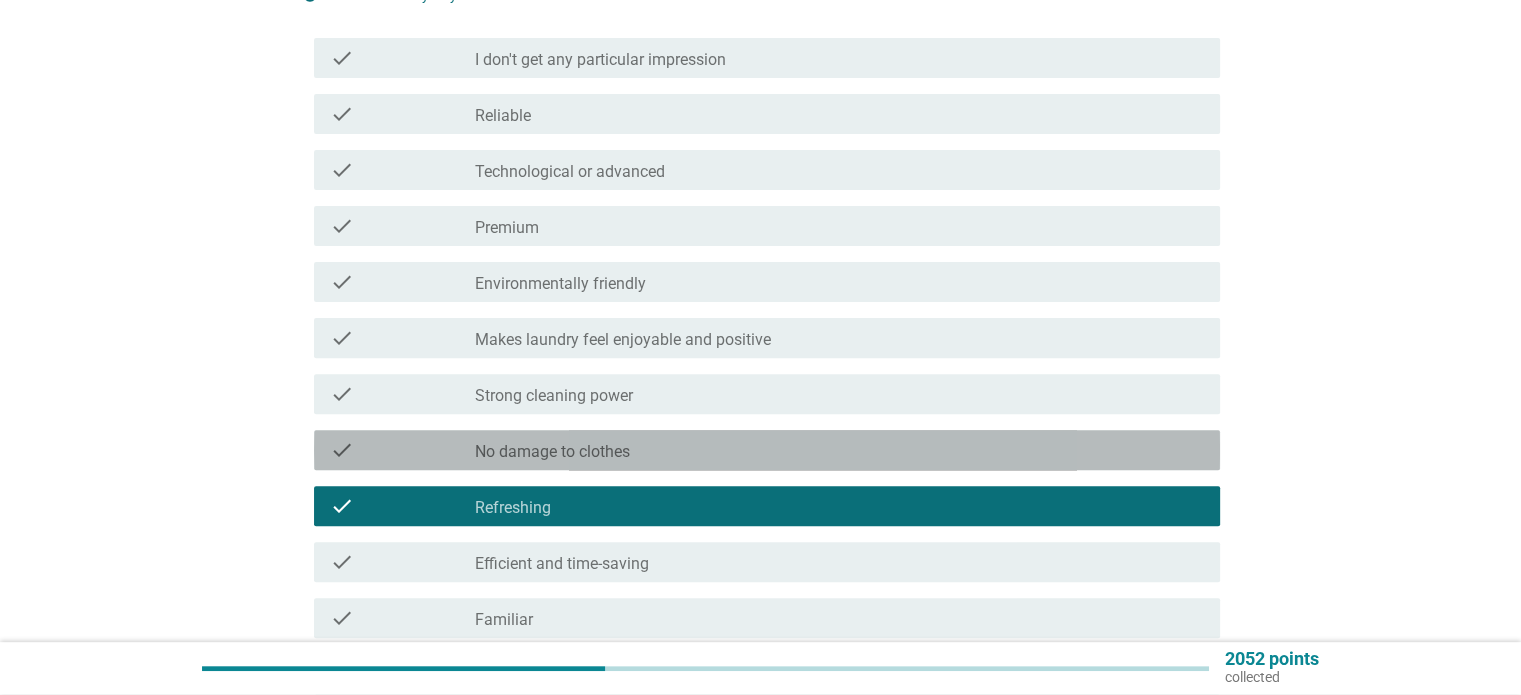 drag, startPoint x: 632, startPoint y: 463, endPoint x: 642, endPoint y: 467, distance: 10.770329 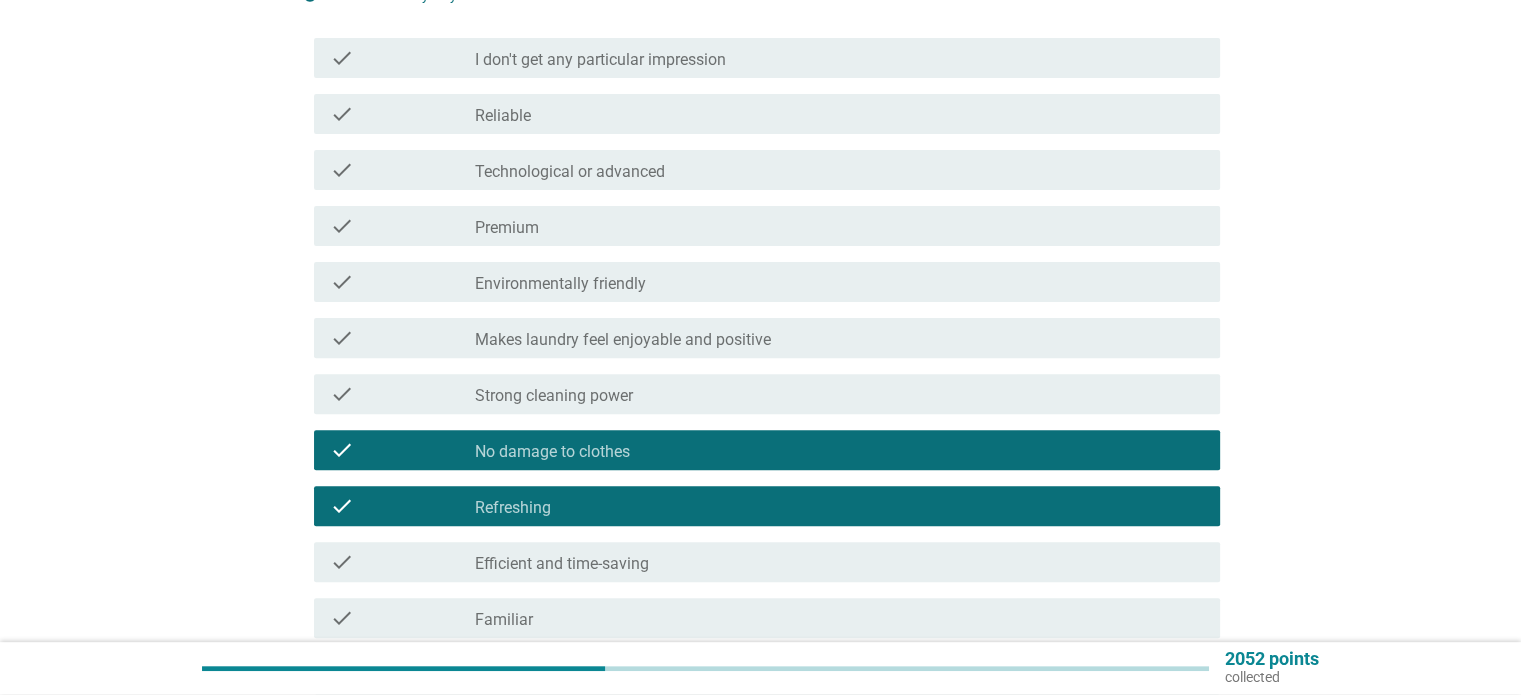 click on "check_box_outline_blank Strong cleaning power" at bounding box center (839, 394) 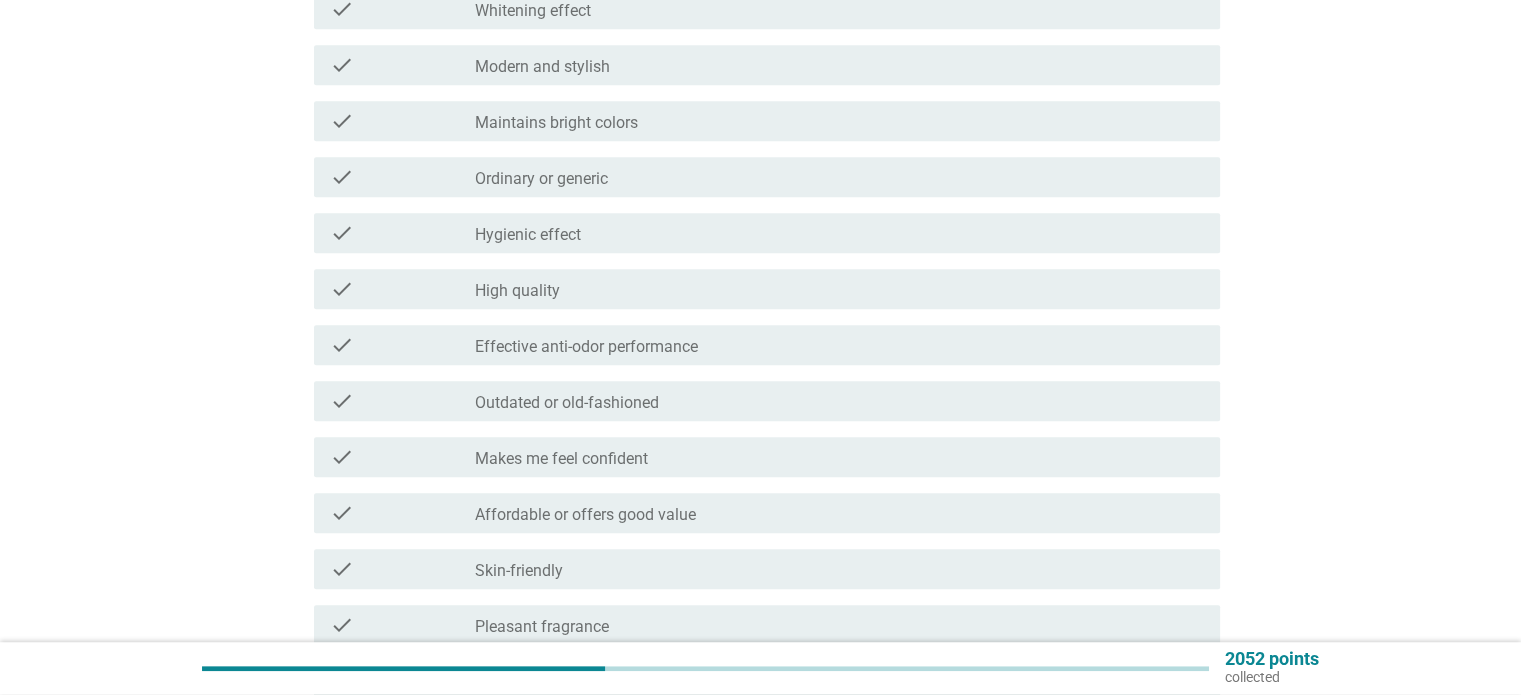 scroll, scrollTop: 1300, scrollLeft: 0, axis: vertical 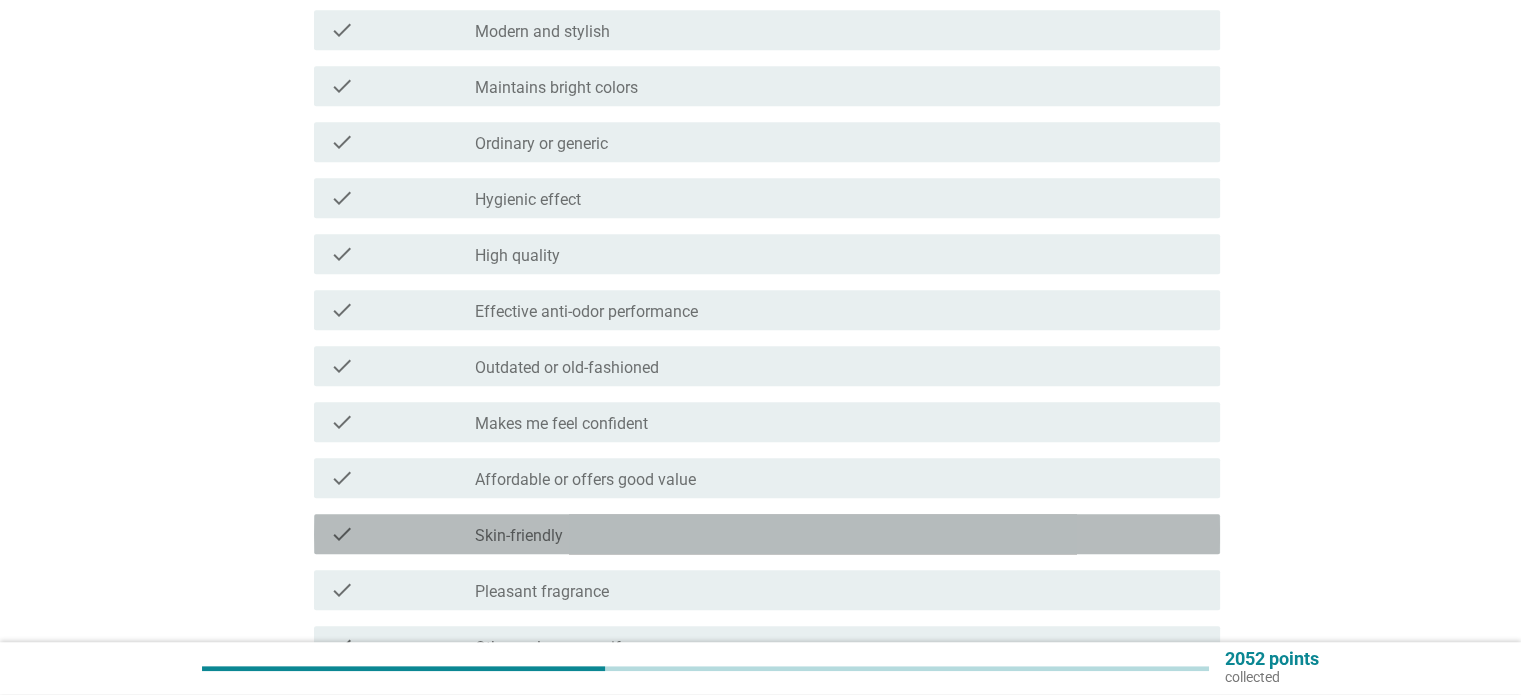 click on "check_box_outline_blank Skin-friendly" at bounding box center [839, 534] 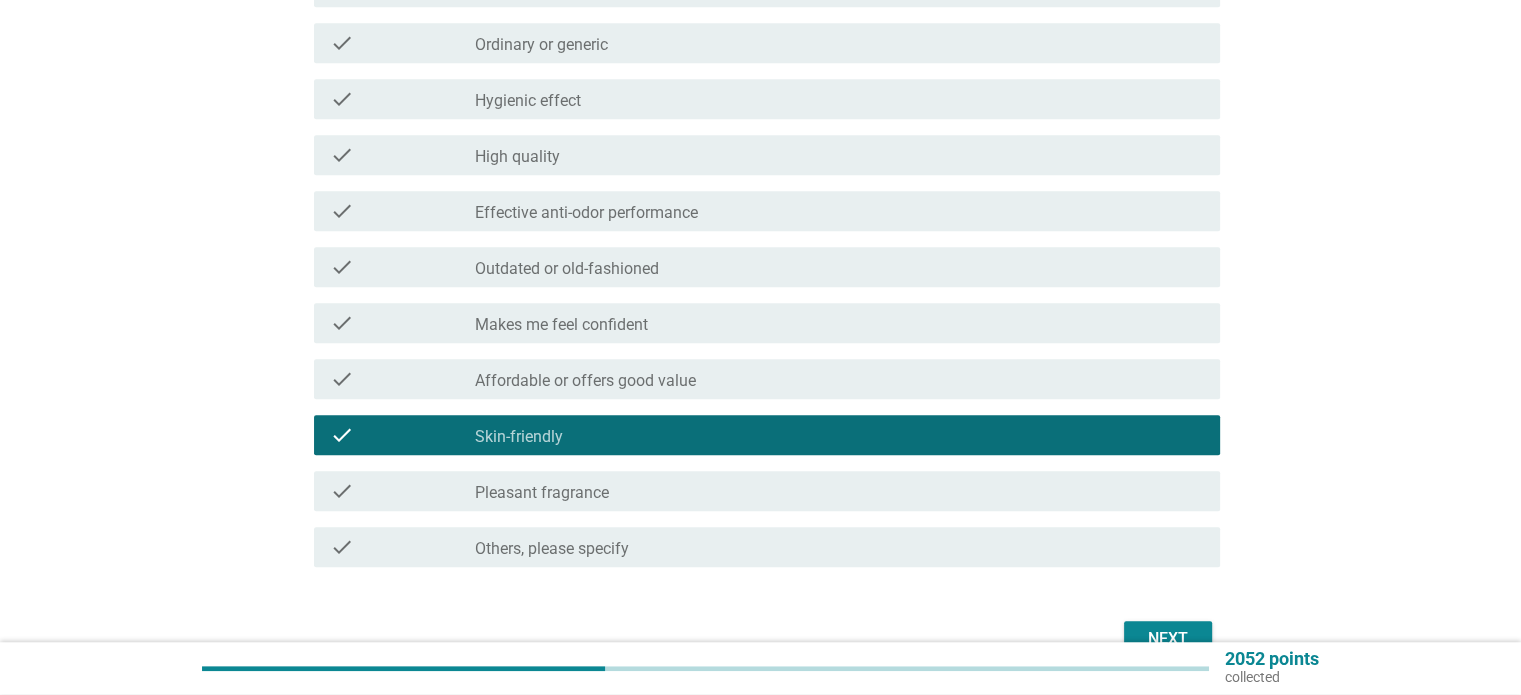 scroll, scrollTop: 1509, scrollLeft: 0, axis: vertical 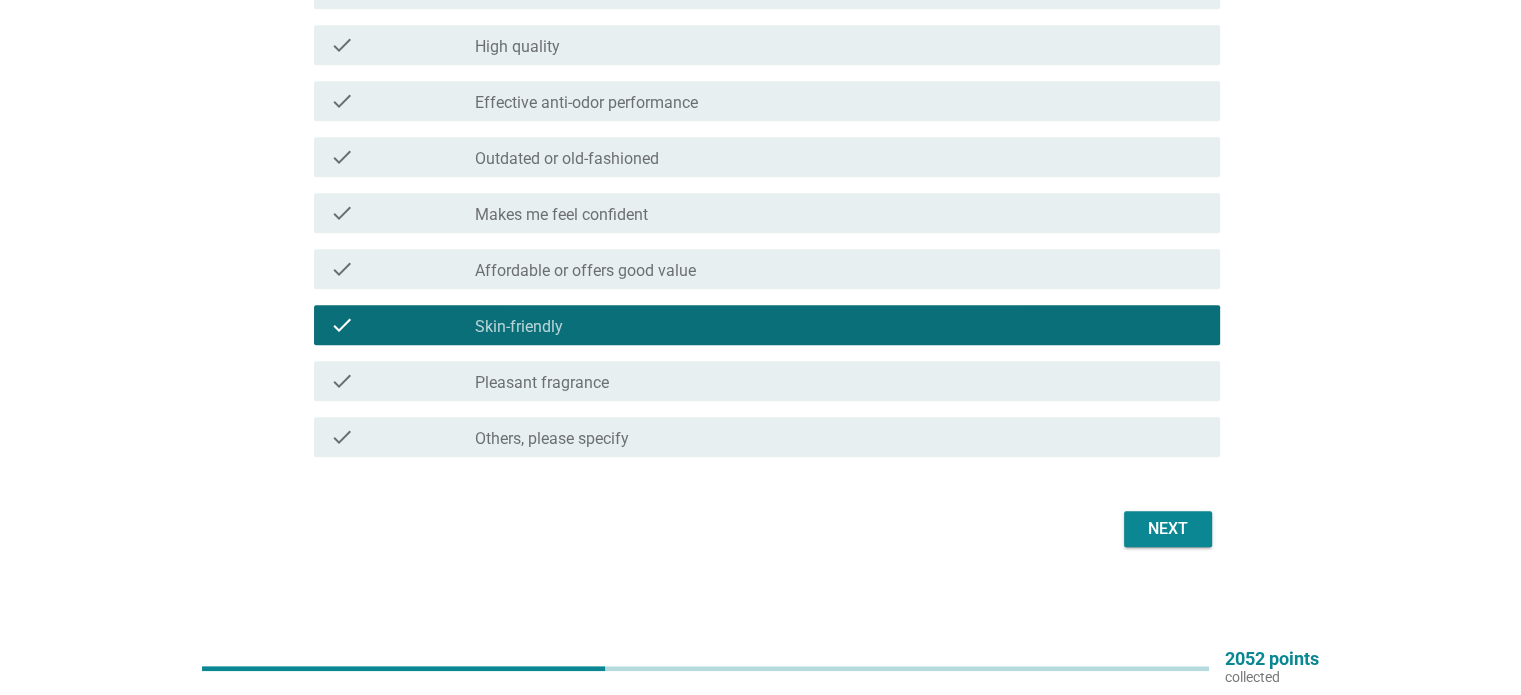 click on "Next" at bounding box center [1168, 529] 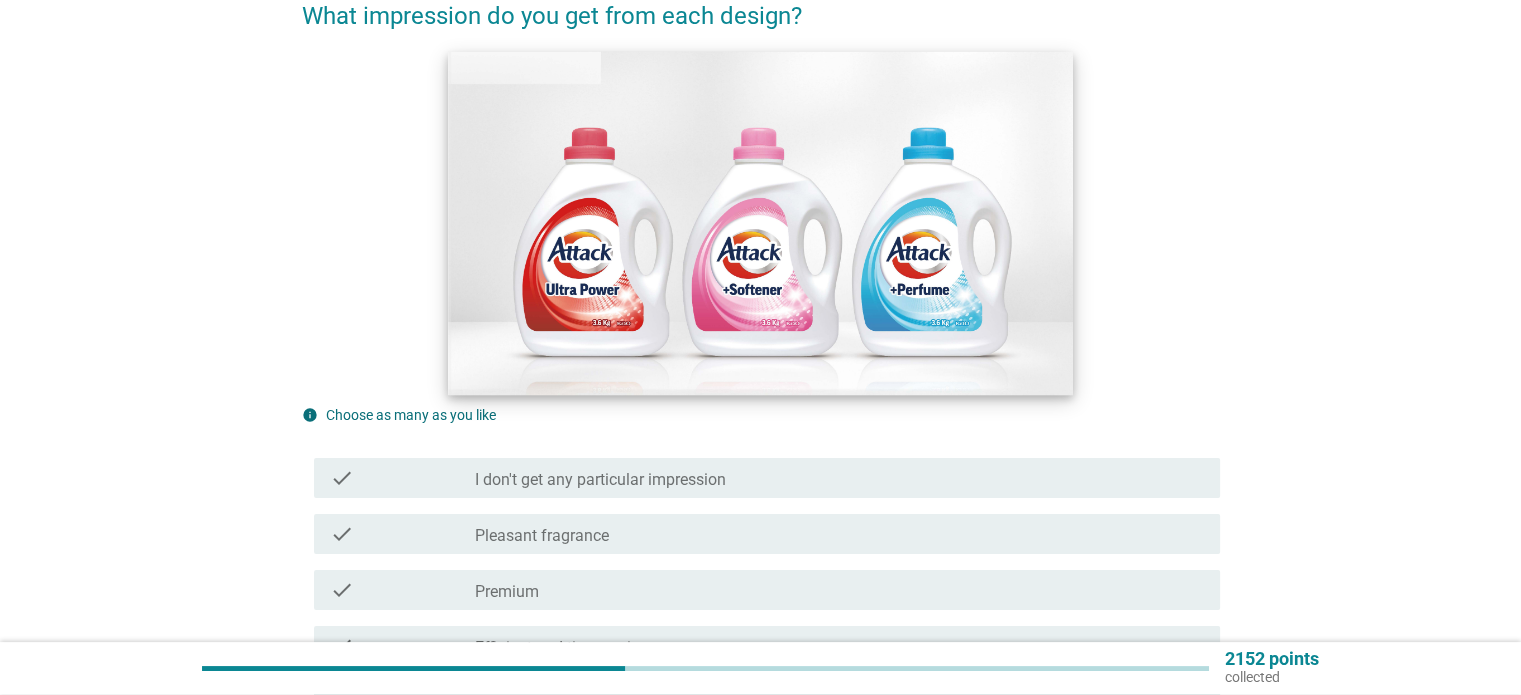 scroll, scrollTop: 500, scrollLeft: 0, axis: vertical 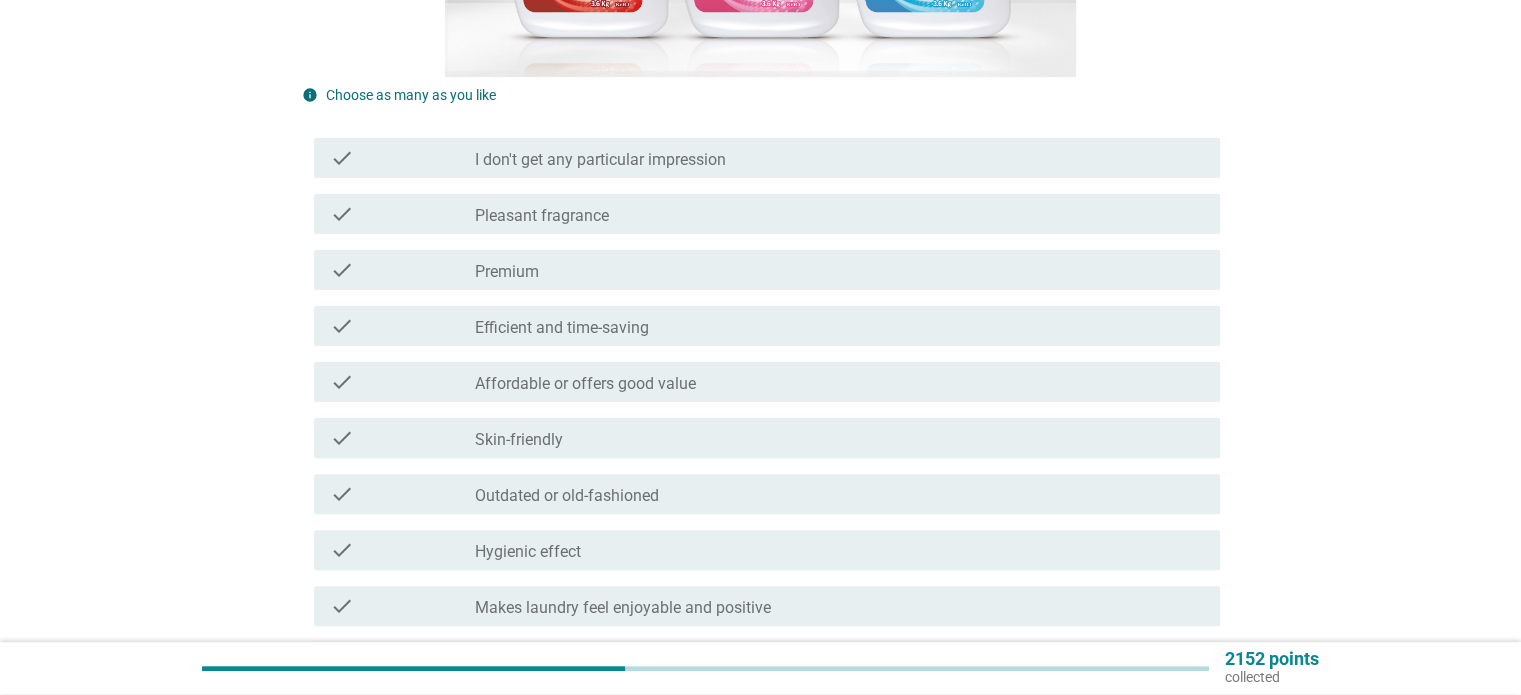click on "check_box_outline_blank Hygienic effect" at bounding box center (839, 550) 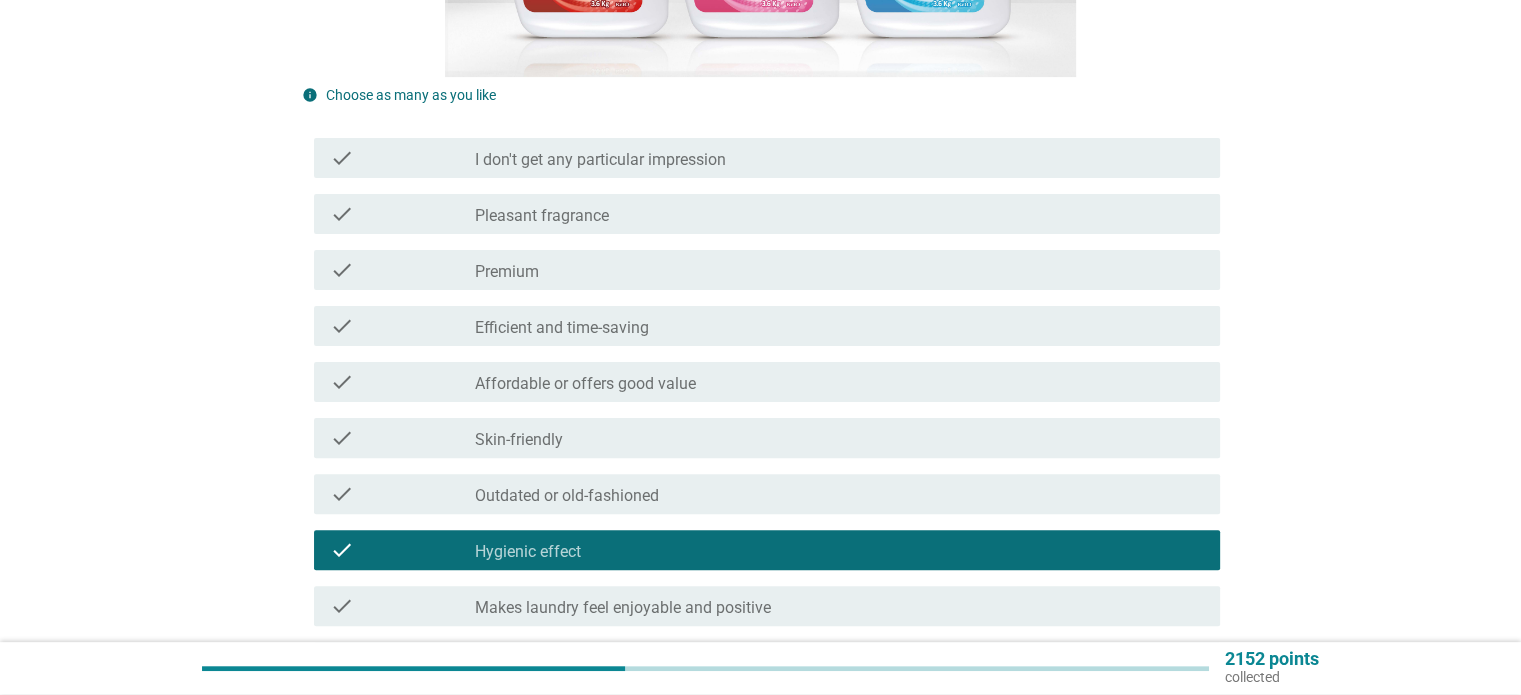 click on "check_box_outline_blank Pleasant fragrance" at bounding box center [839, 214] 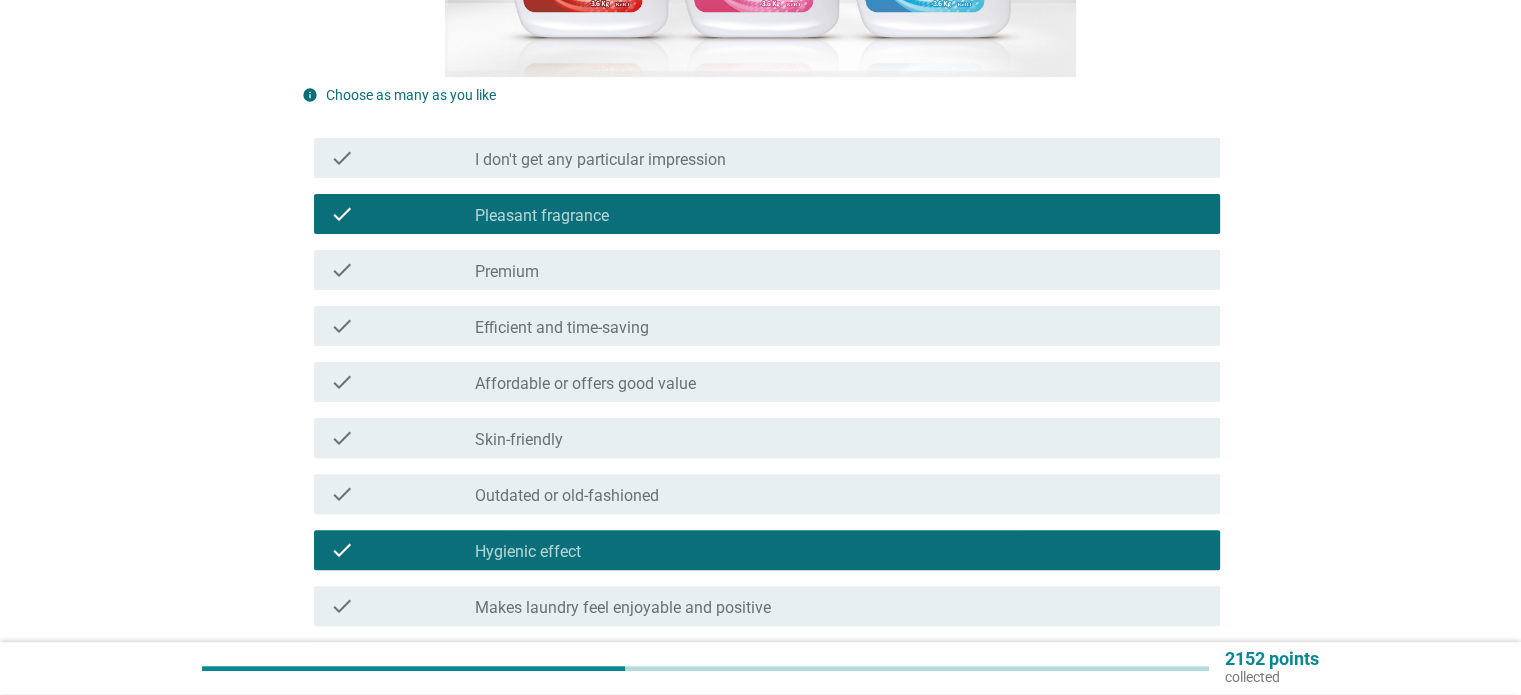 click on "check     check_box_outline_blank Outdated or old-fashioned" at bounding box center (761, 494) 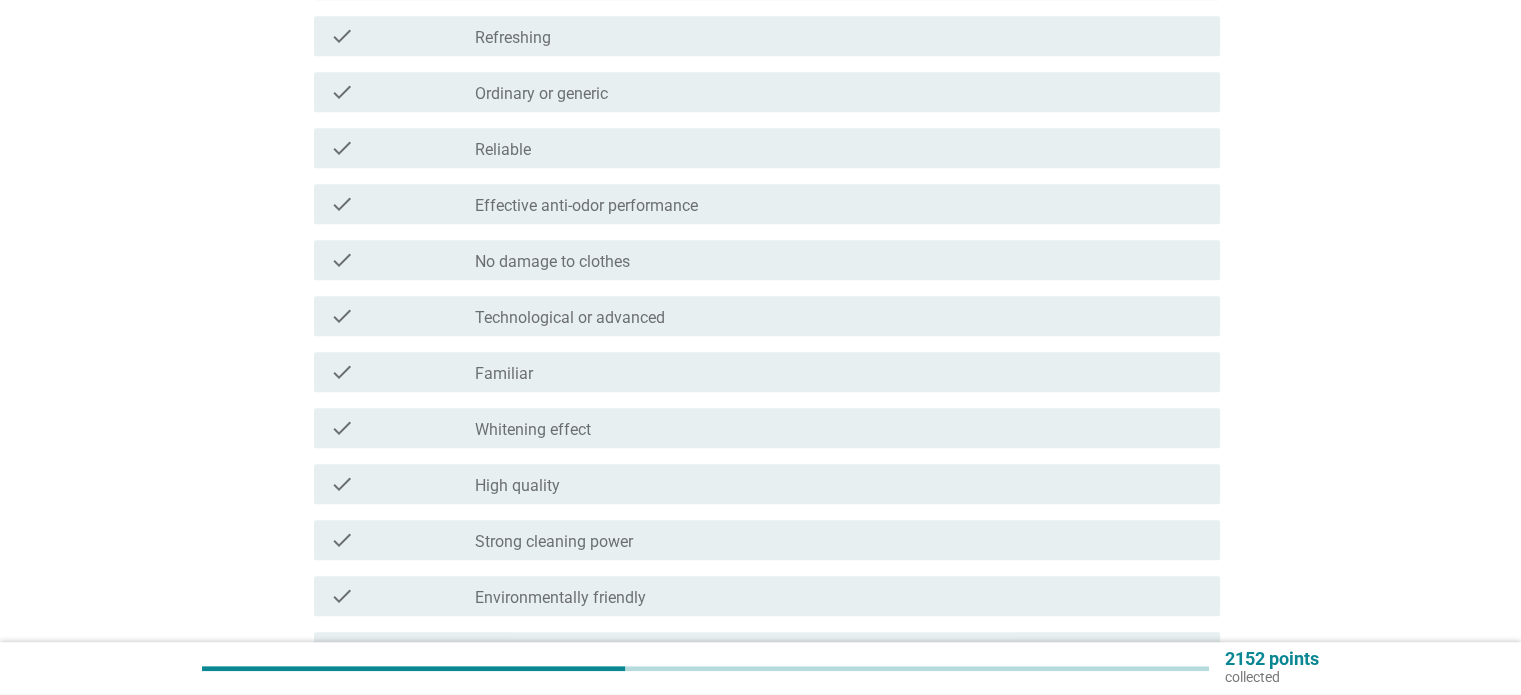 scroll, scrollTop: 1300, scrollLeft: 0, axis: vertical 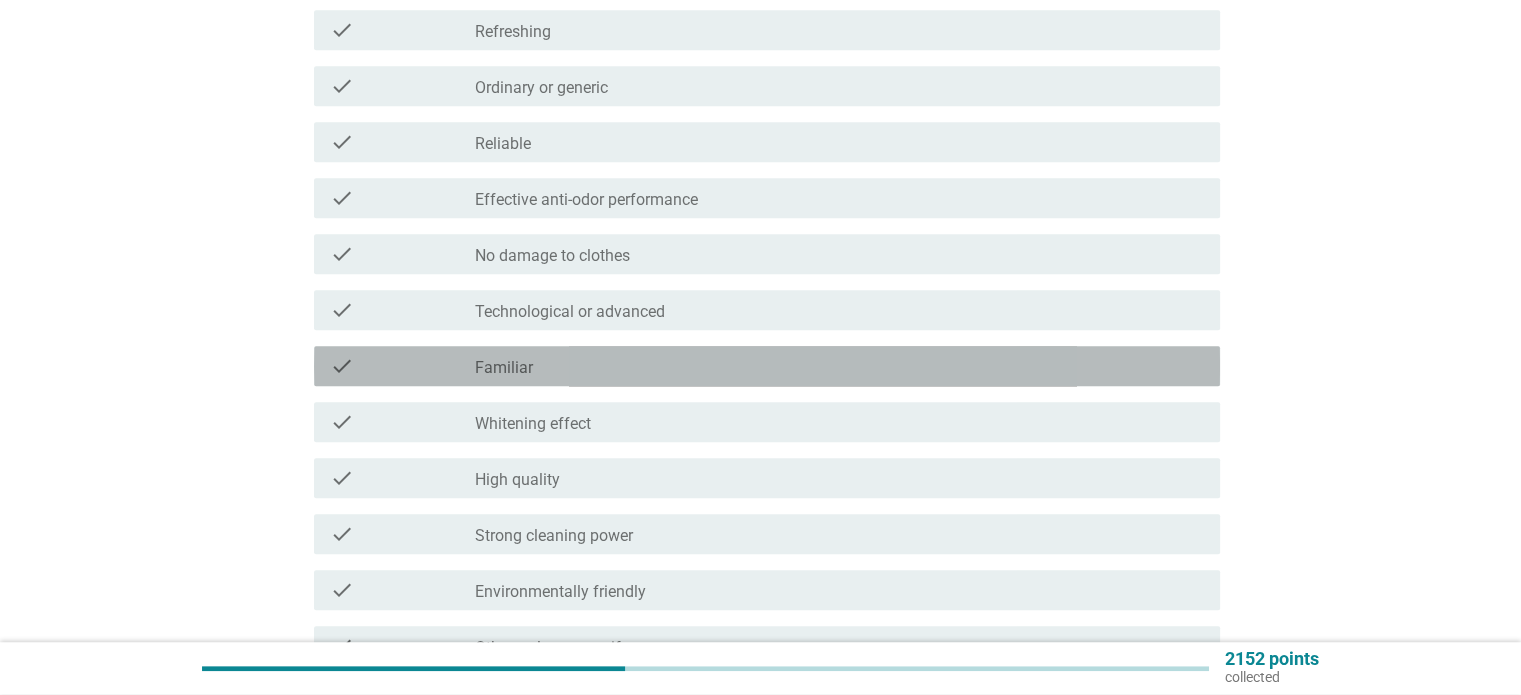 click on "check_box_outline_blank Familiar" at bounding box center (839, 366) 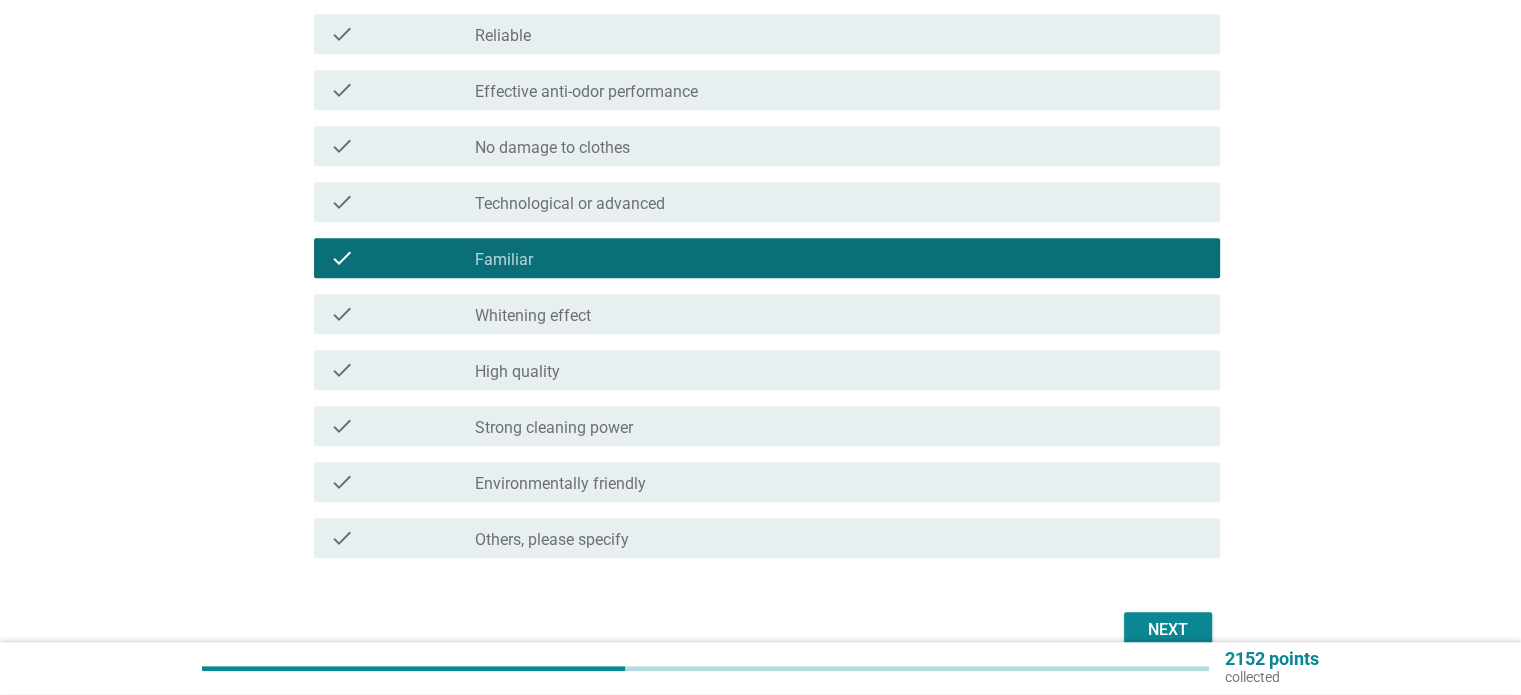 scroll, scrollTop: 1509, scrollLeft: 0, axis: vertical 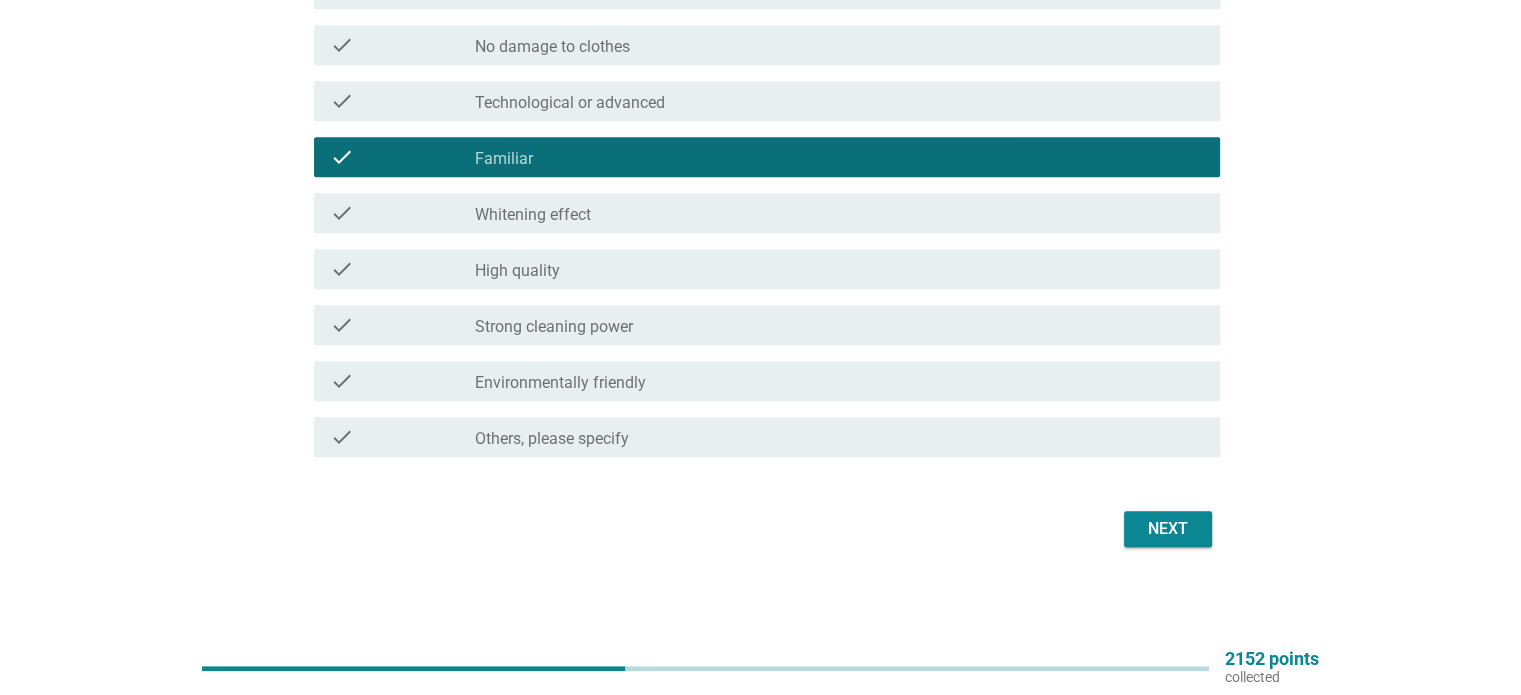 click on "Next" at bounding box center [1168, 529] 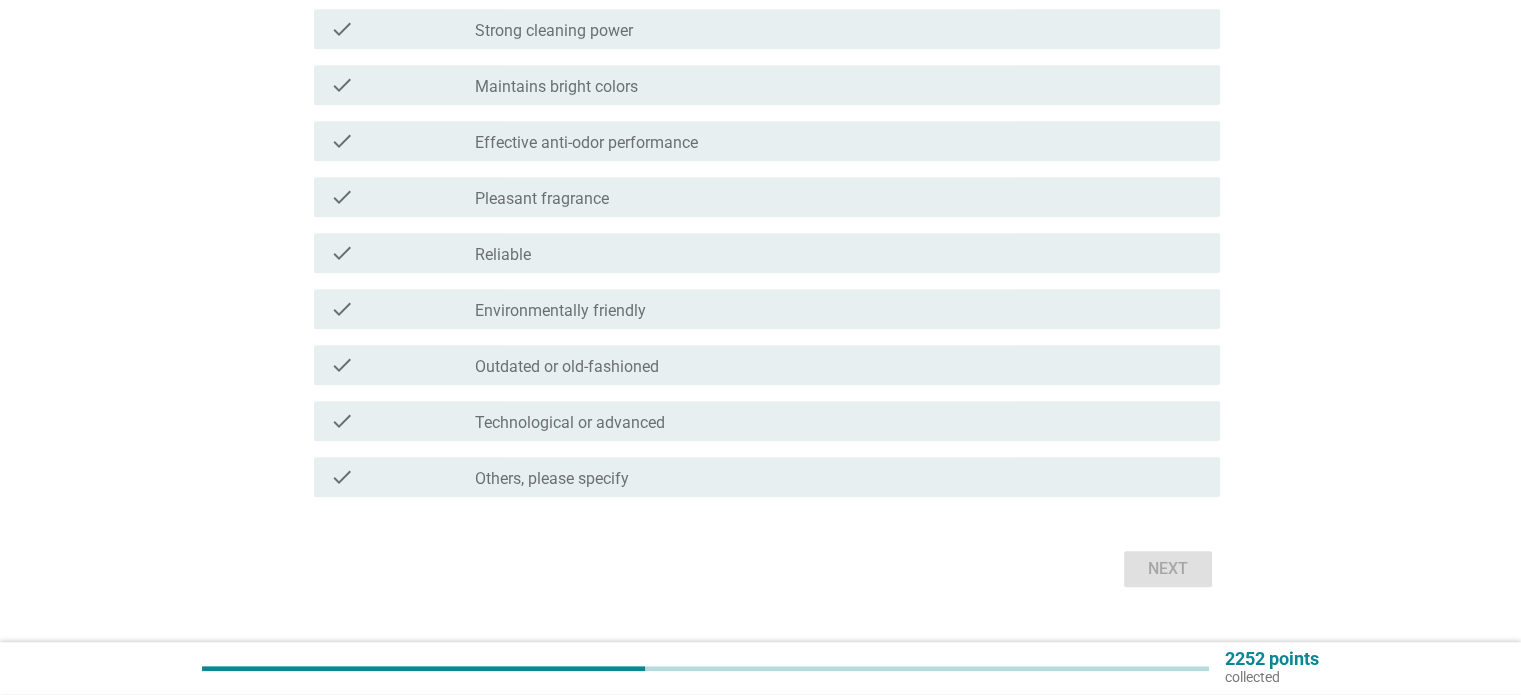 scroll, scrollTop: 1500, scrollLeft: 0, axis: vertical 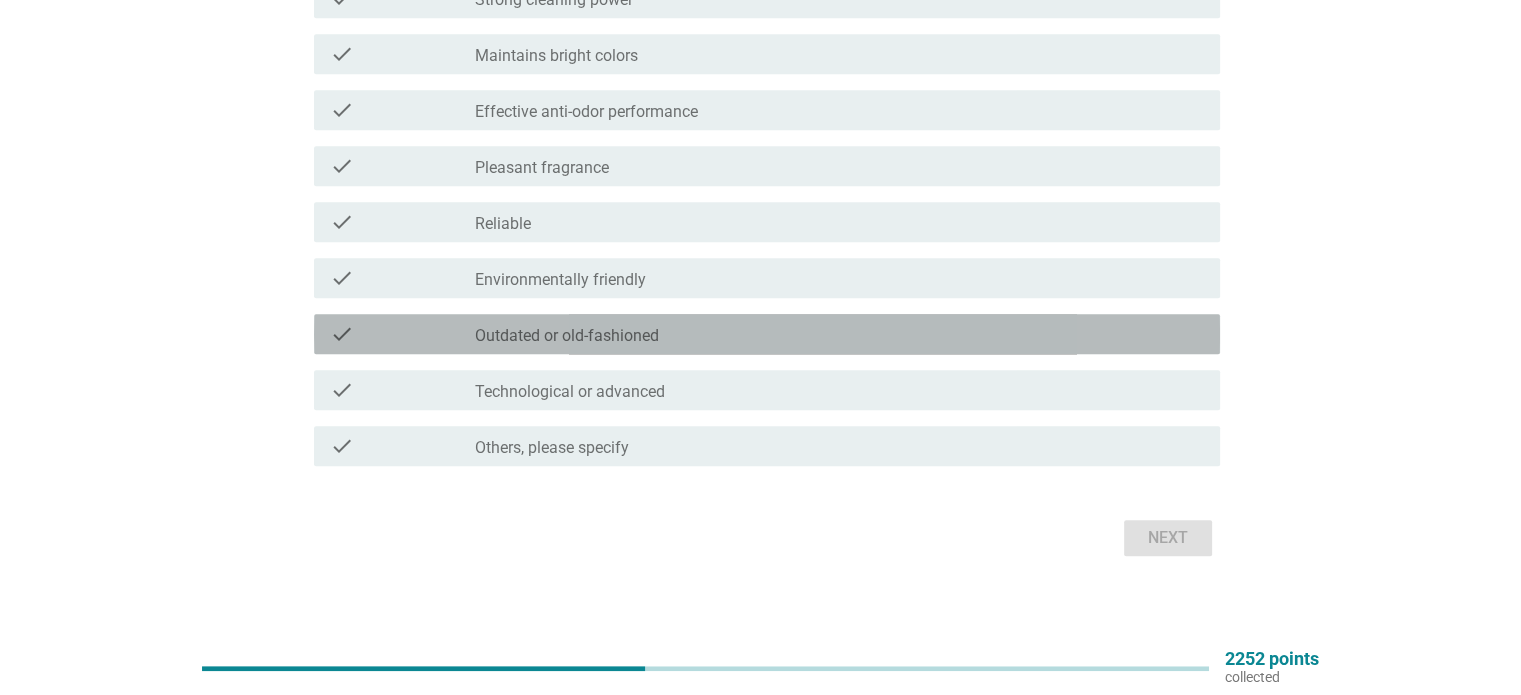 click on "check_box_outline_blank Outdated or old-fashioned" at bounding box center [839, 334] 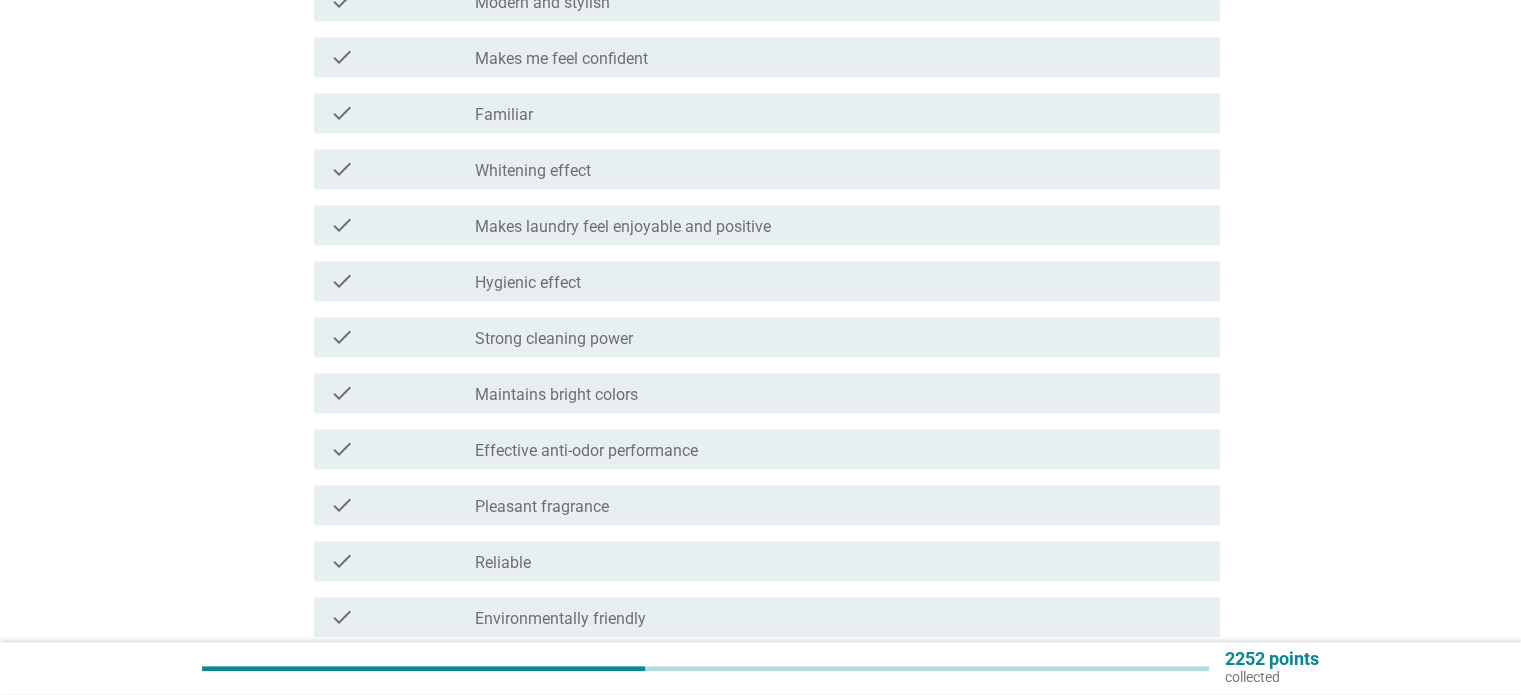 scroll, scrollTop: 1400, scrollLeft: 0, axis: vertical 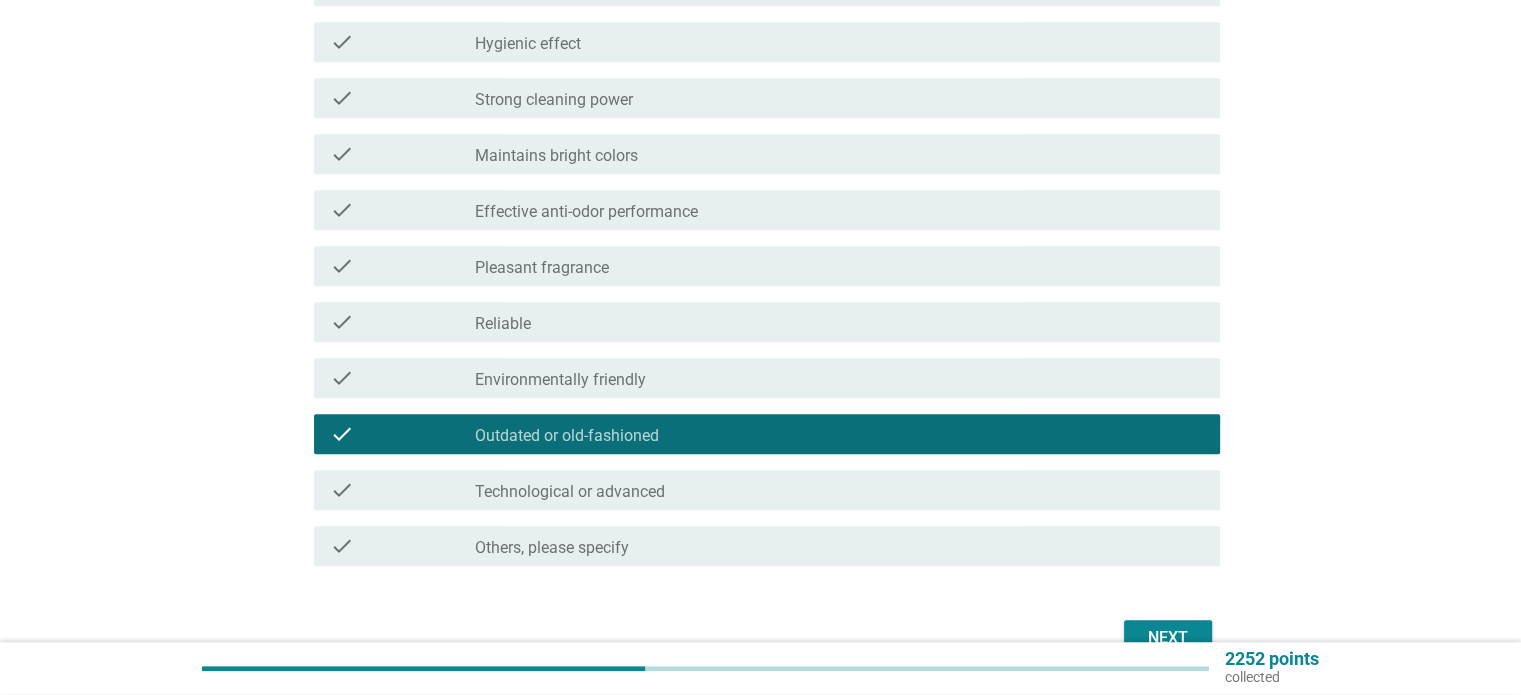click on "check_box_outline_blank Outdated or old-fashioned" at bounding box center (839, 434) 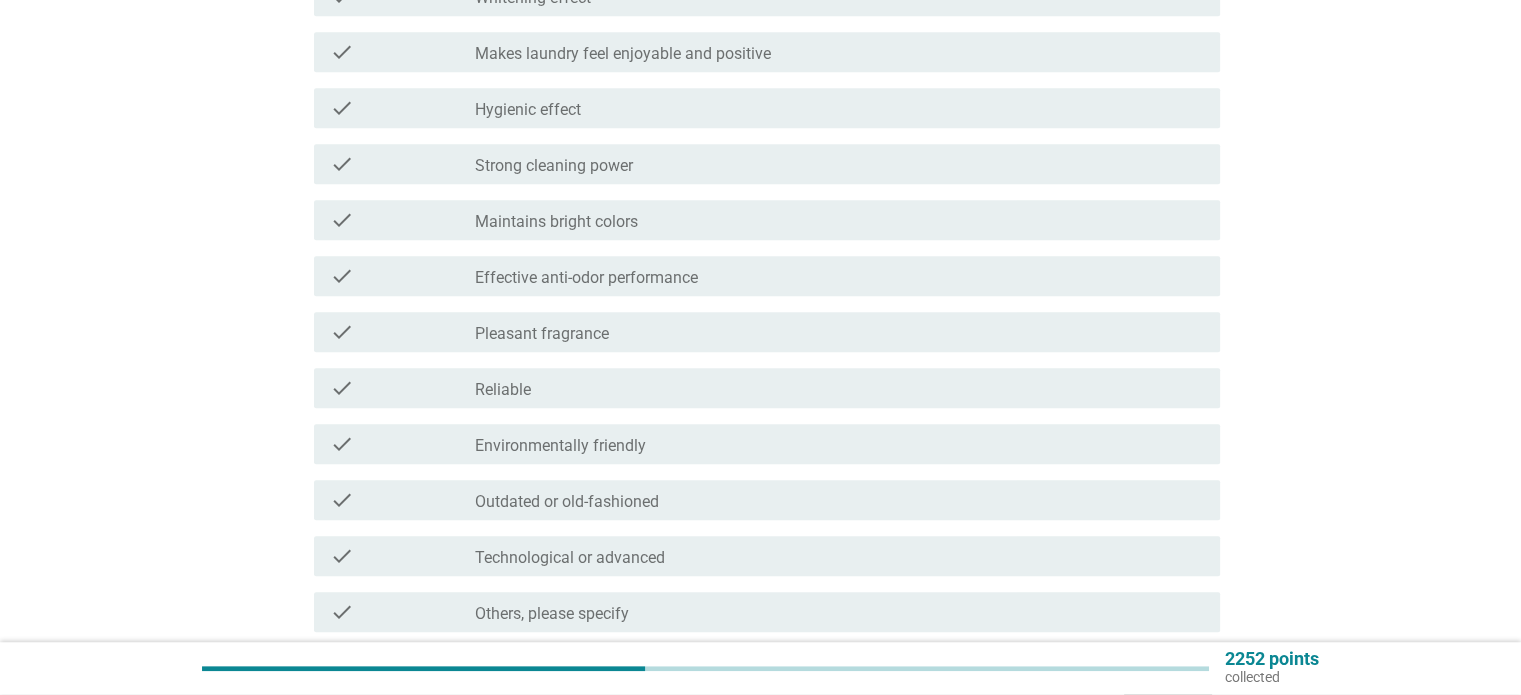 scroll, scrollTop: 1300, scrollLeft: 0, axis: vertical 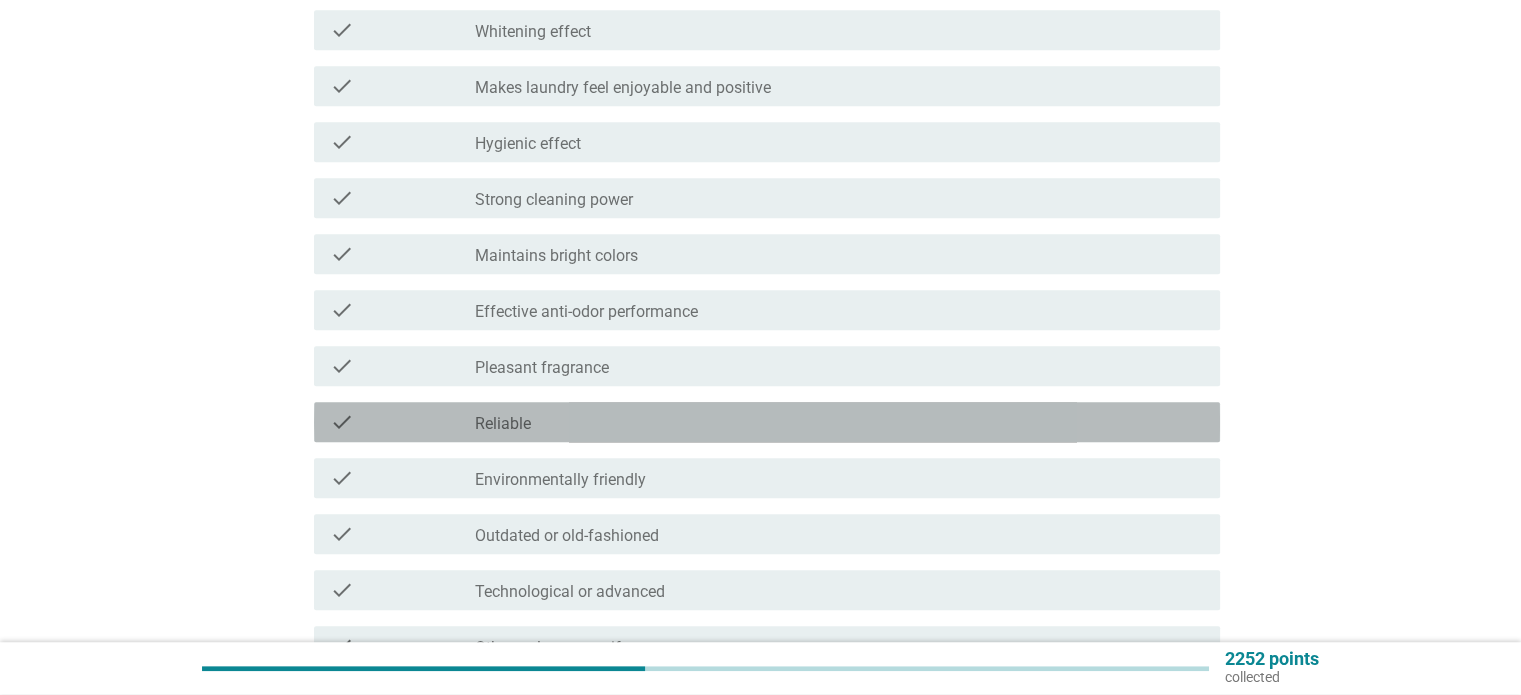 click on "check_box_outline_blank Reliable" at bounding box center [839, 422] 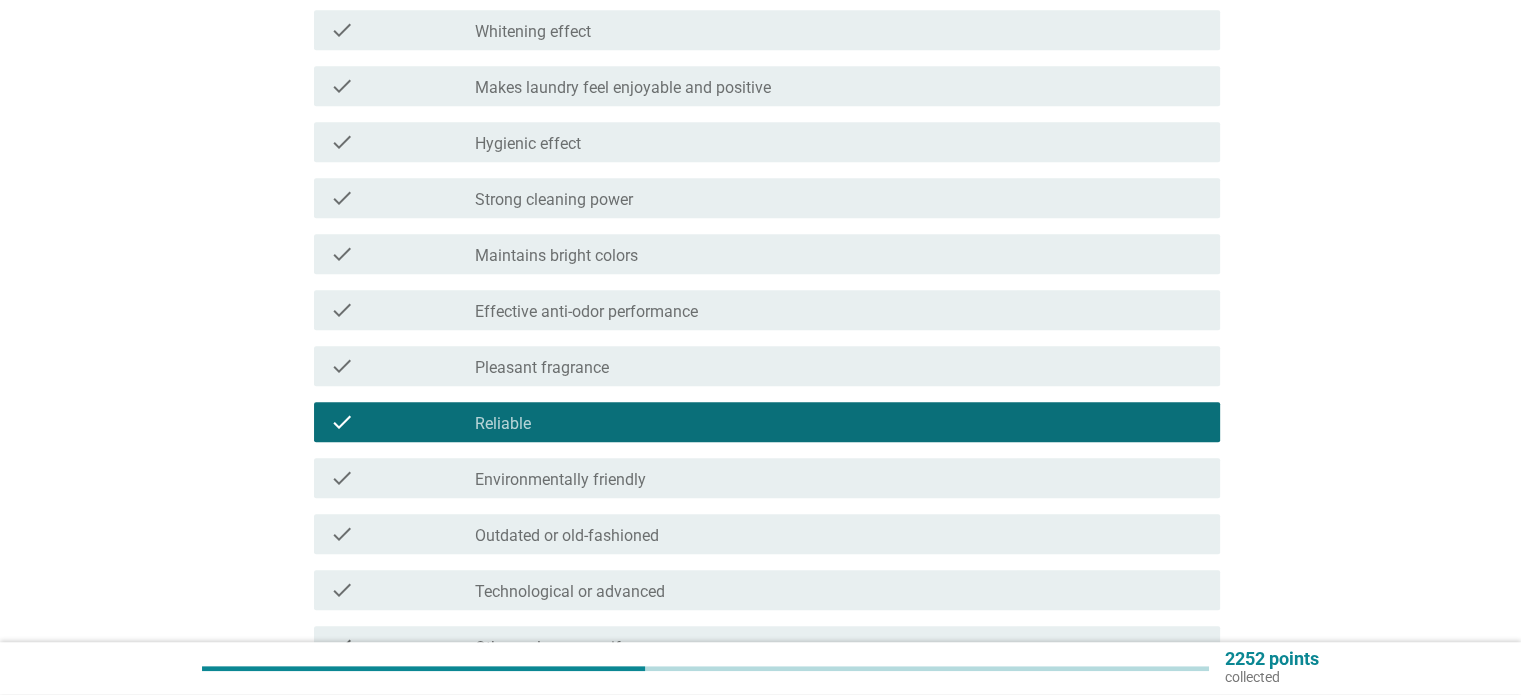 click on "check_box_outline_blank Strong cleaning power" at bounding box center [839, 198] 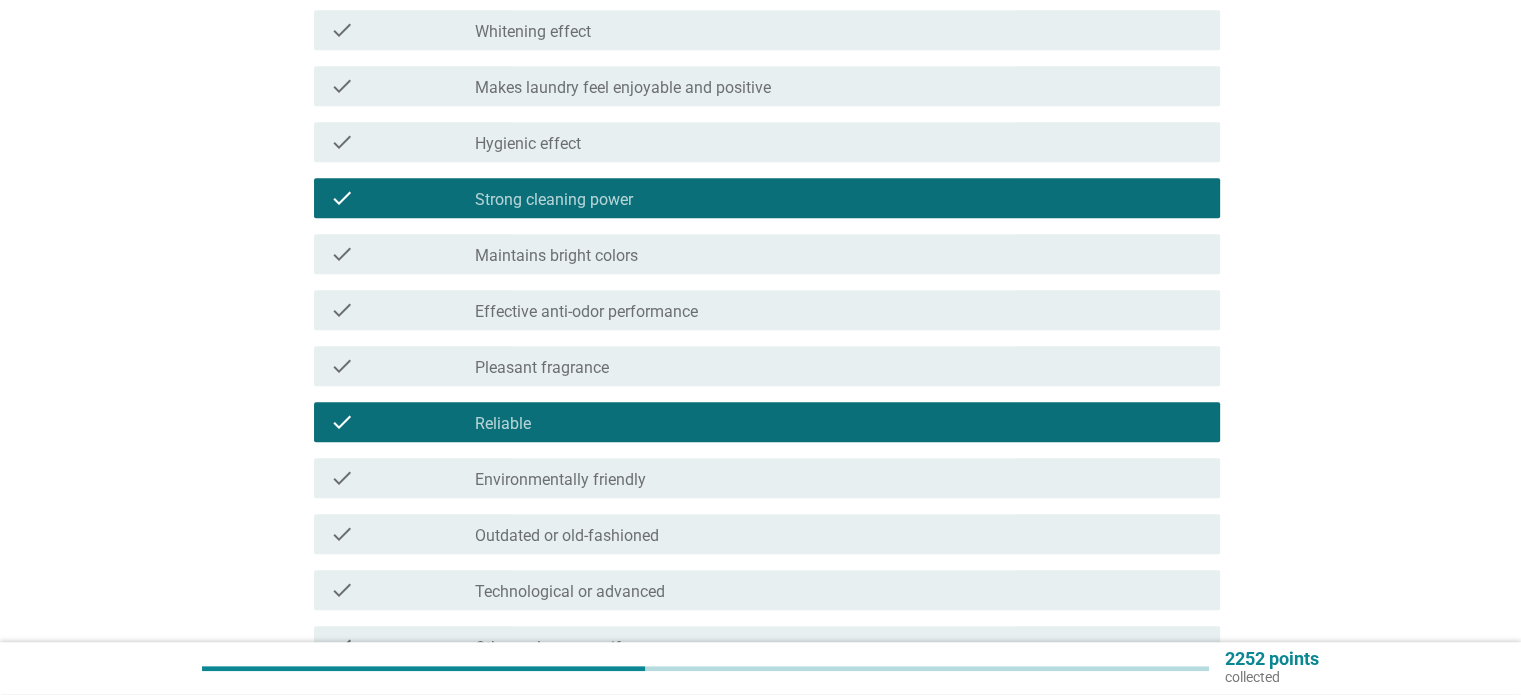 drag, startPoint x: 584, startPoint y: 131, endPoint x: 590, endPoint y: 140, distance: 10.816654 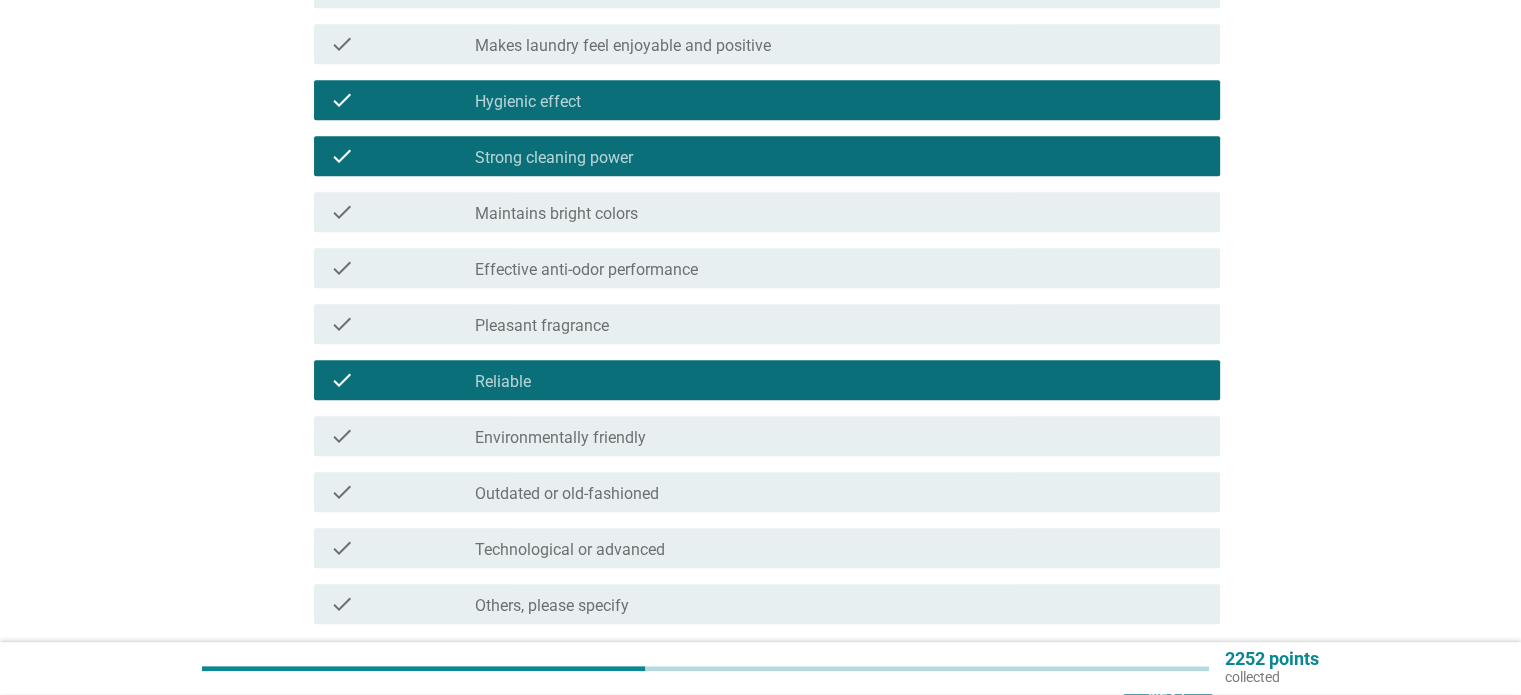 scroll, scrollTop: 1509, scrollLeft: 0, axis: vertical 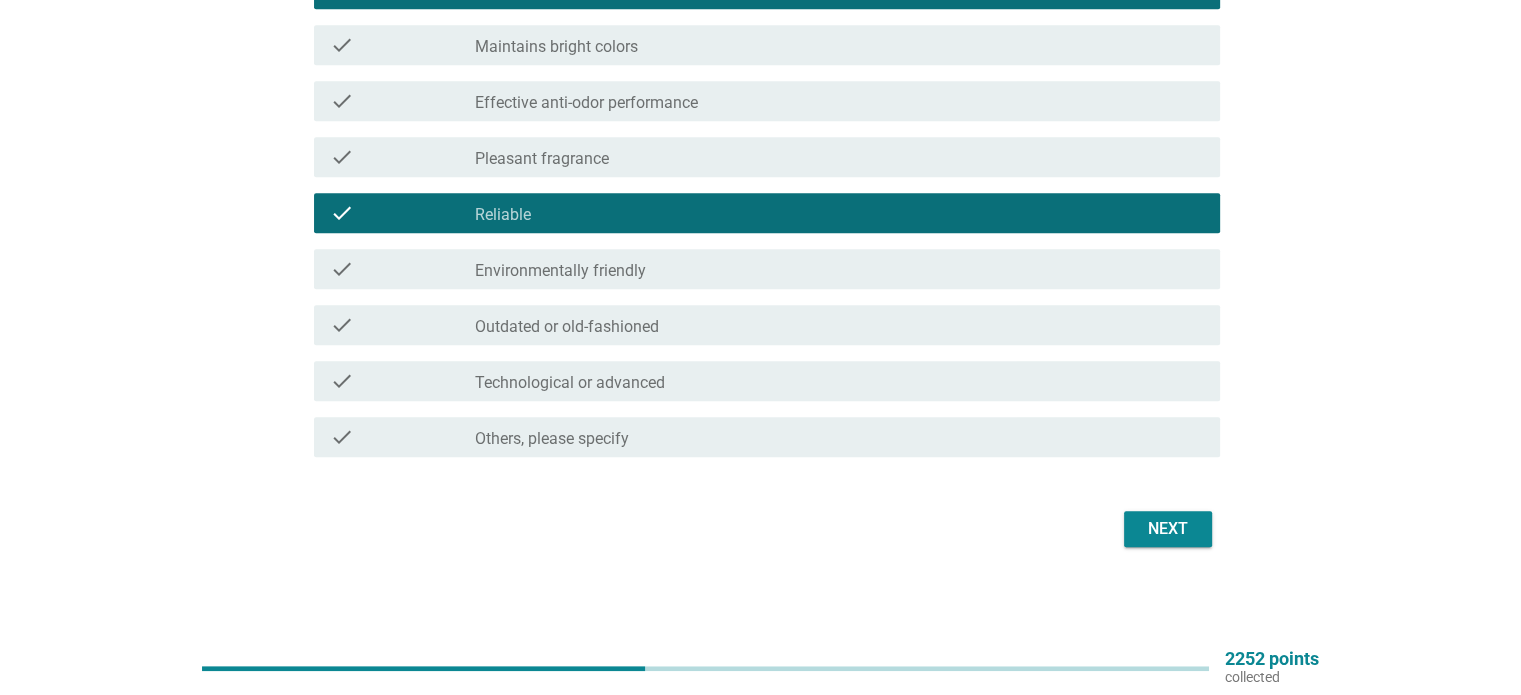 click on "Next" at bounding box center [1168, 529] 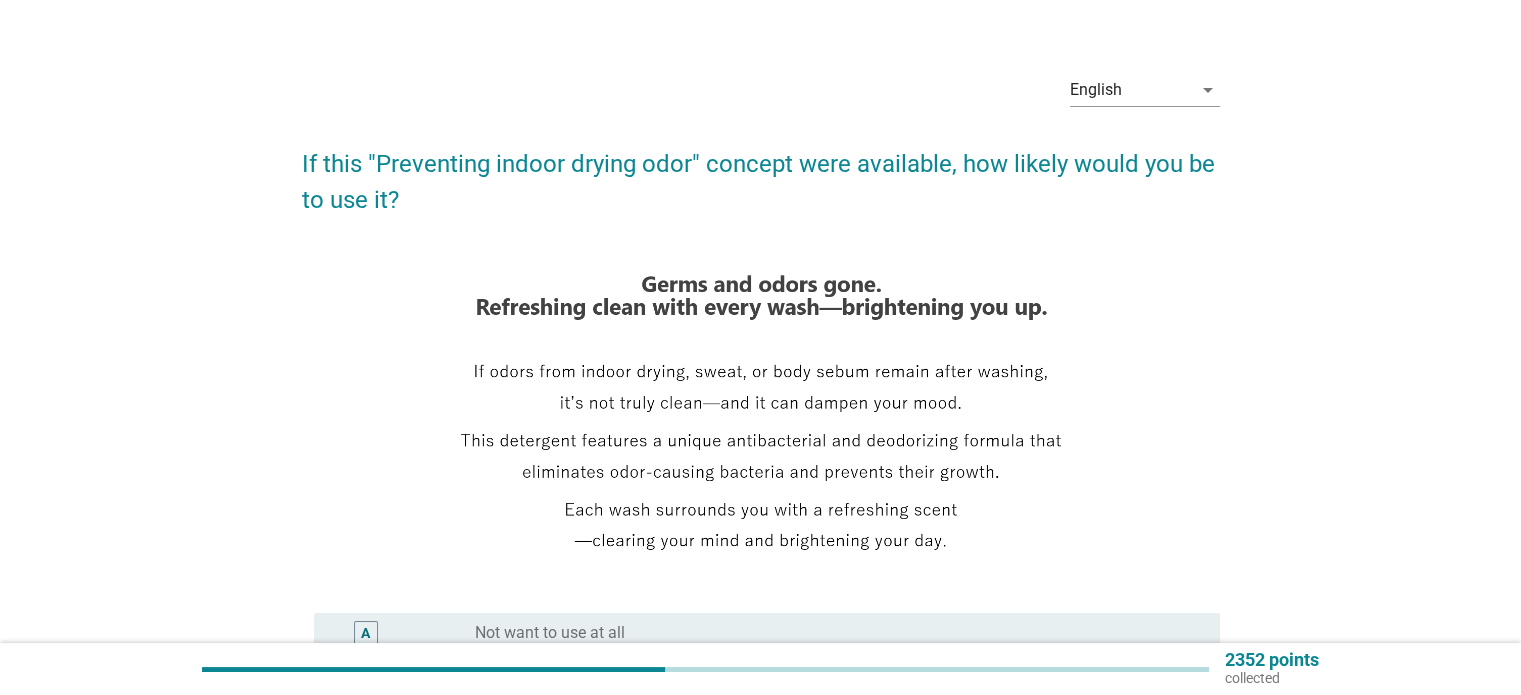 scroll, scrollTop: 0, scrollLeft: 0, axis: both 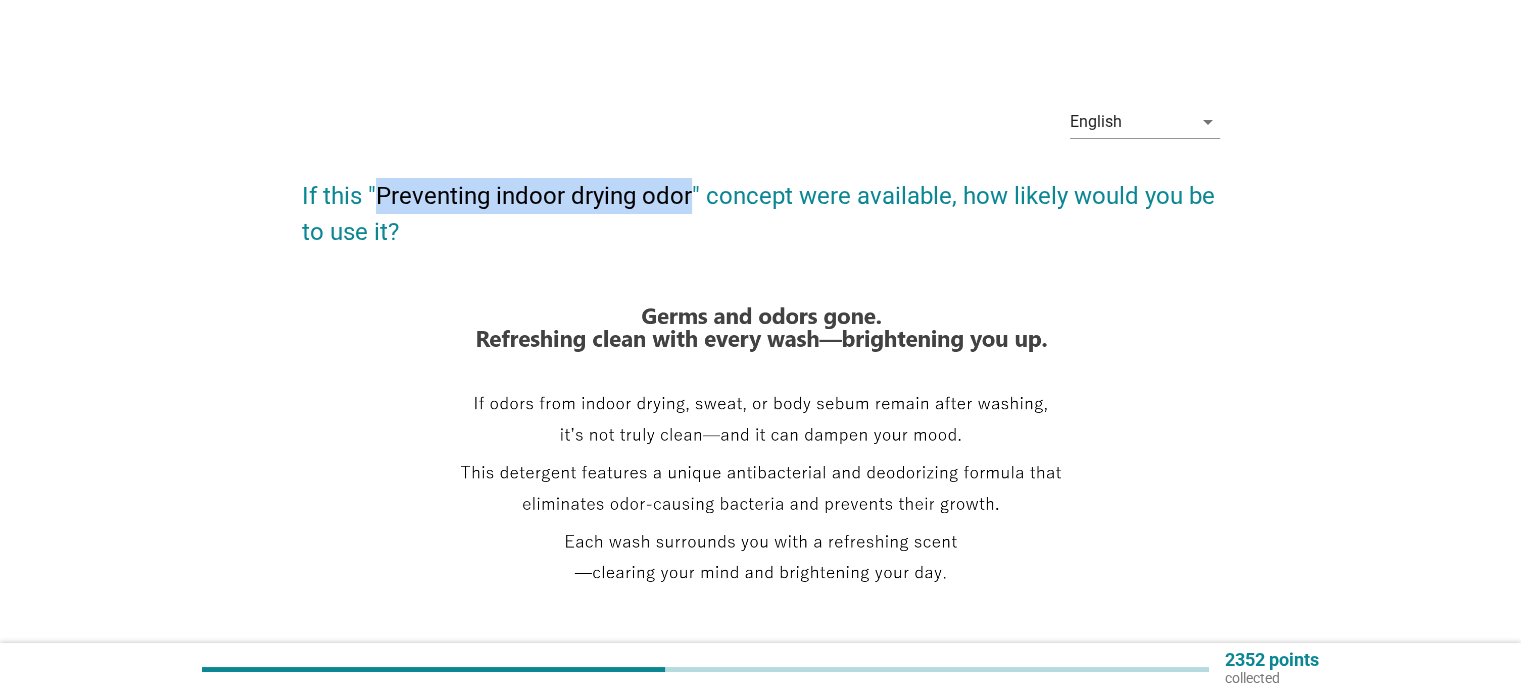 drag, startPoint x: 375, startPoint y: 184, endPoint x: 686, endPoint y: 176, distance: 311.10287 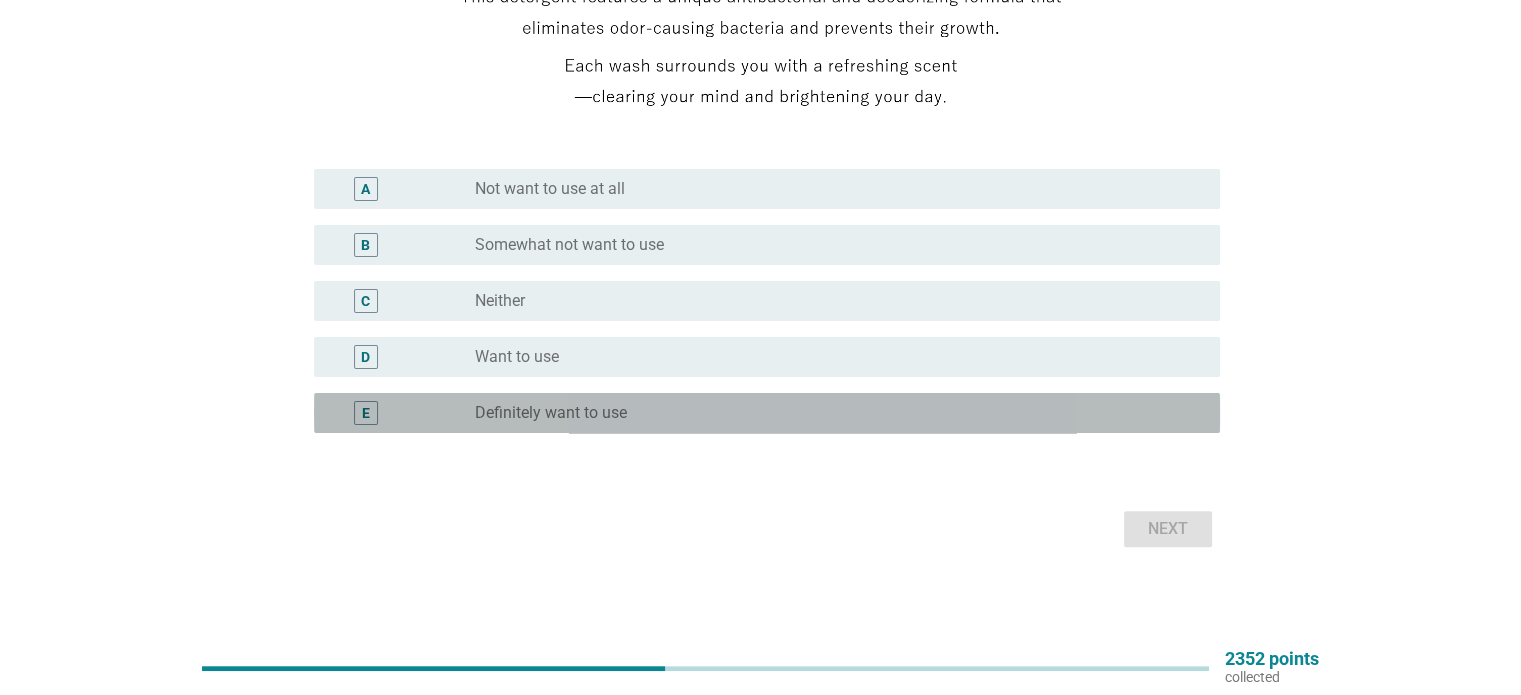 click on "radio_button_unchecked Definitely want to use" at bounding box center (831, 413) 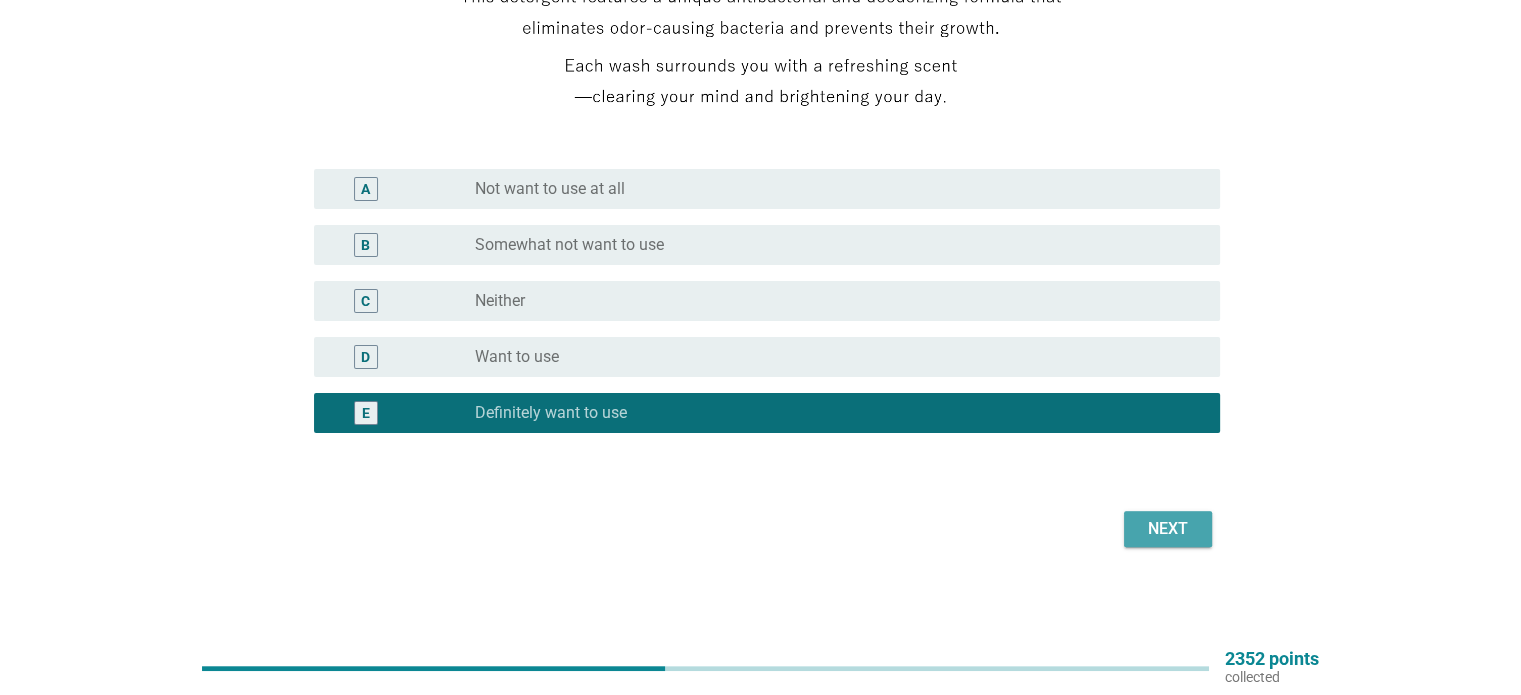 click on "Next" at bounding box center (1168, 529) 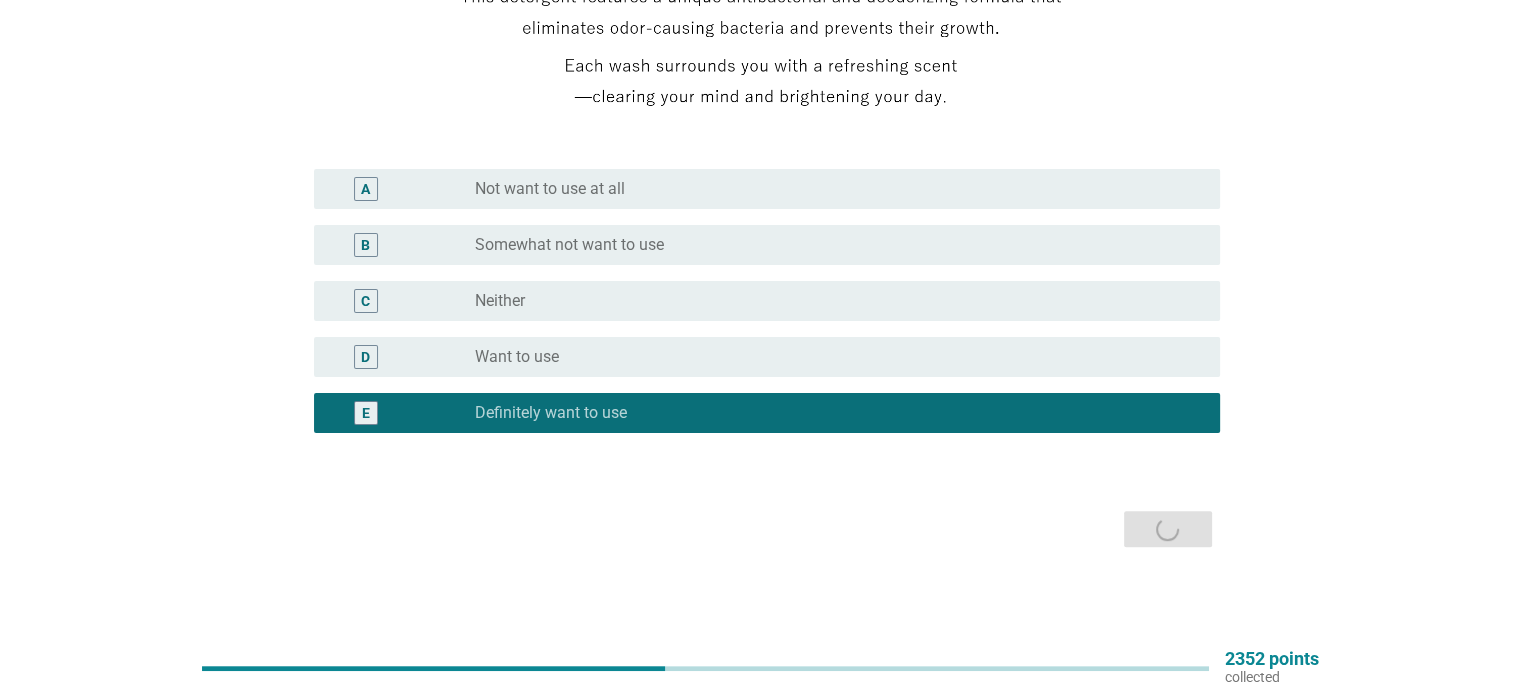 scroll, scrollTop: 0, scrollLeft: 0, axis: both 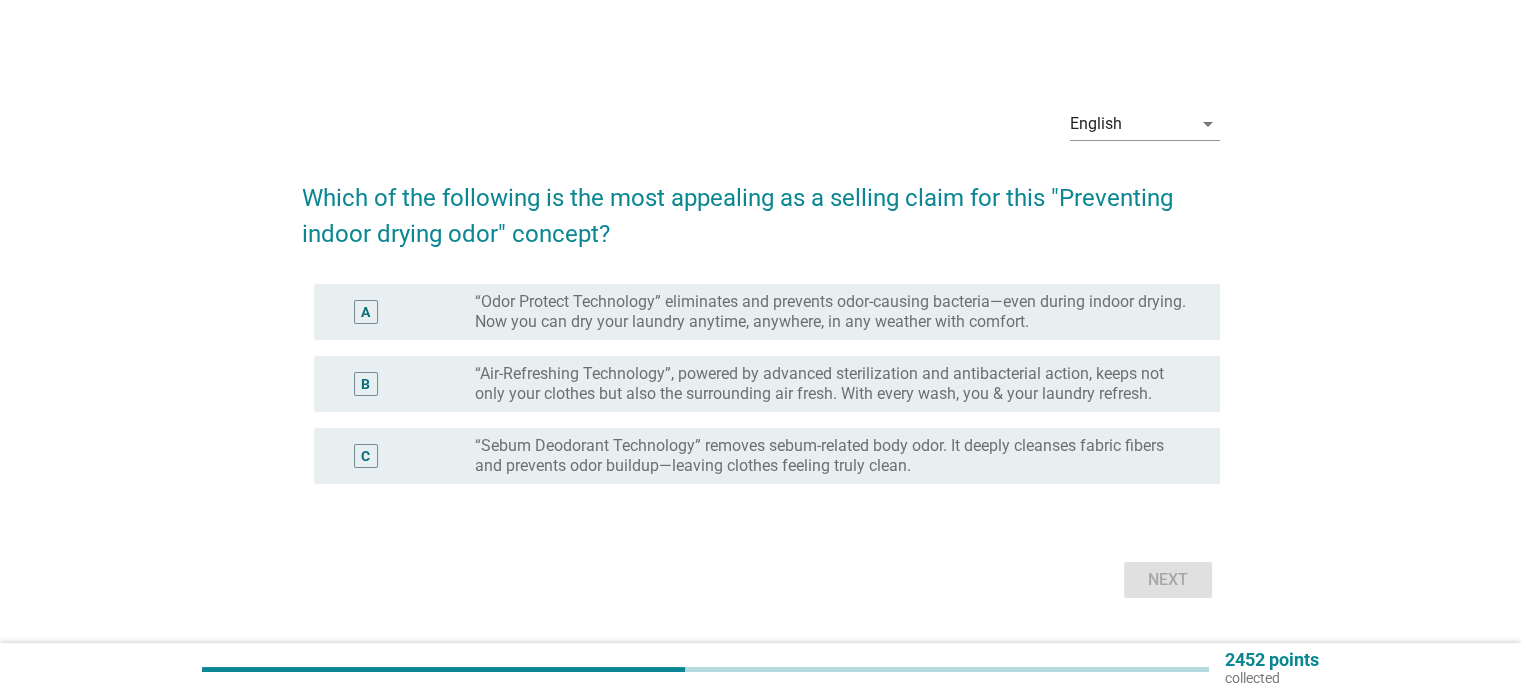 click on "“Air-Refreshing Technology”, powered by advanced sterilization and antibacterial action, keeps not only your clothes but also the surrounding air fresh. With every wash, you & your laundry refresh." at bounding box center [831, 384] 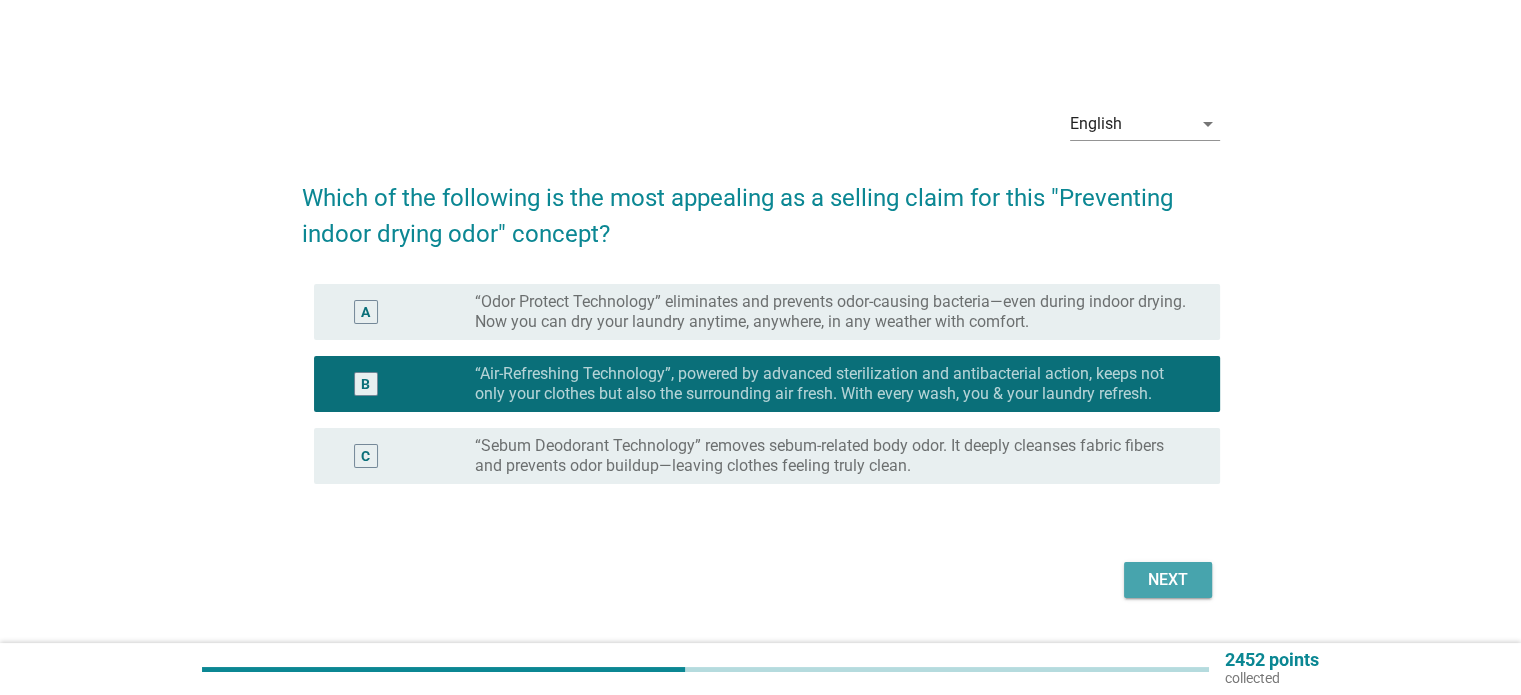 click on "Next" at bounding box center (1168, 580) 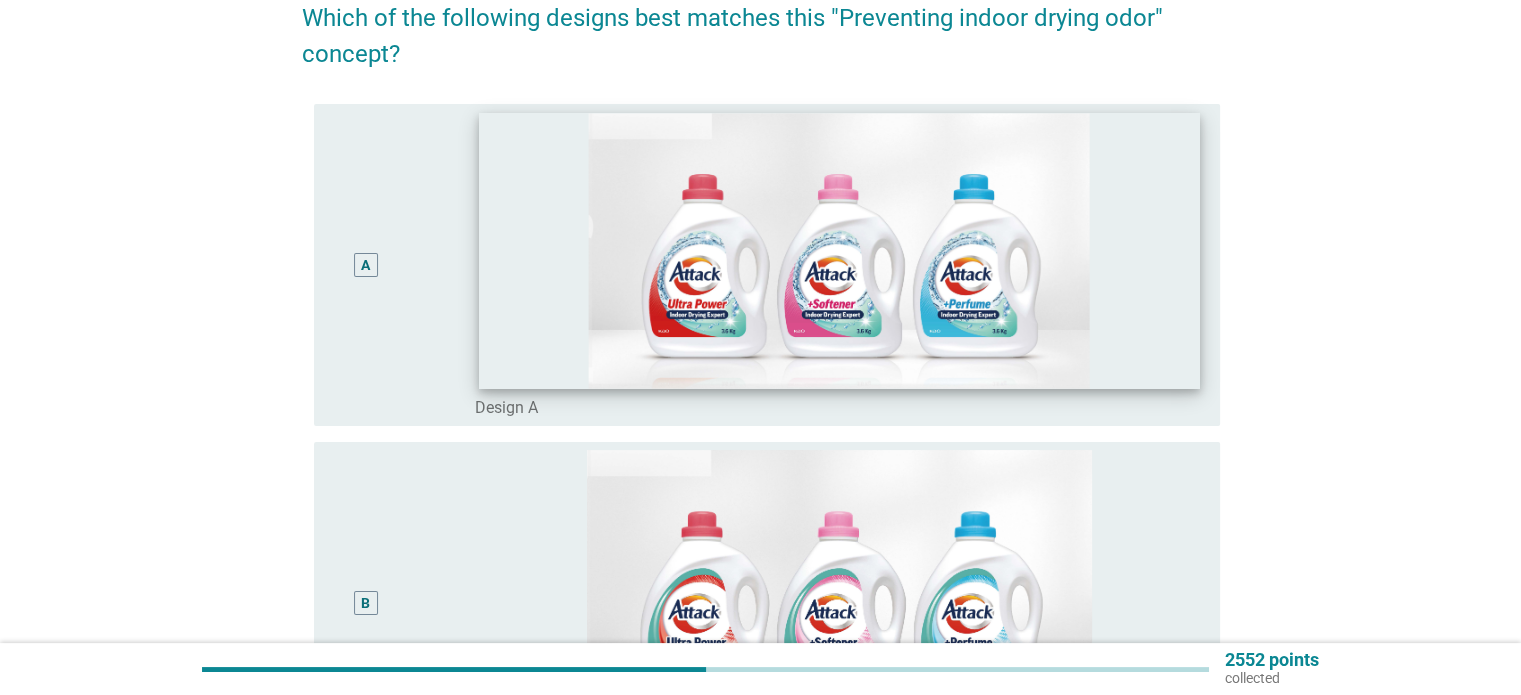 scroll, scrollTop: 0, scrollLeft: 0, axis: both 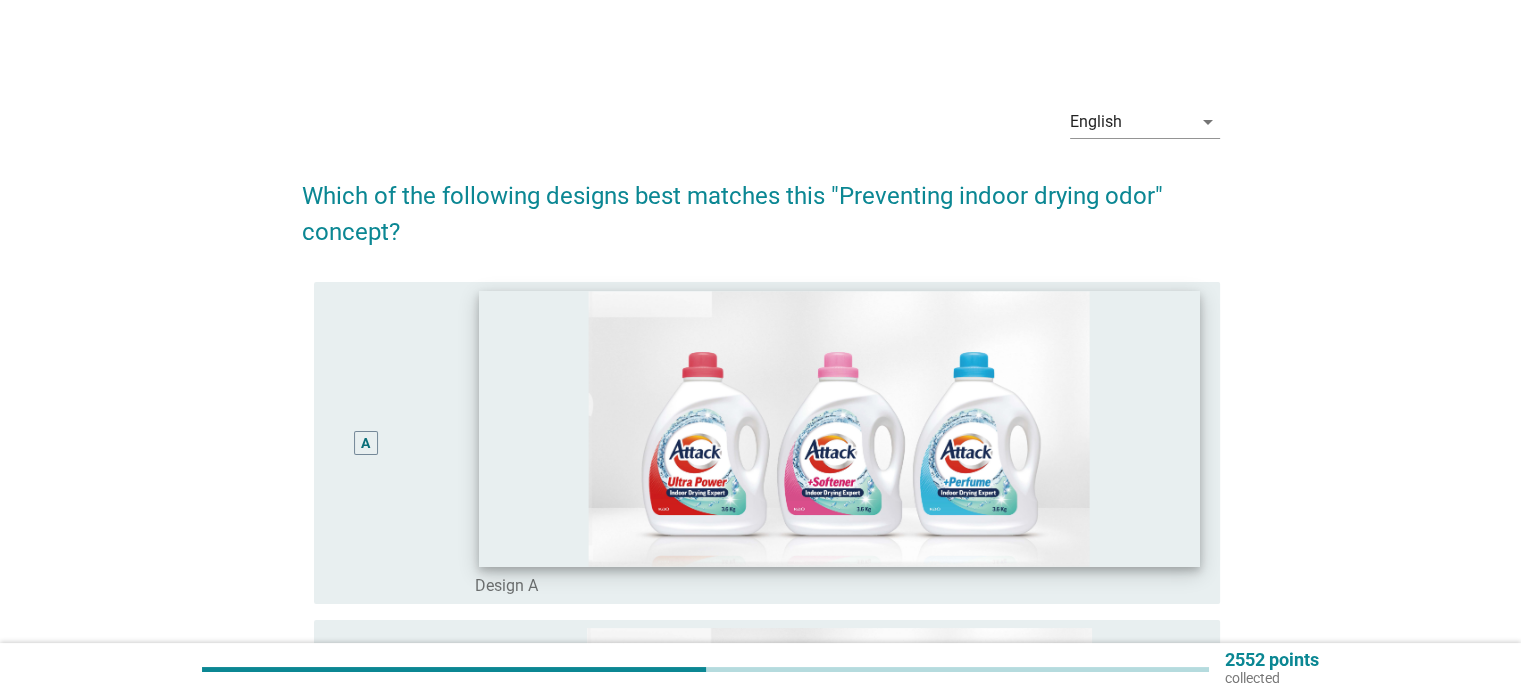 click at bounding box center [839, 428] 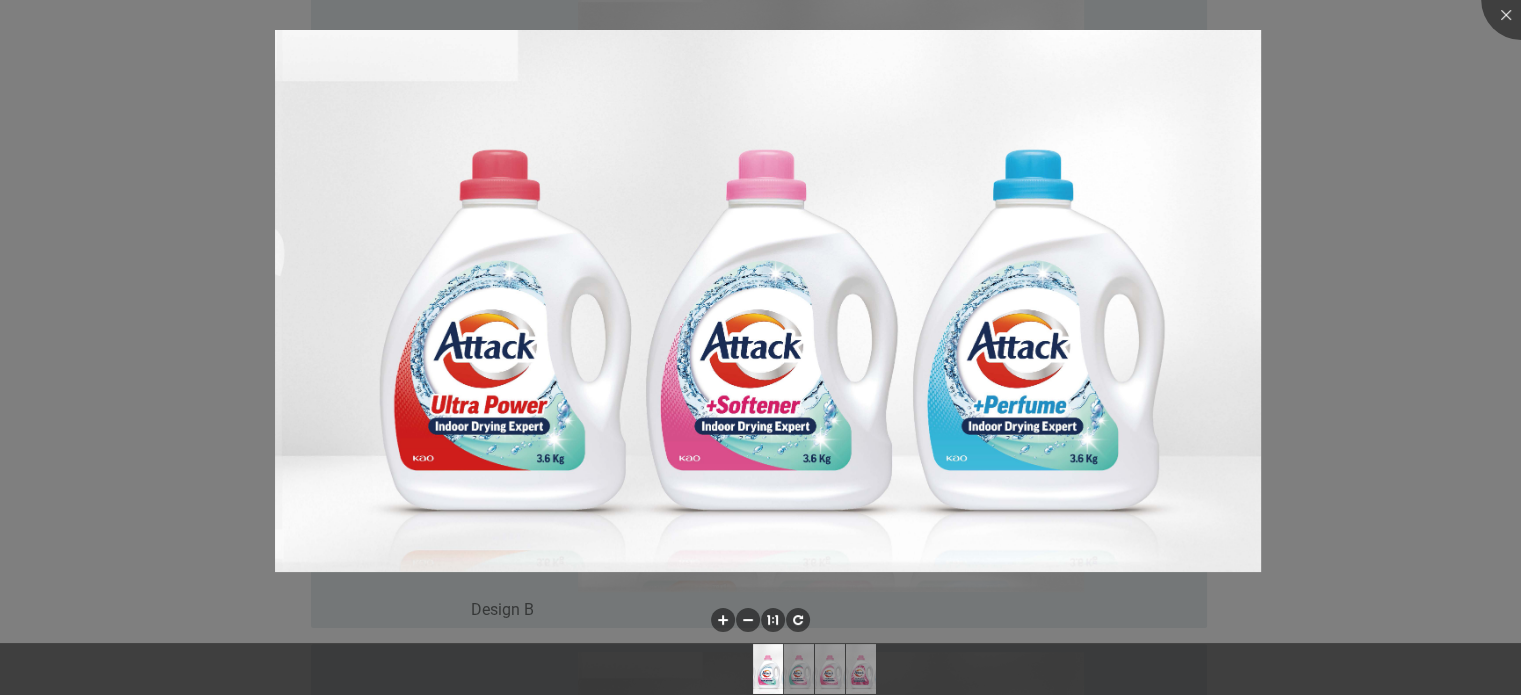 scroll, scrollTop: 700, scrollLeft: 0, axis: vertical 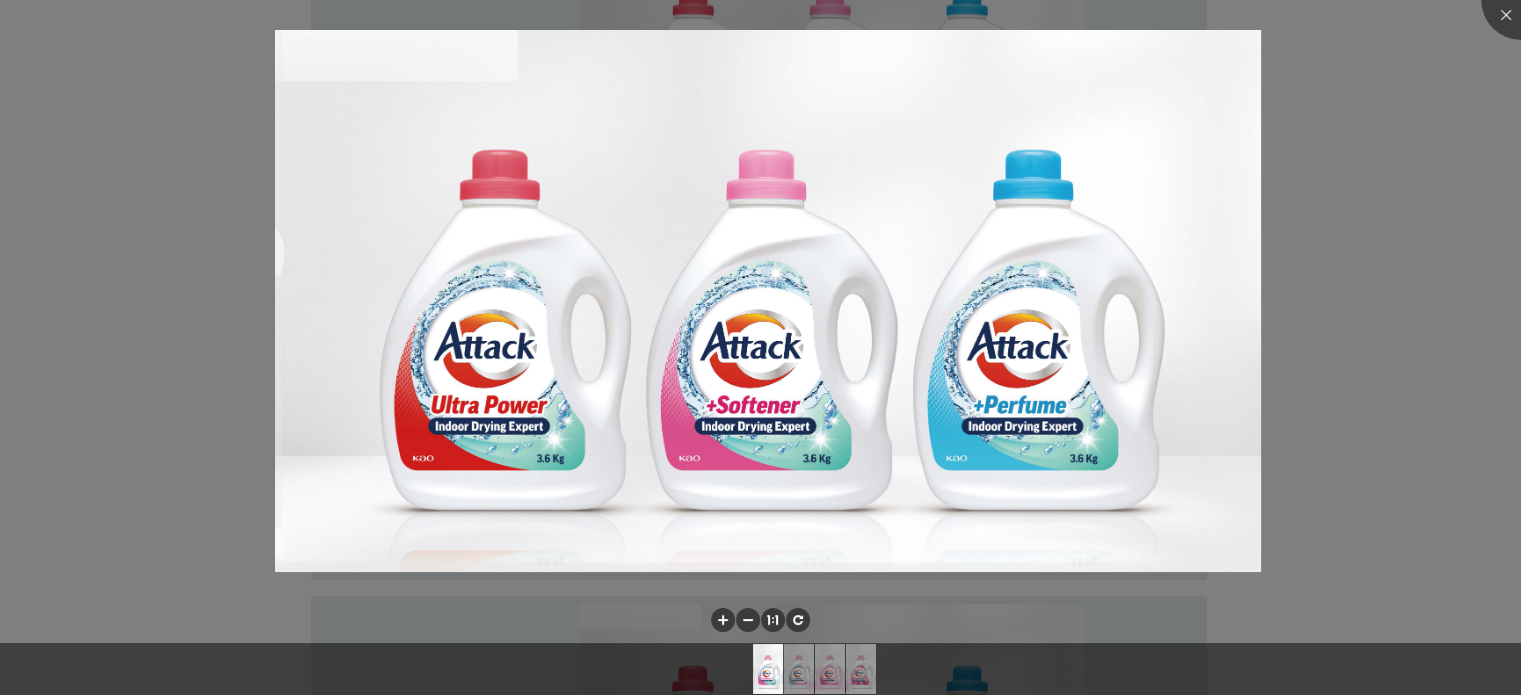 click at bounding box center [760, 347] 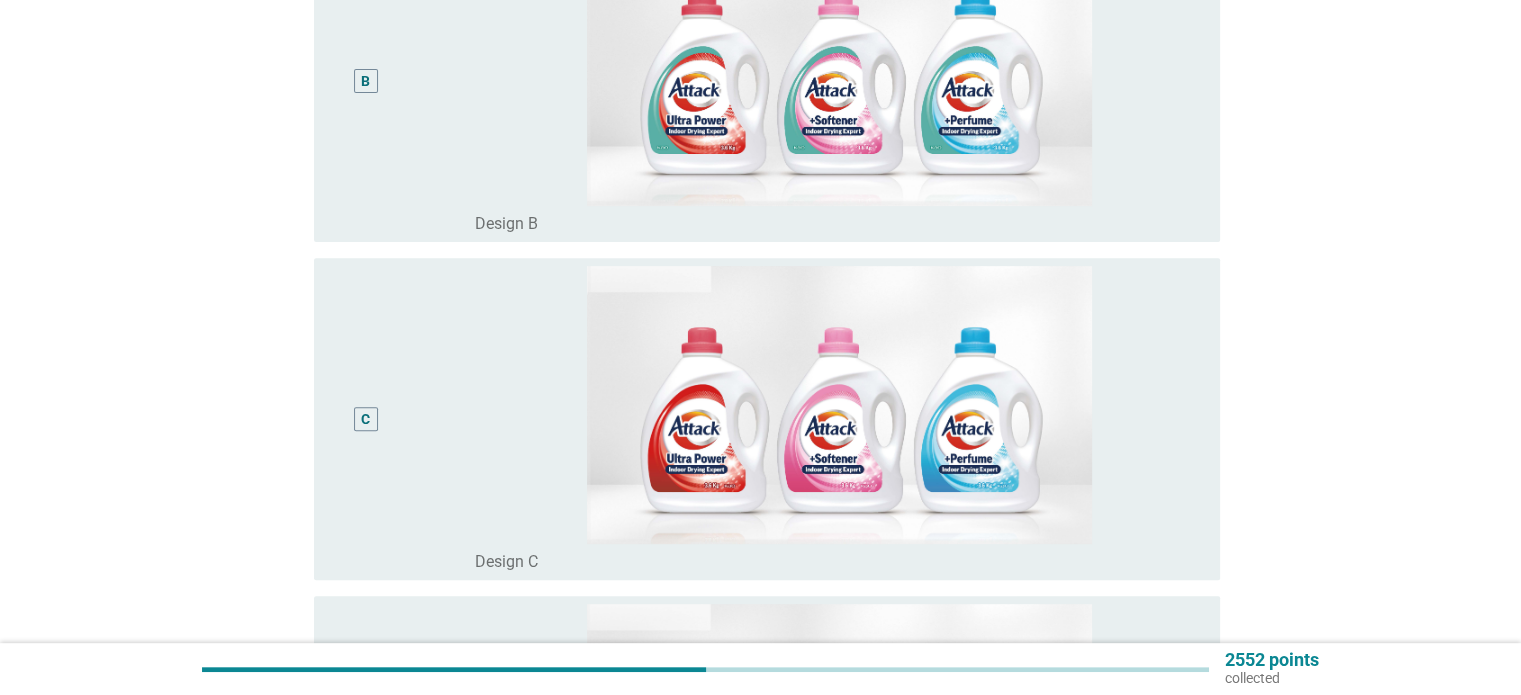 click on "B" at bounding box center [365, 81] 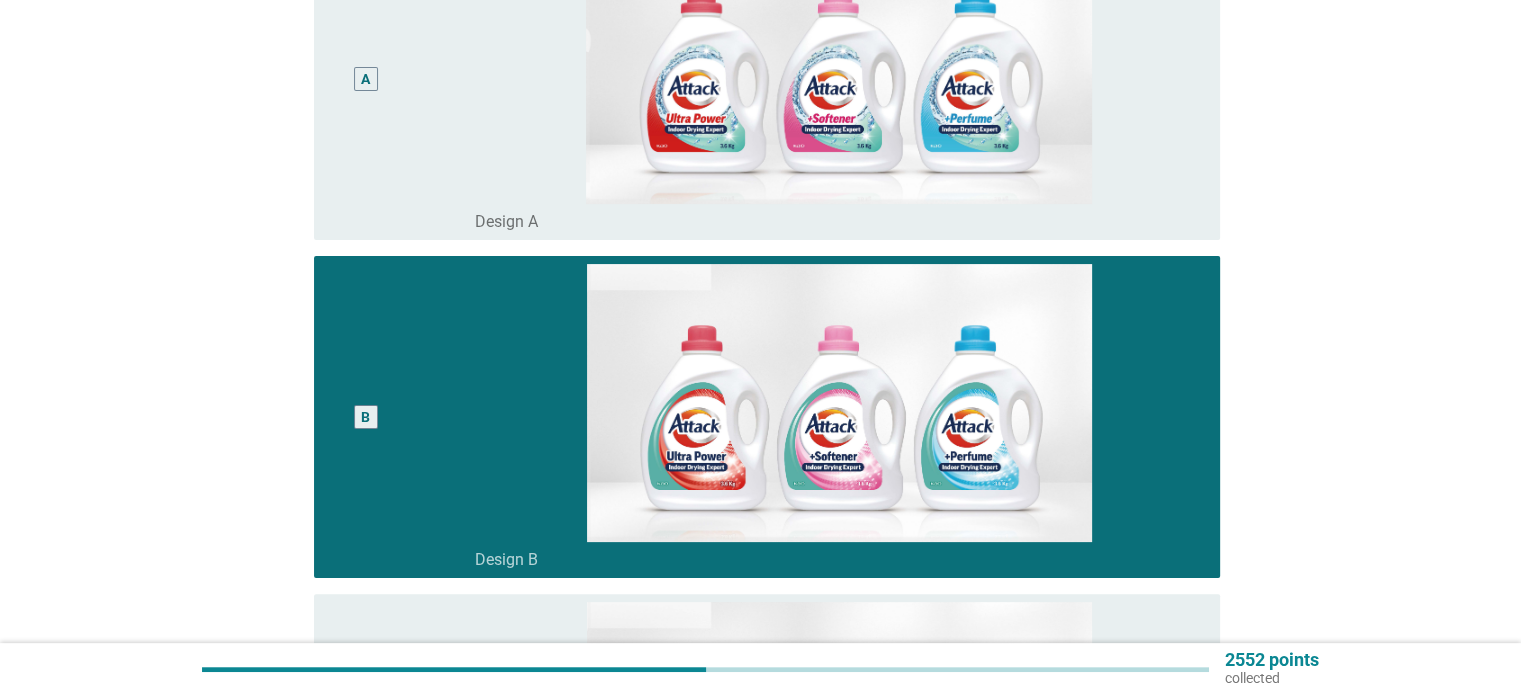 scroll, scrollTop: 200, scrollLeft: 0, axis: vertical 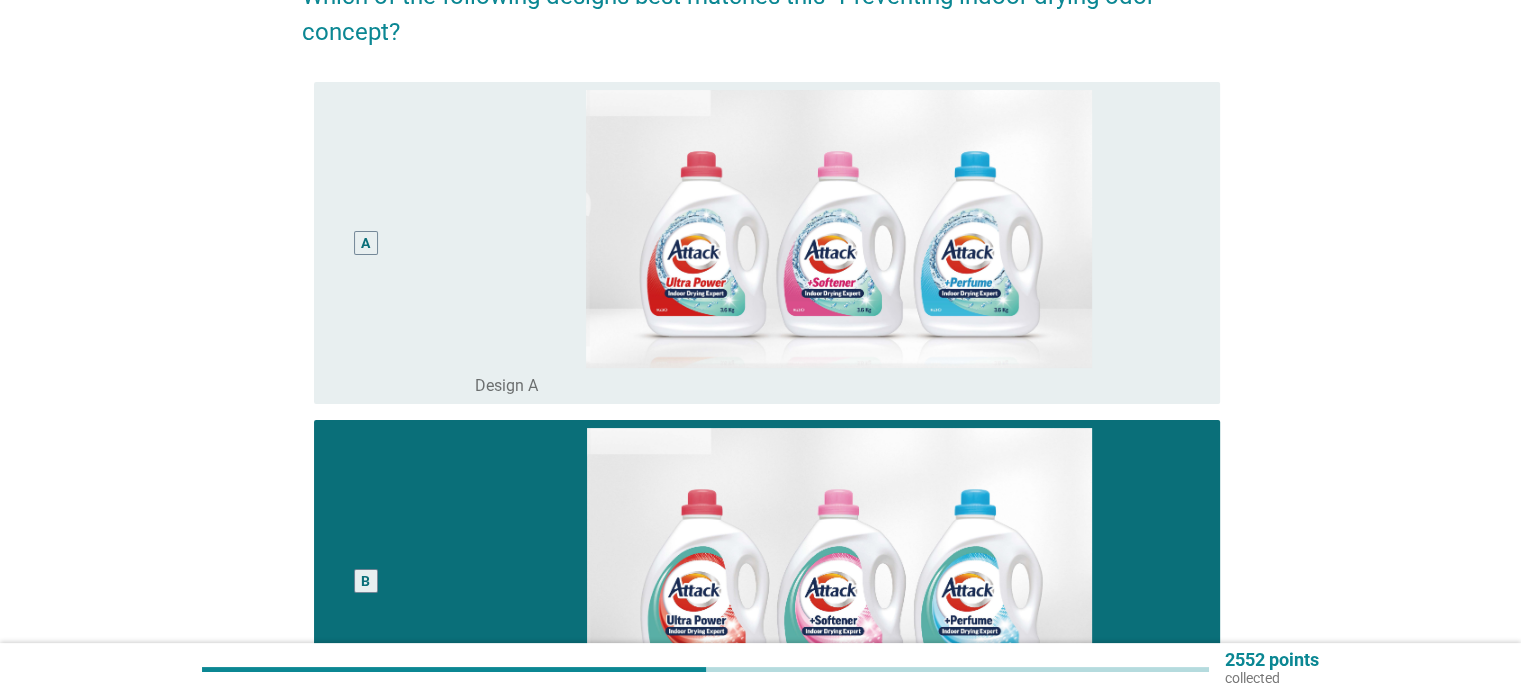 click on "B" at bounding box center (366, 581) 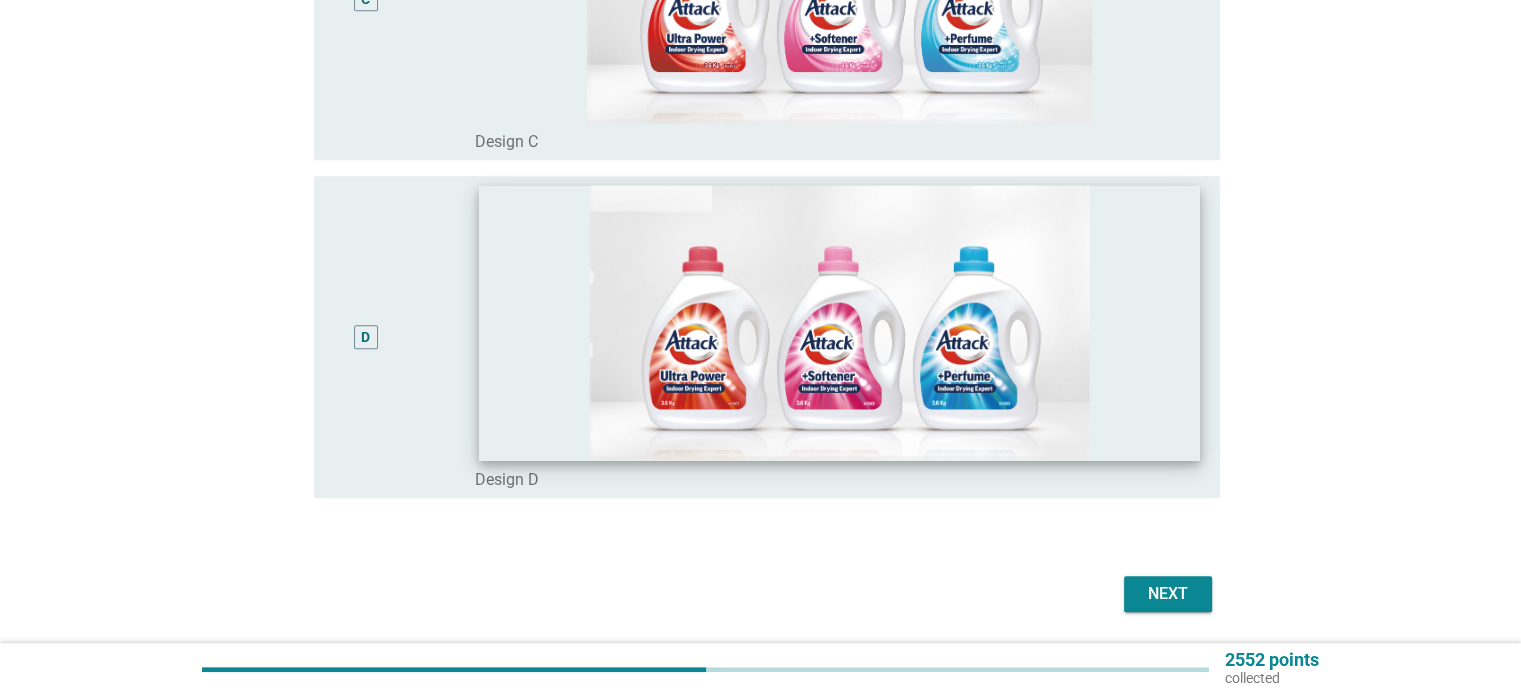 scroll, scrollTop: 1184, scrollLeft: 0, axis: vertical 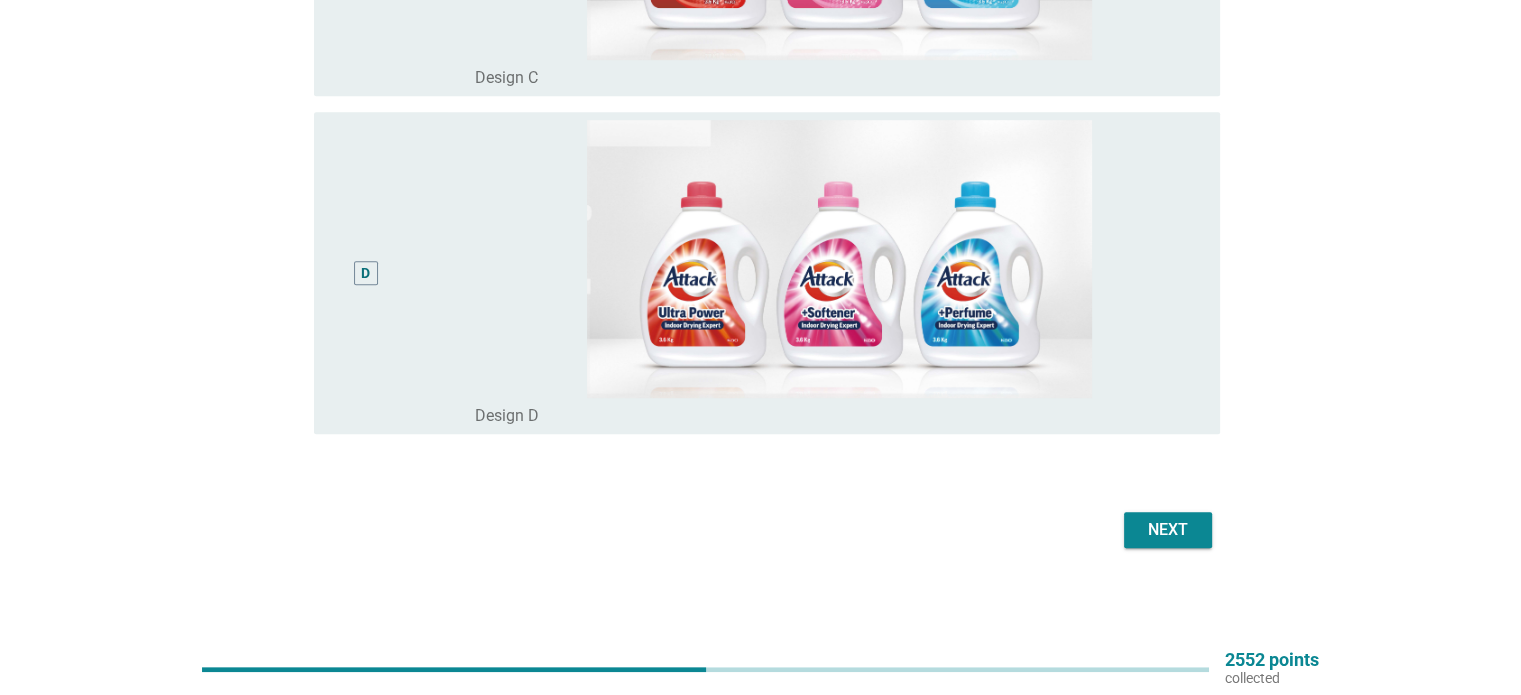 click on "Next" at bounding box center [1168, 530] 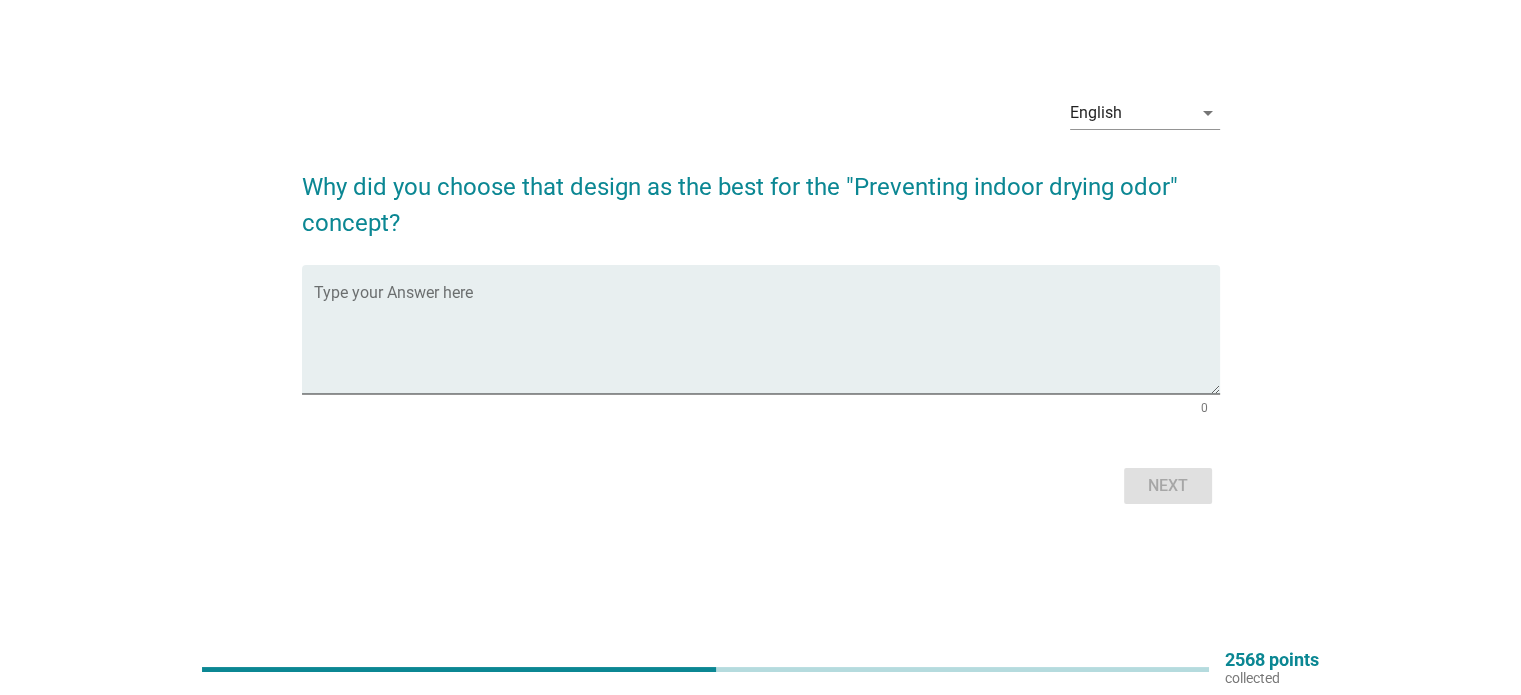 scroll, scrollTop: 0, scrollLeft: 0, axis: both 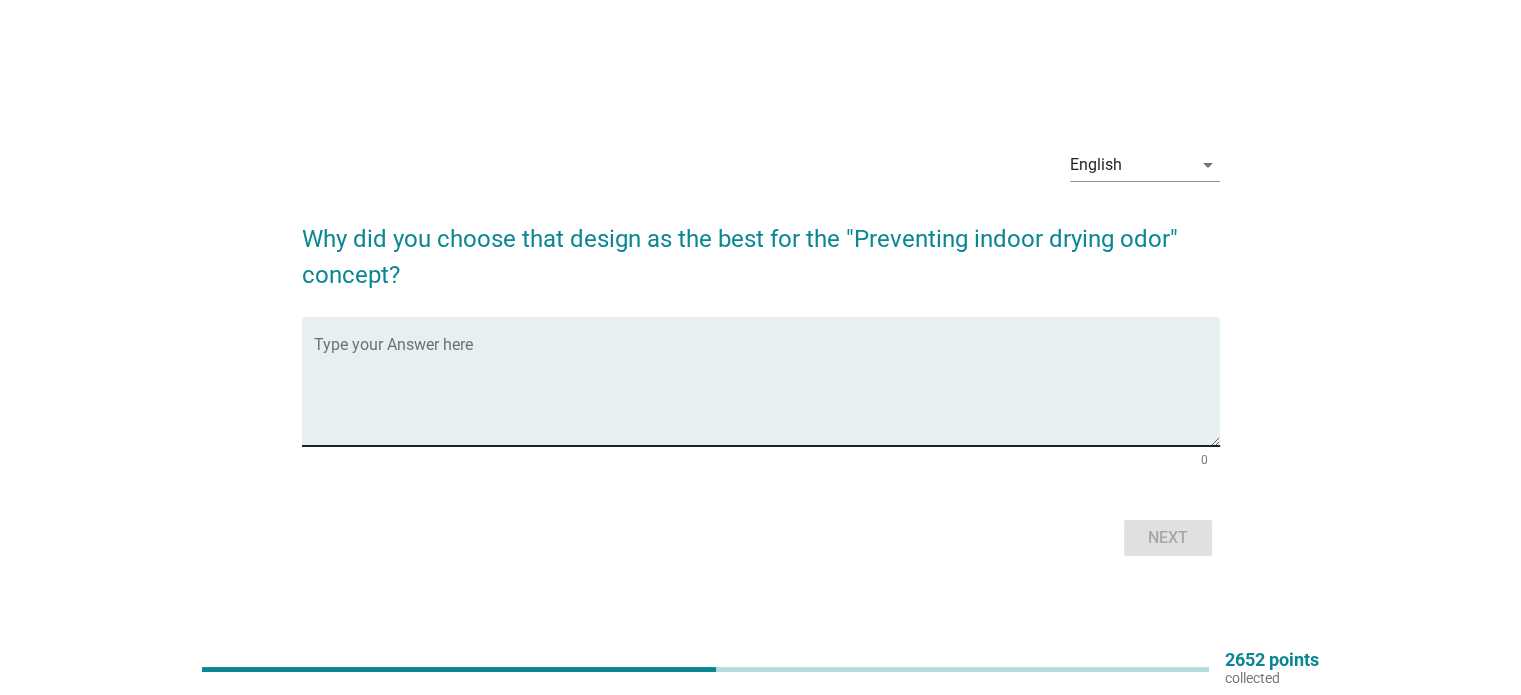 click at bounding box center [767, 393] 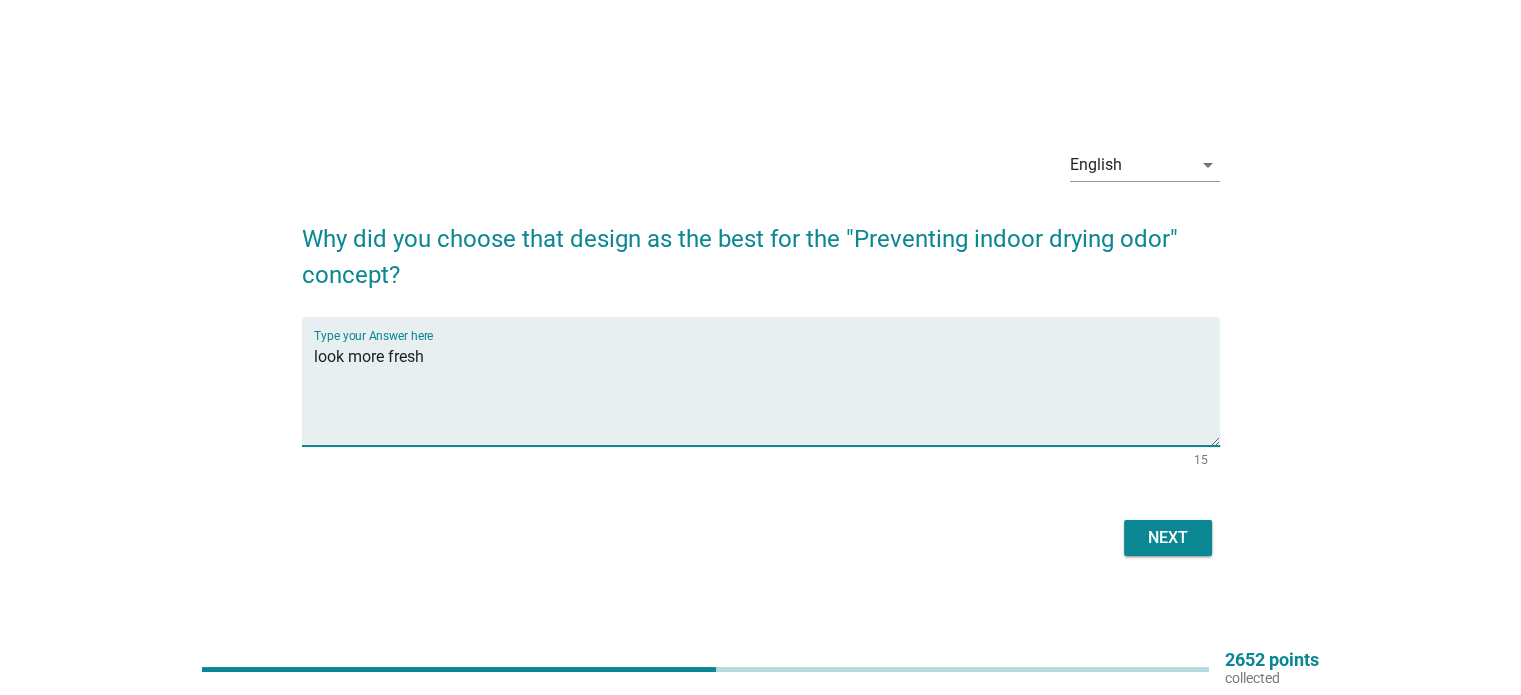type on "look more fresh" 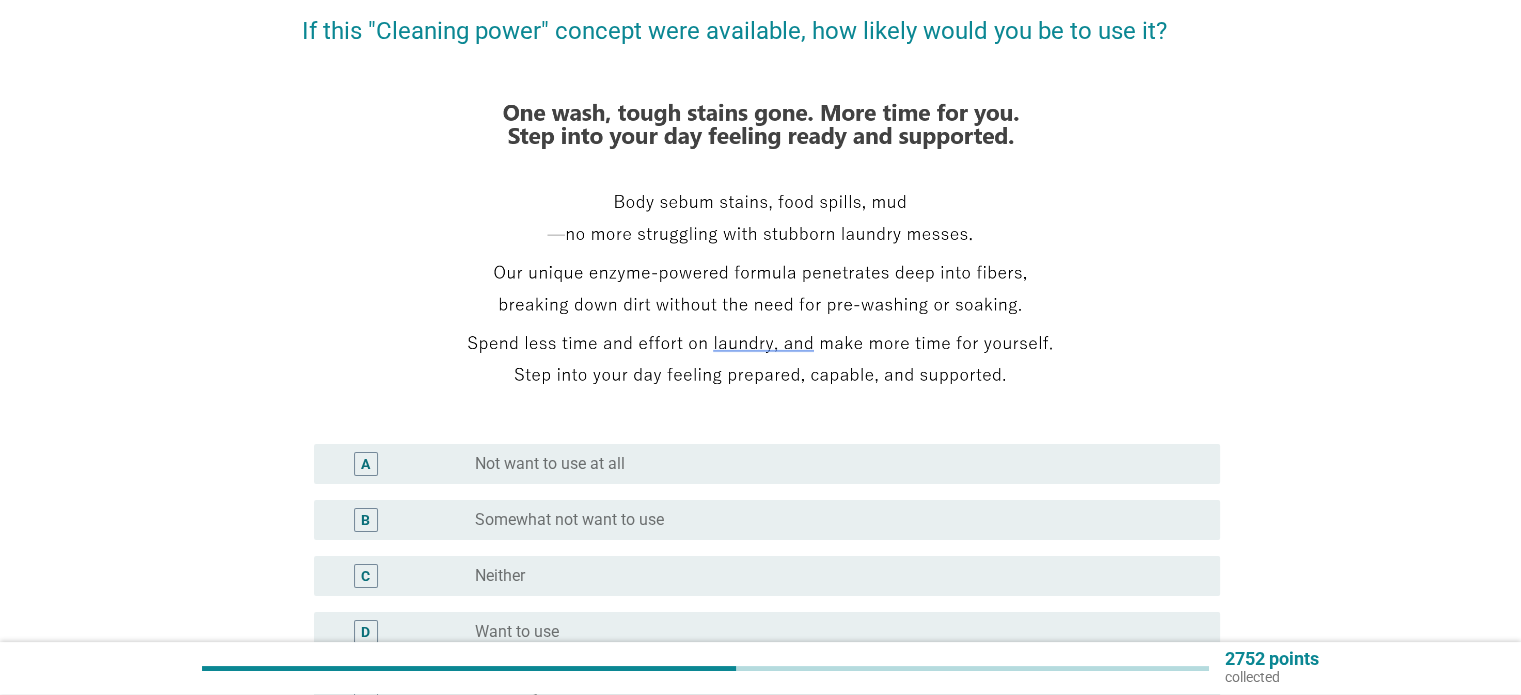 scroll, scrollTop: 300, scrollLeft: 0, axis: vertical 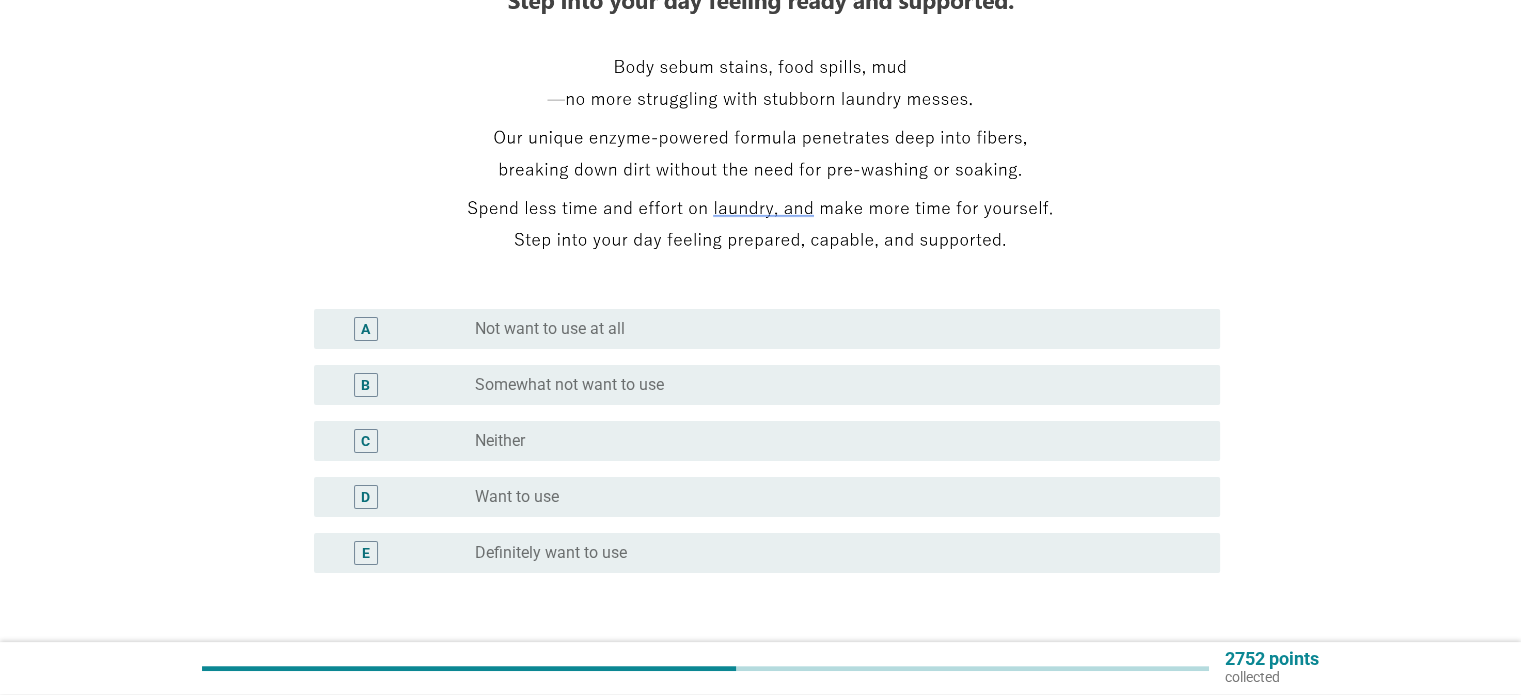 click on "D     radio_button_unchecked Want to use" at bounding box center [767, 497] 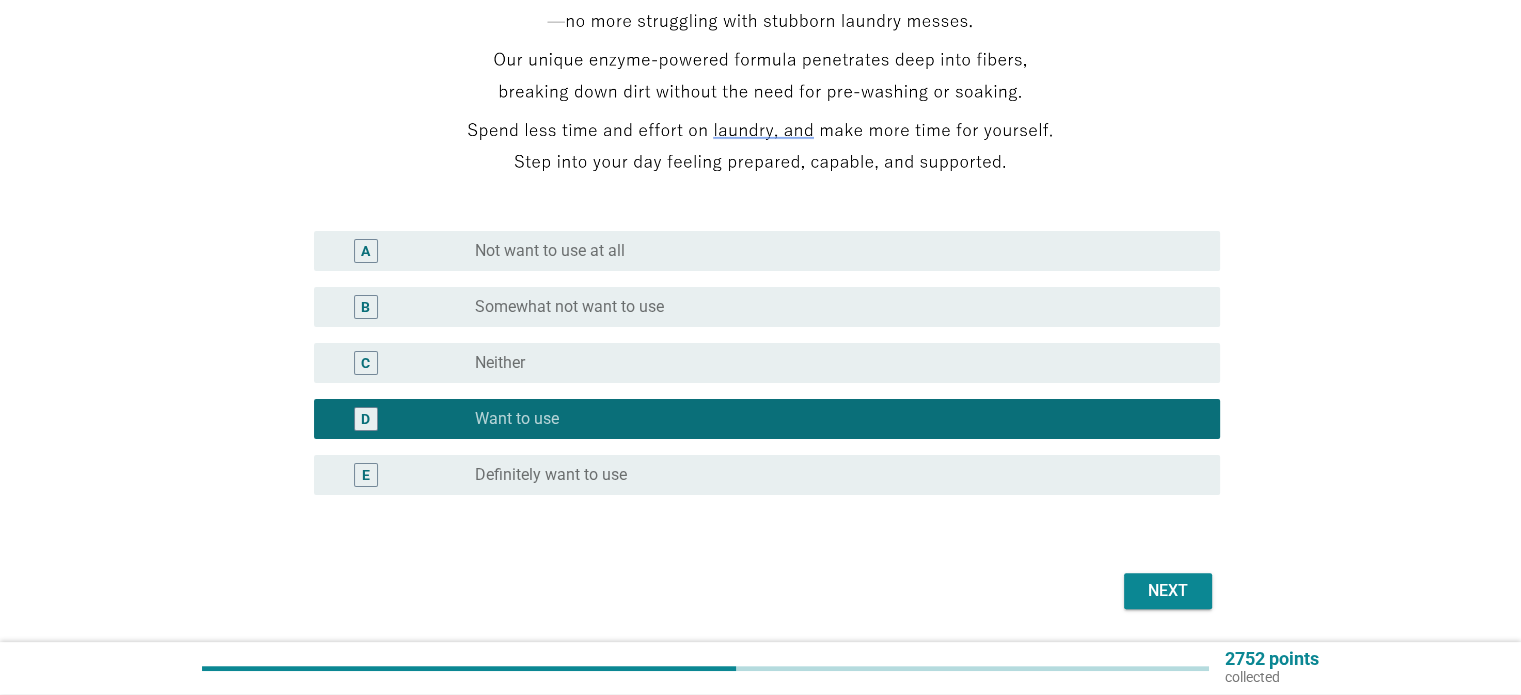 scroll, scrollTop: 440, scrollLeft: 0, axis: vertical 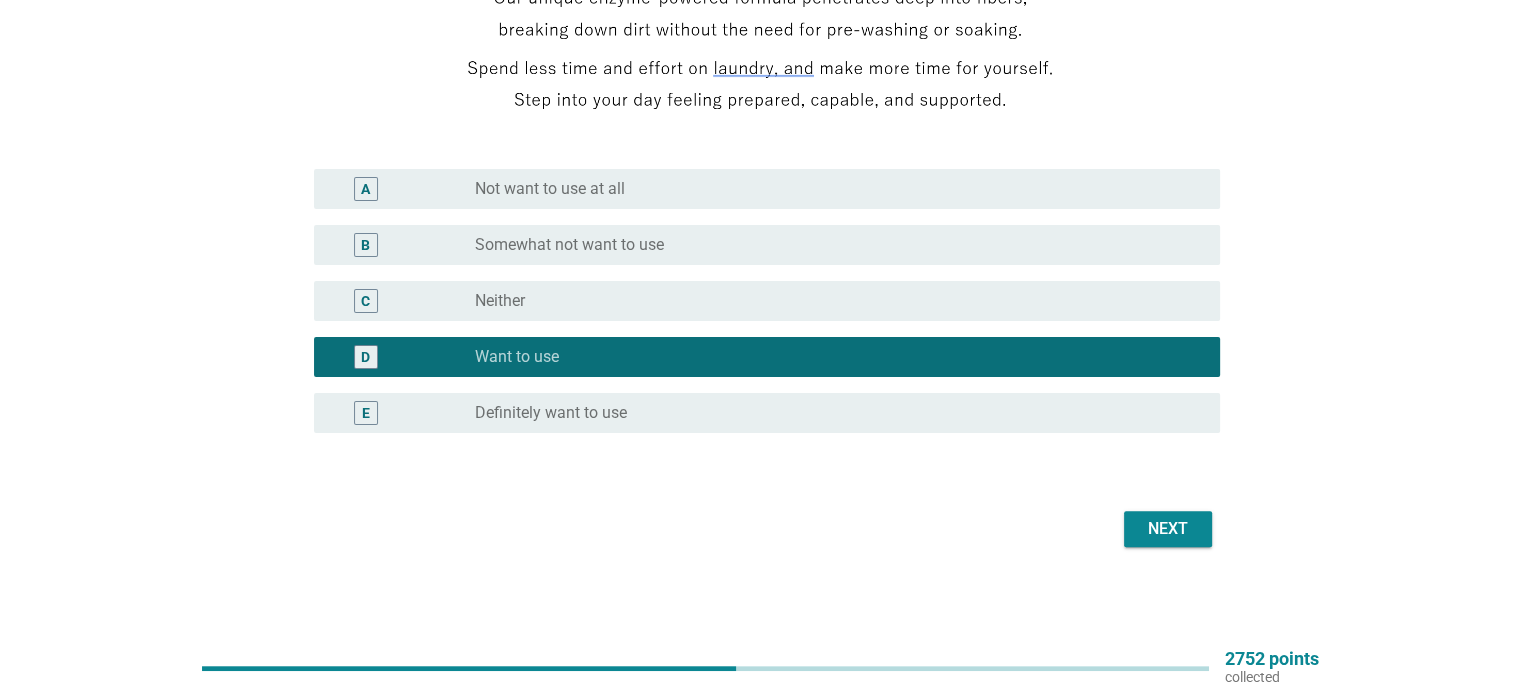 drag, startPoint x: 1092, startPoint y: 515, endPoint x: 1142, endPoint y: 538, distance: 55.03635 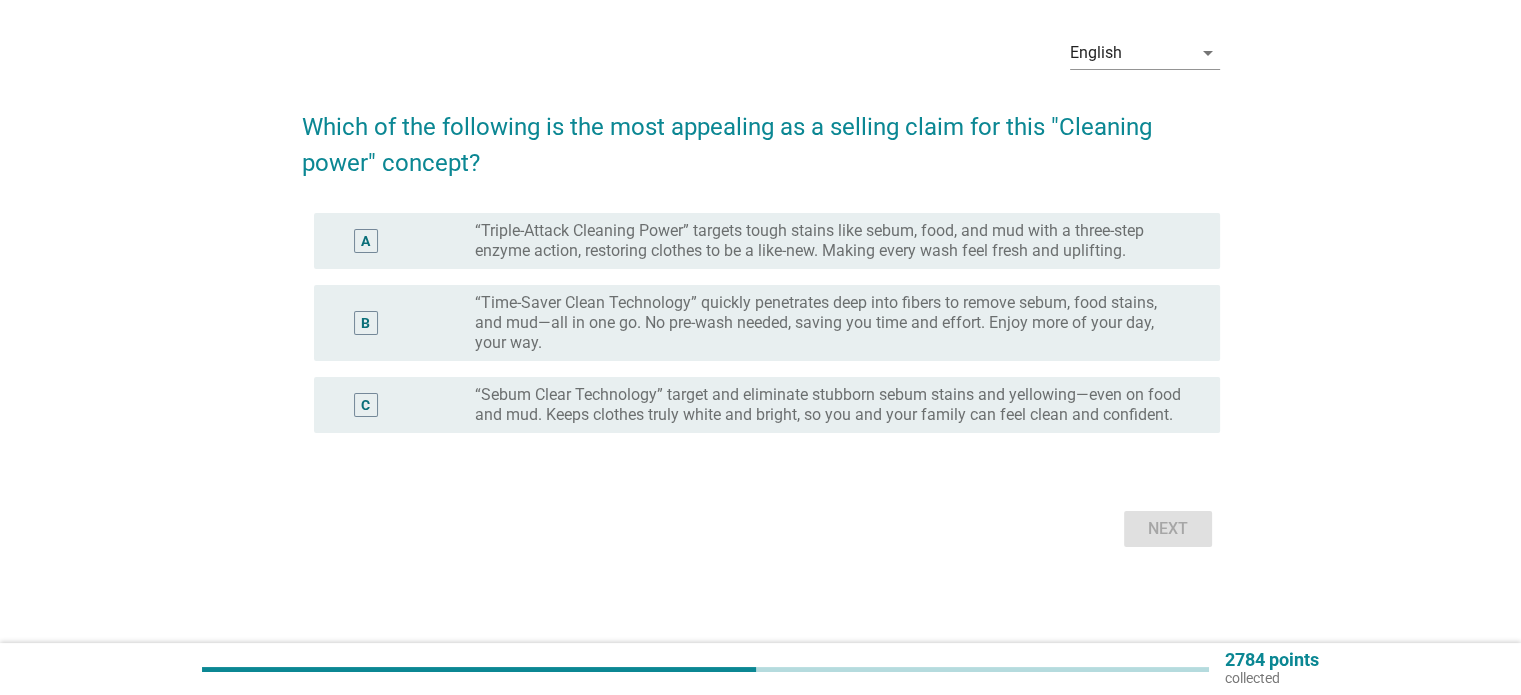 scroll, scrollTop: 0, scrollLeft: 0, axis: both 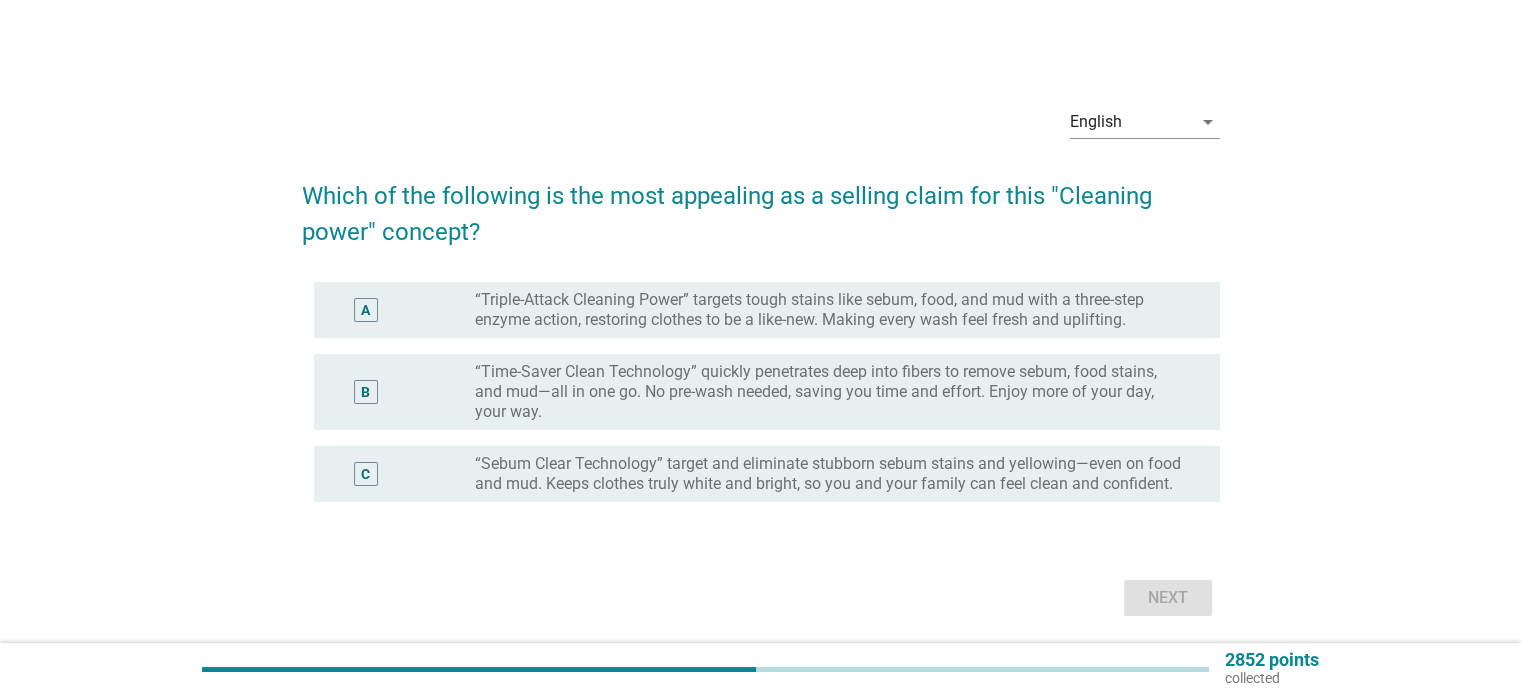 click on "A     radio_button_unchecked “Triple-Attack Cleaning Power” targets tough stains like sebum, food, and mud with a three-step enzyme action, restoring clothes to be a like-new. Making every wash feel fresh and uplifting." at bounding box center (761, 310) 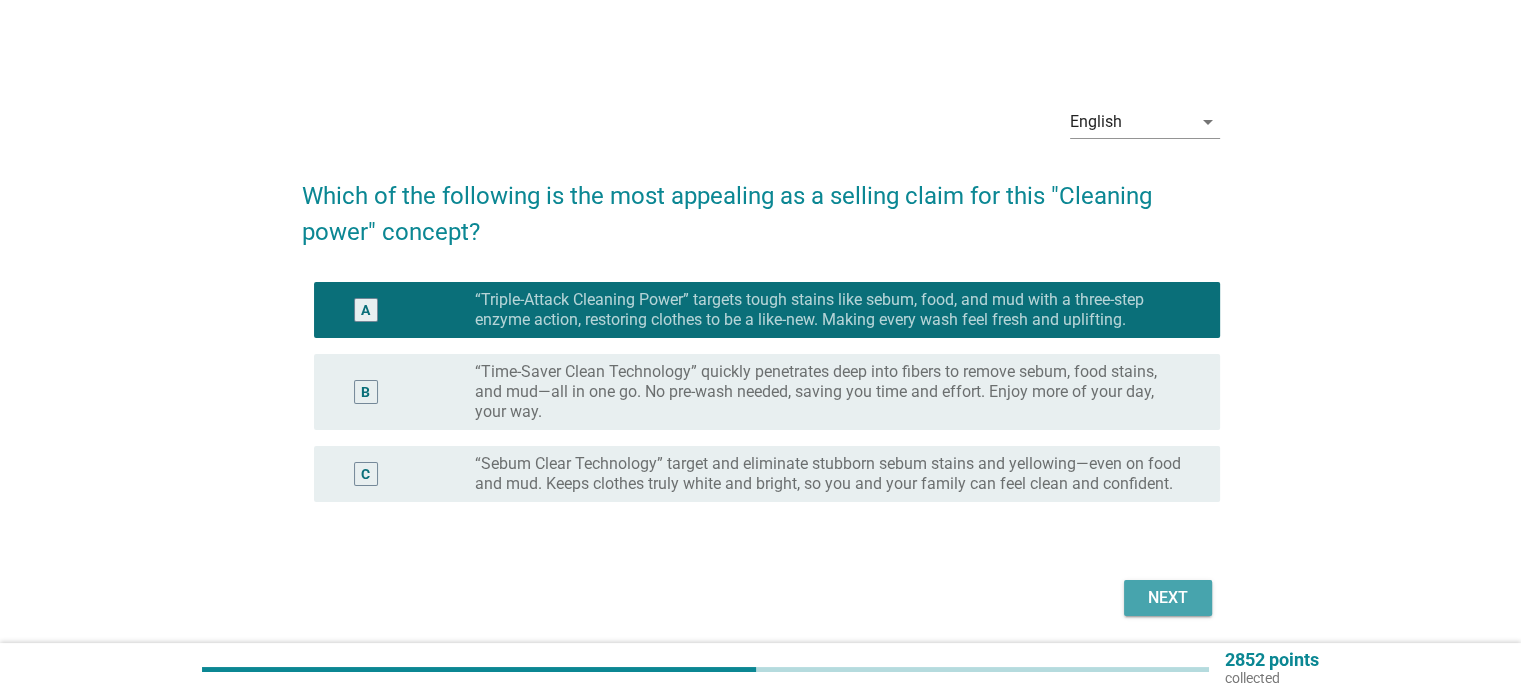 click on "Next" at bounding box center (1168, 598) 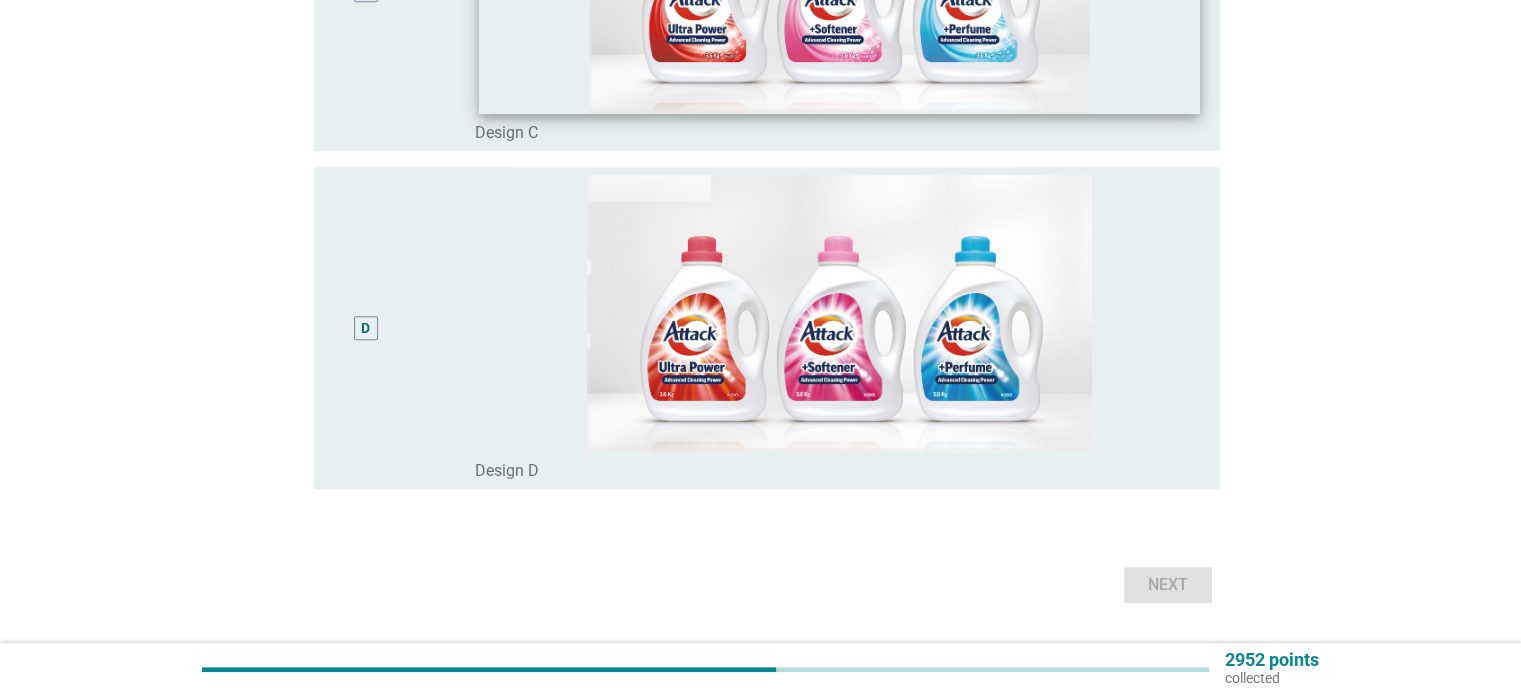 scroll, scrollTop: 1100, scrollLeft: 0, axis: vertical 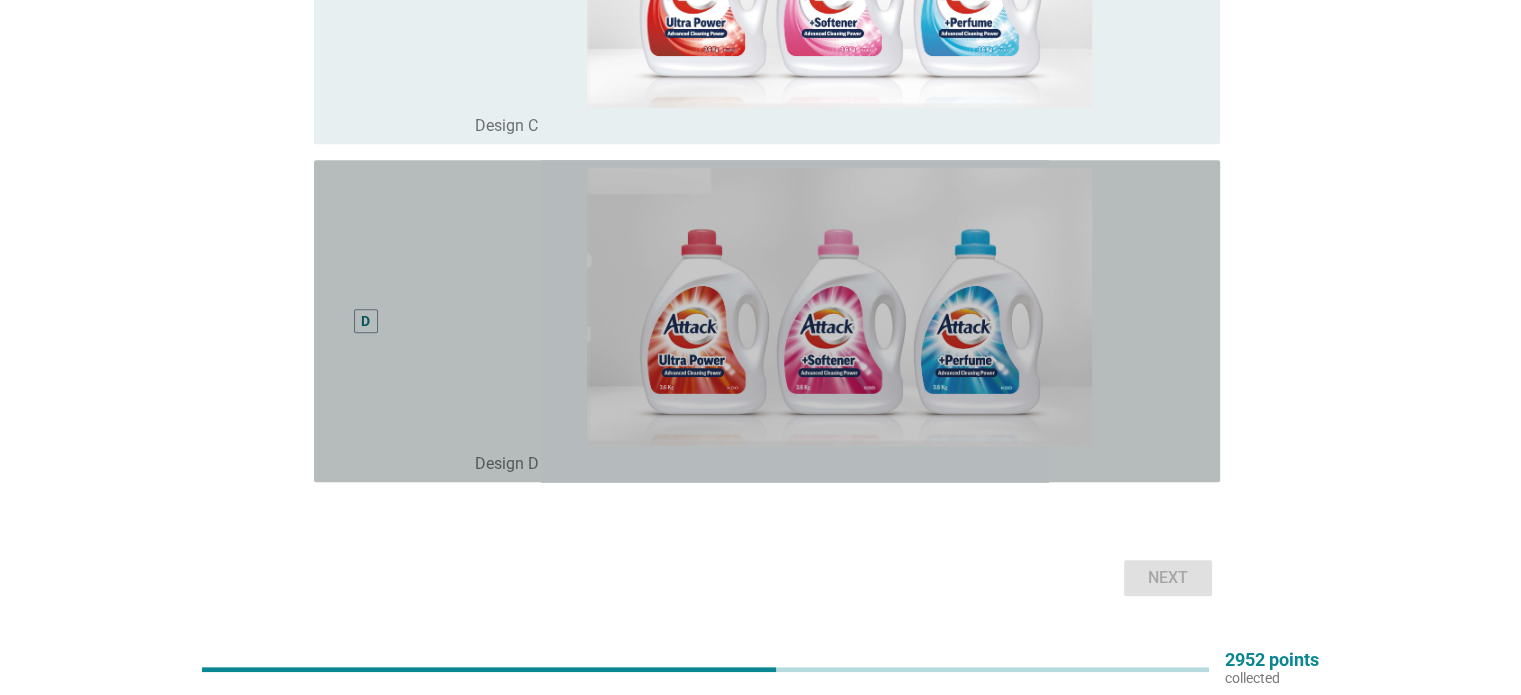 click on "D" at bounding box center [366, 321] 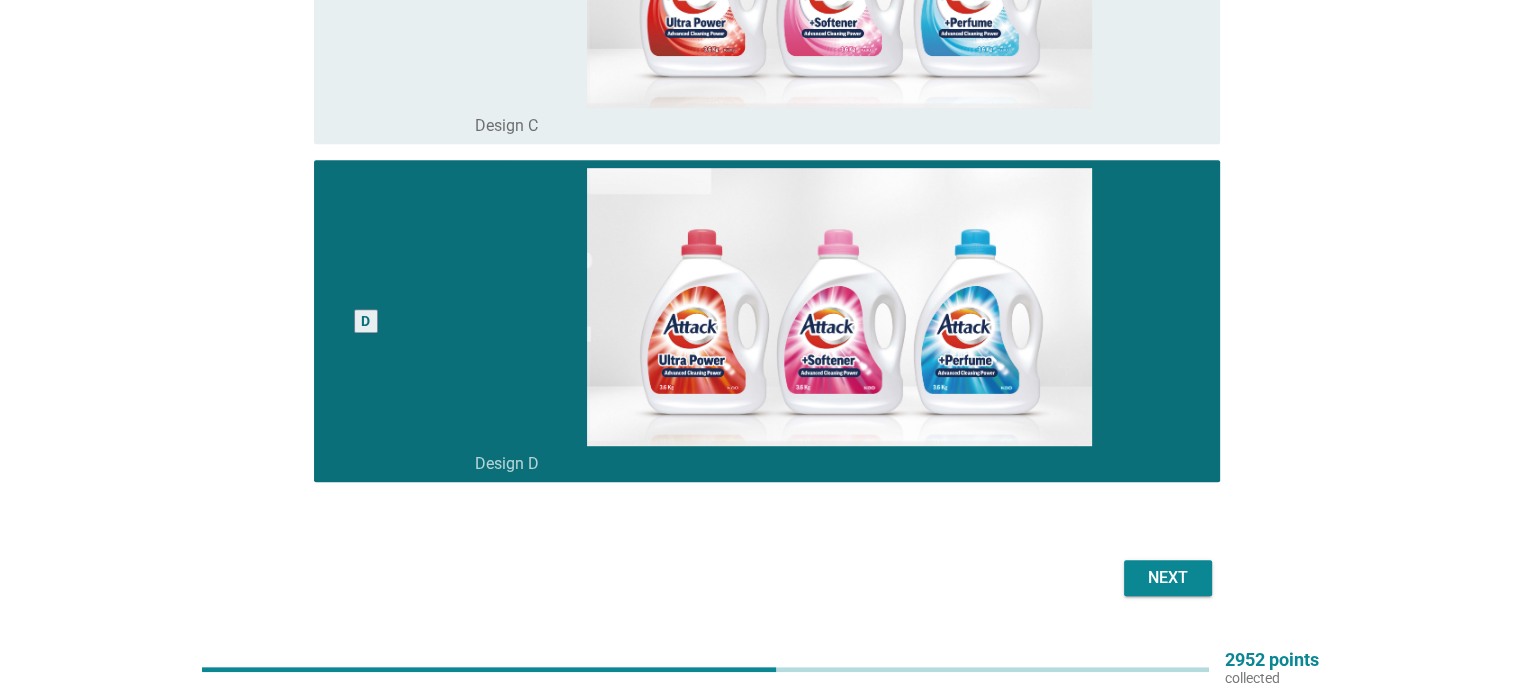 click on "Next" at bounding box center (1168, 578) 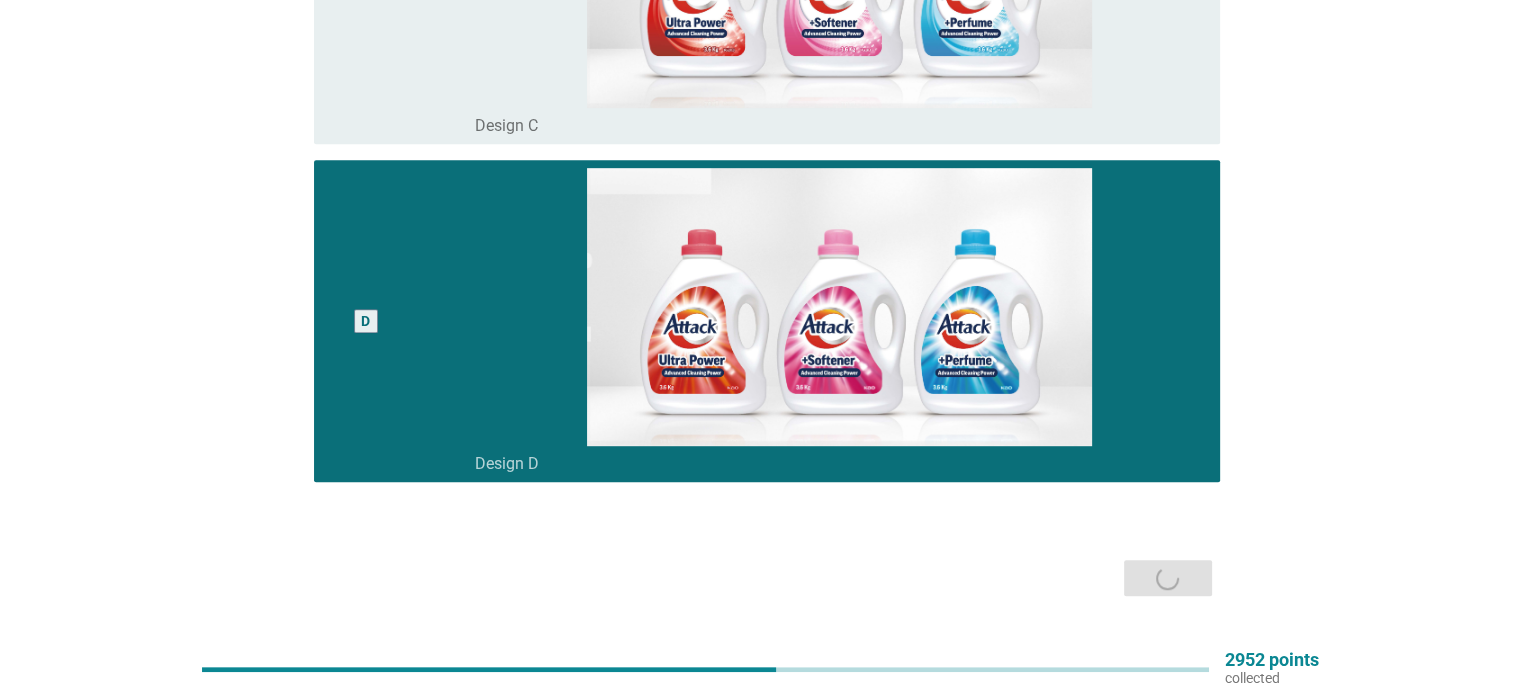scroll, scrollTop: 0, scrollLeft: 0, axis: both 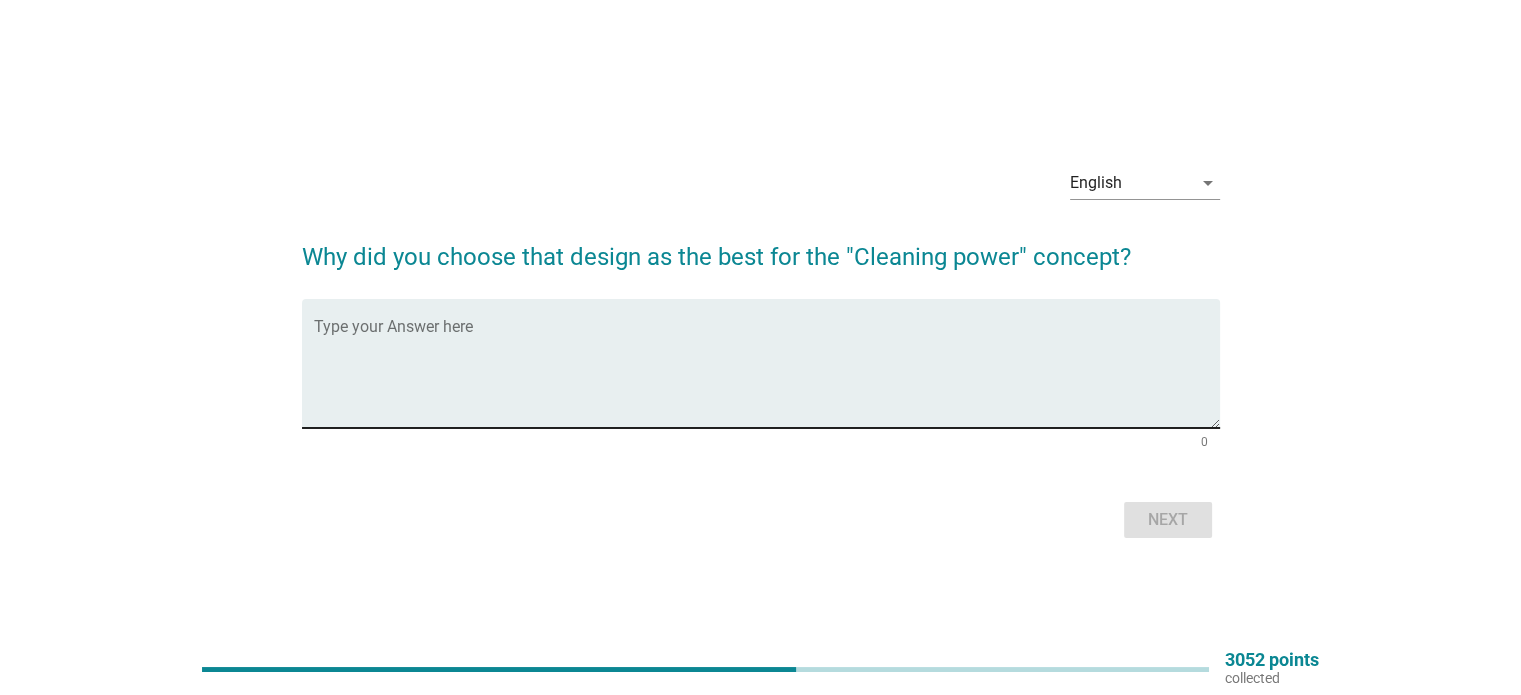click at bounding box center (767, 375) 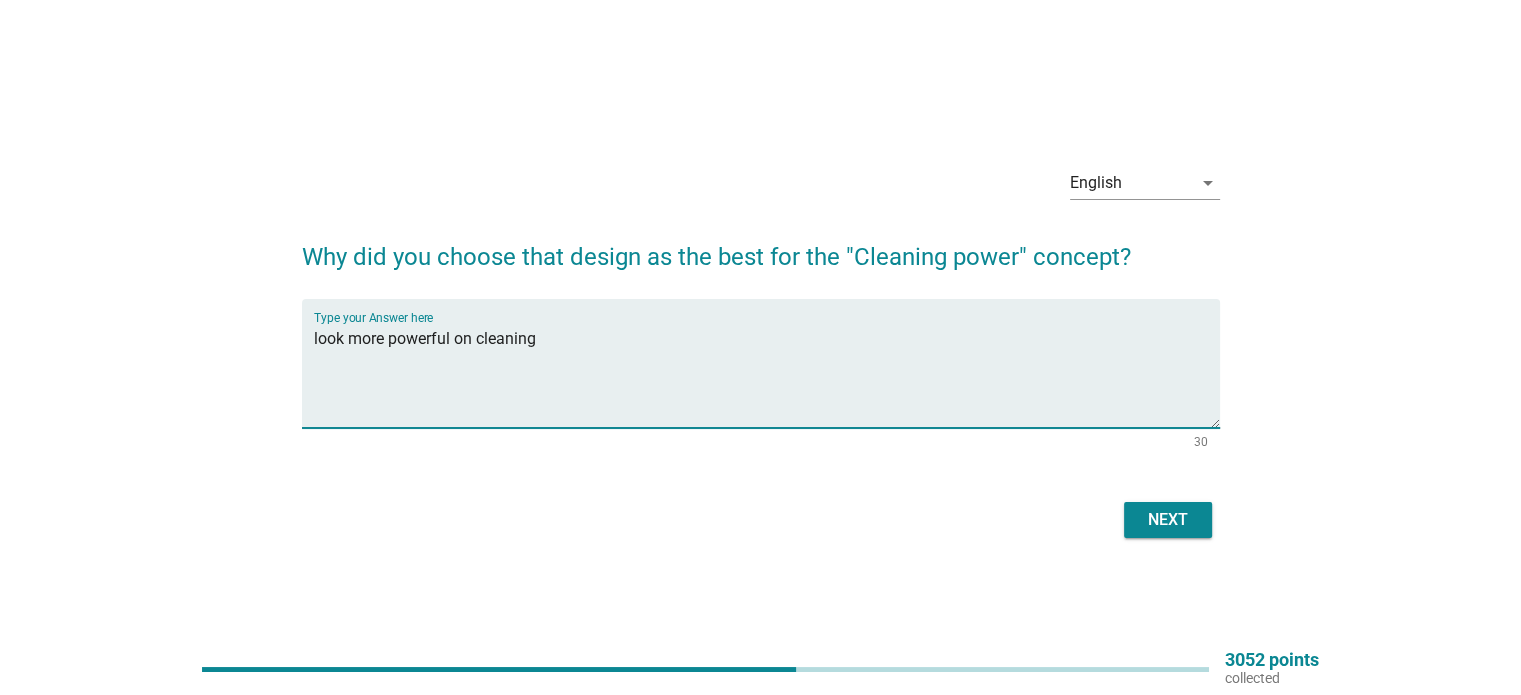 type on "look more powerful on cleaning" 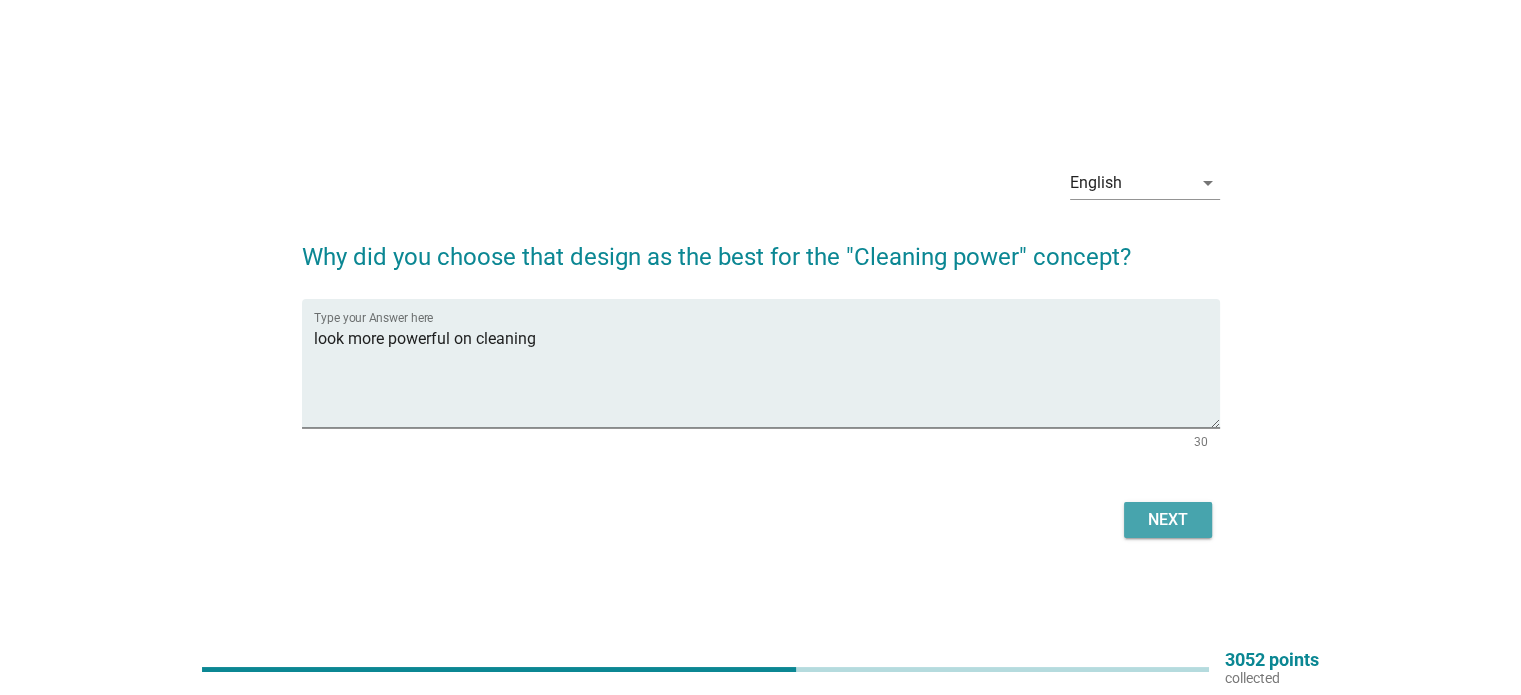 click on "Next" at bounding box center [1168, 520] 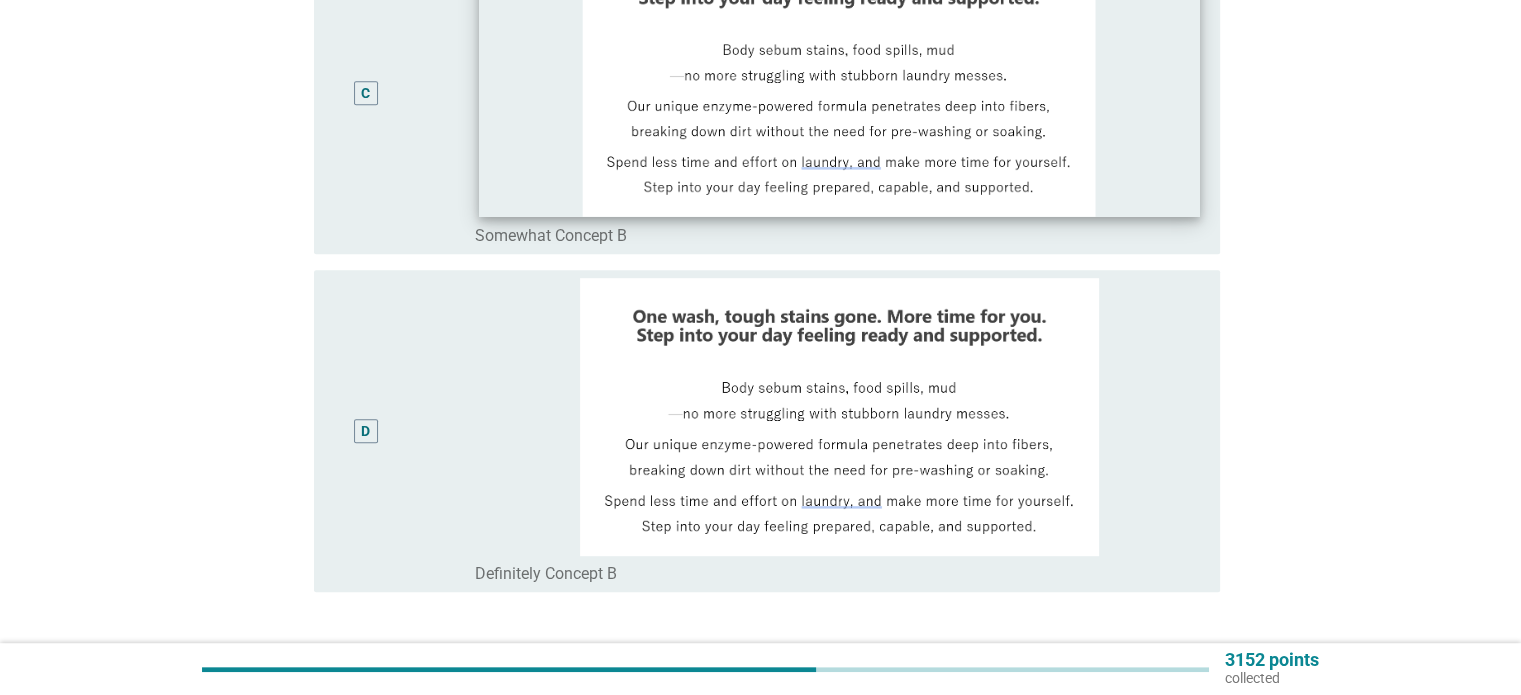 scroll, scrollTop: 1100, scrollLeft: 0, axis: vertical 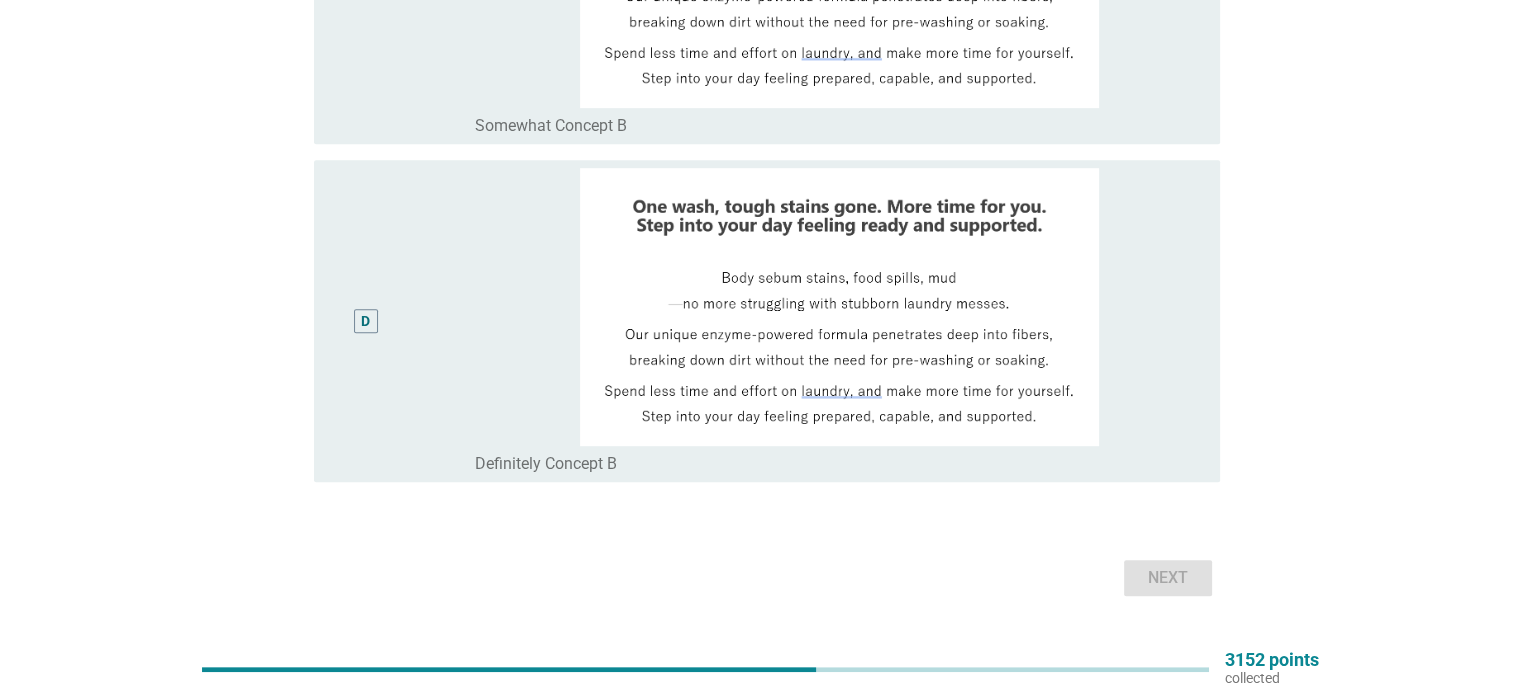 click on "D" at bounding box center [365, 321] 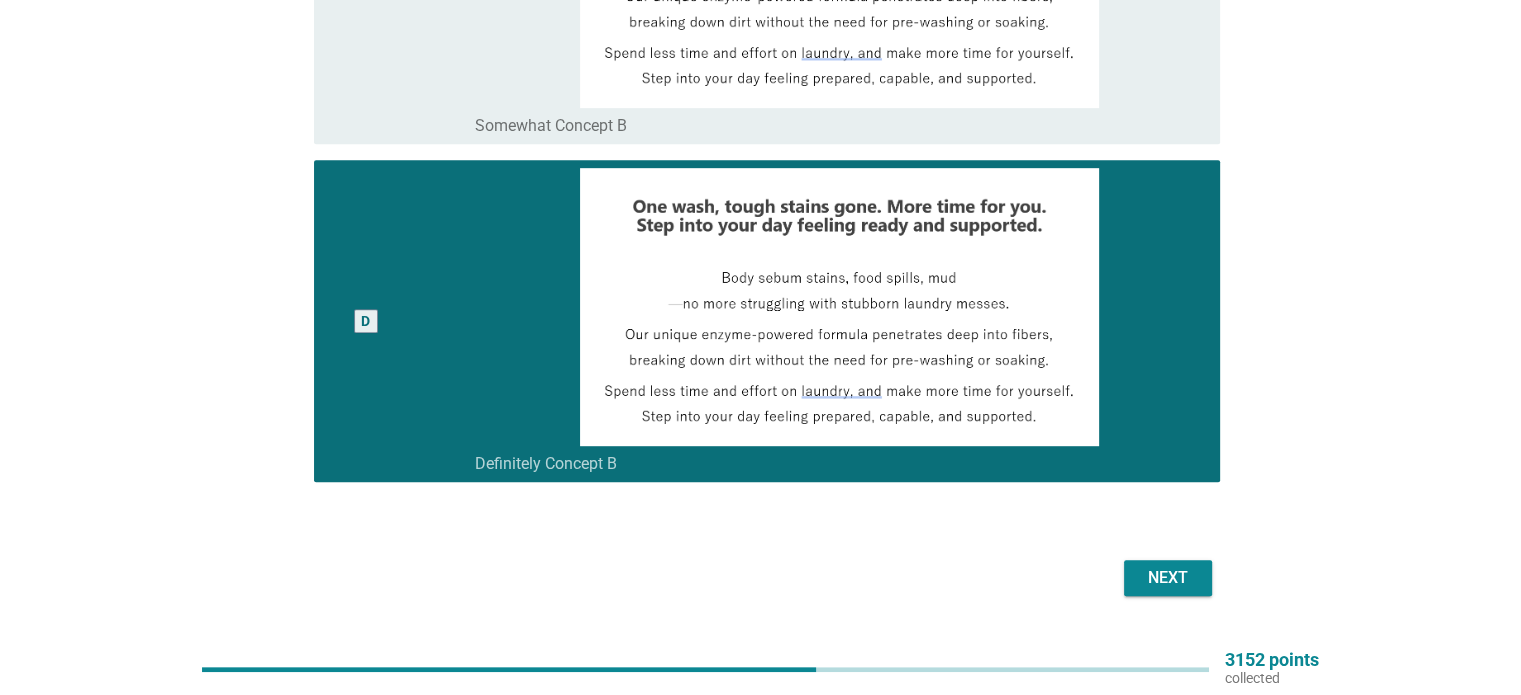 click on "Next" at bounding box center (1168, 578) 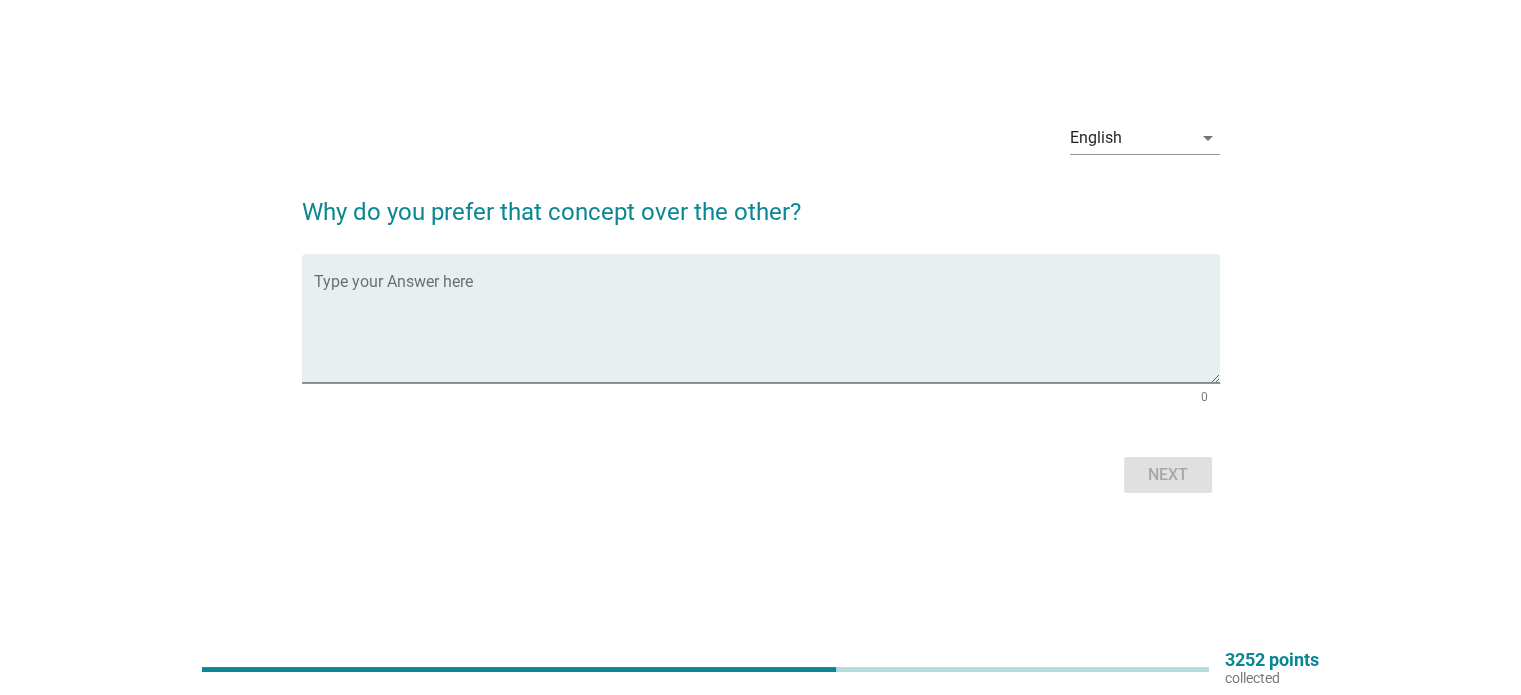 scroll, scrollTop: 52, scrollLeft: 0, axis: vertical 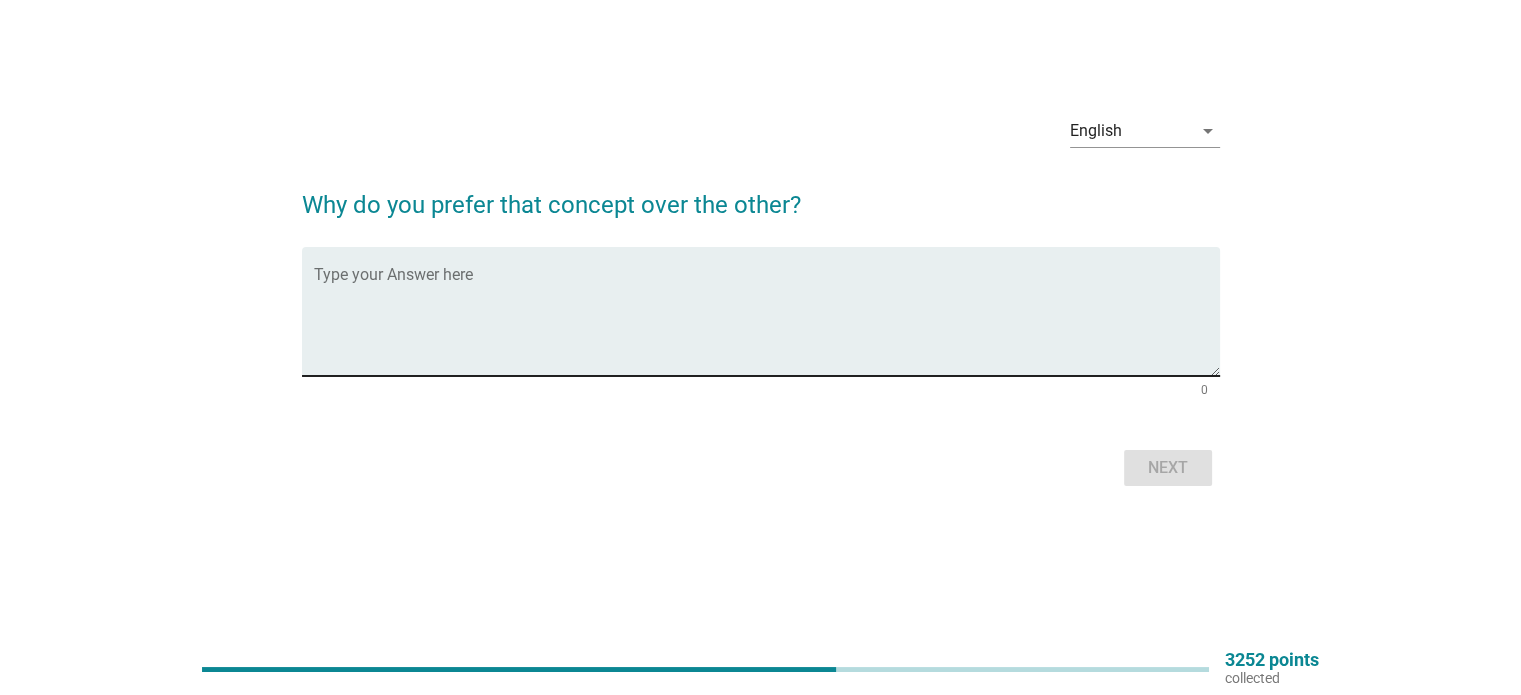 click at bounding box center [767, 323] 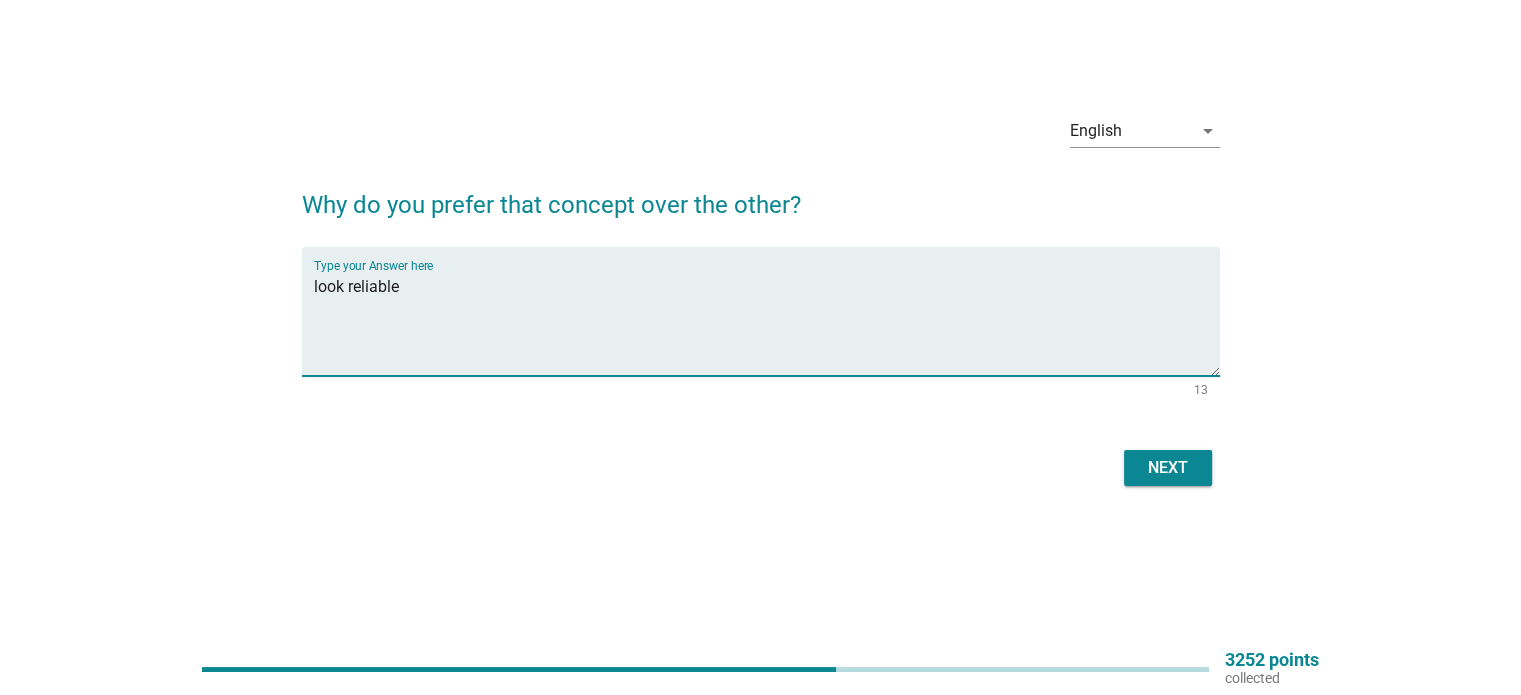 type on "look reliable" 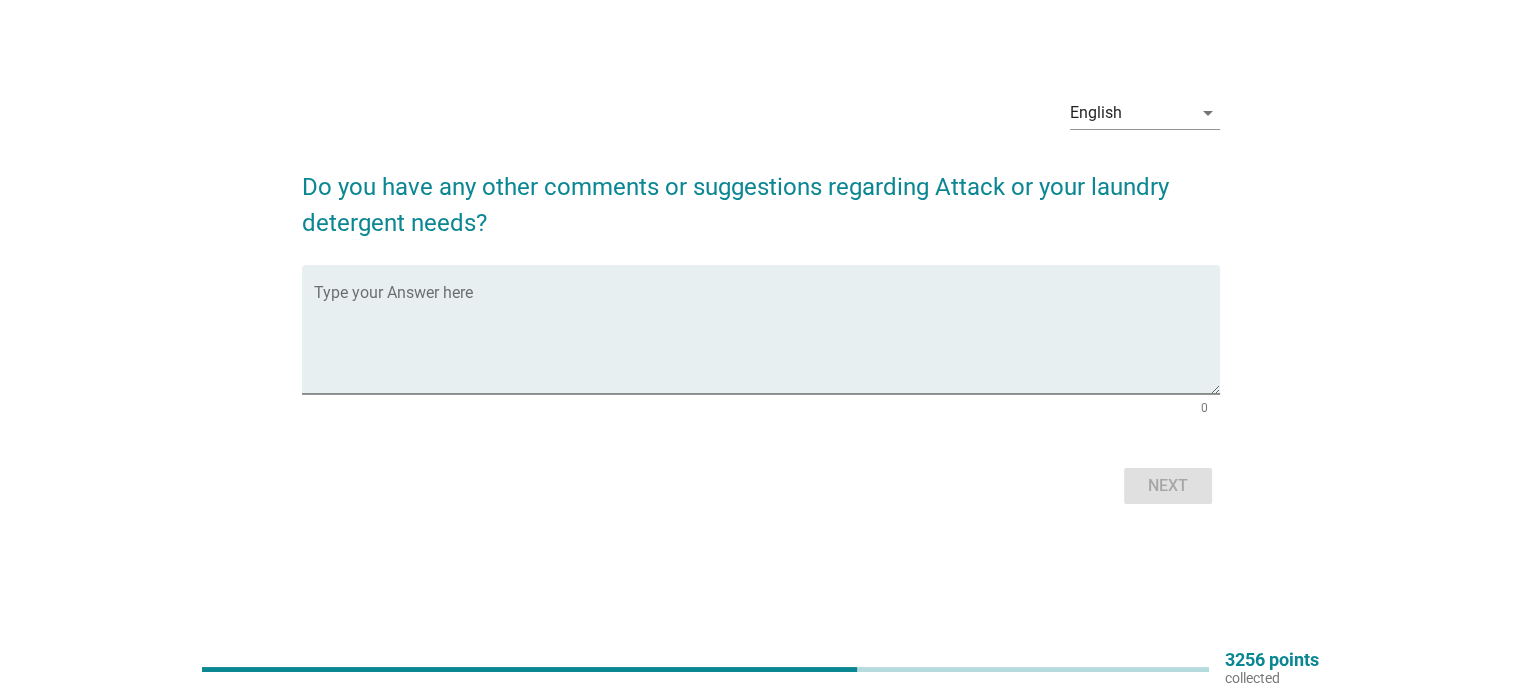 scroll, scrollTop: 0, scrollLeft: 0, axis: both 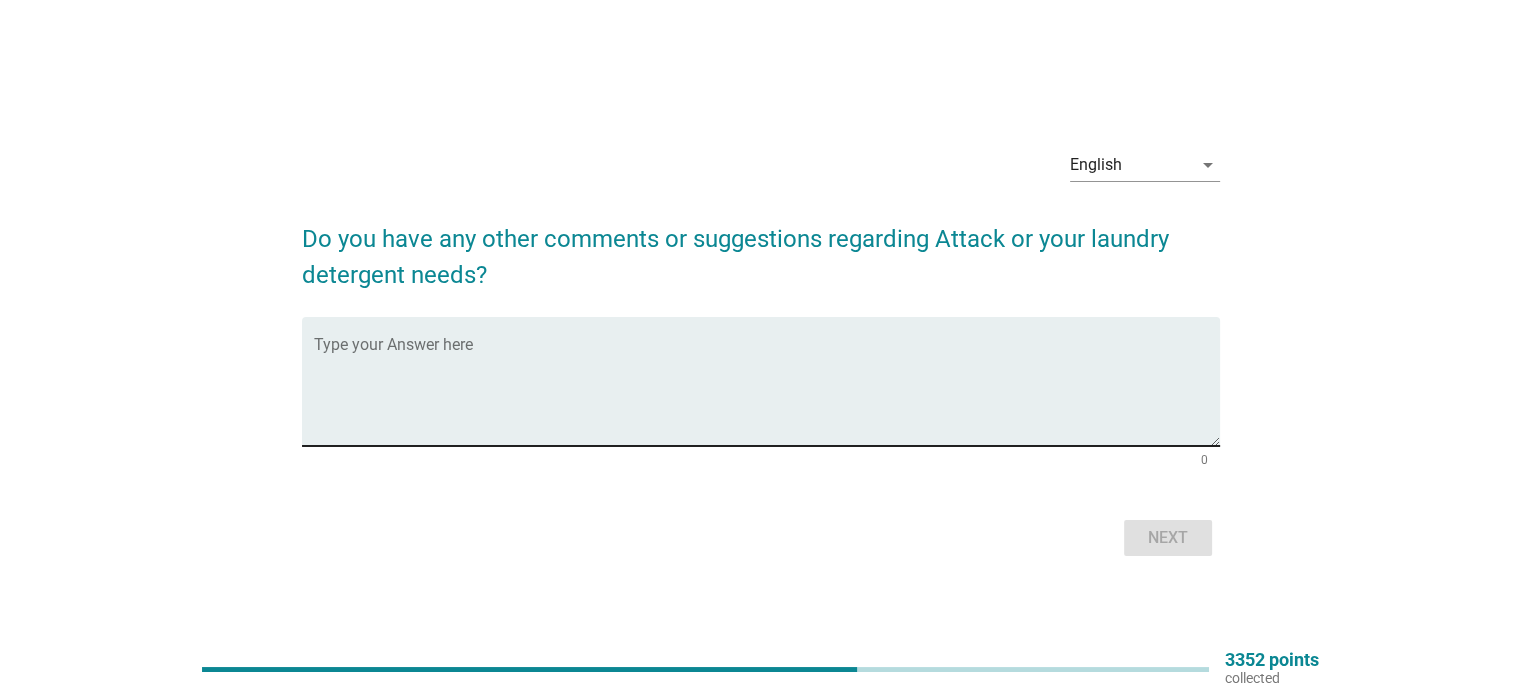 click at bounding box center [767, 393] 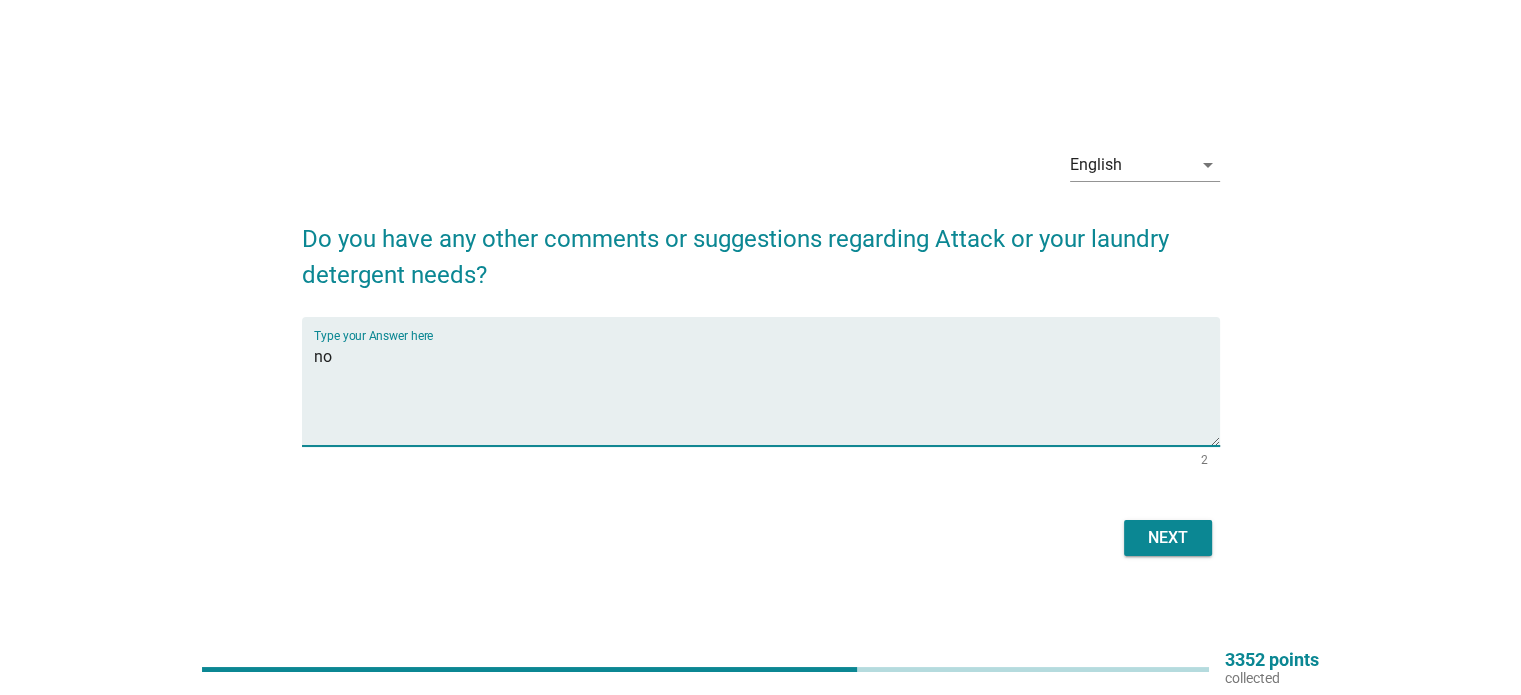 type on "no" 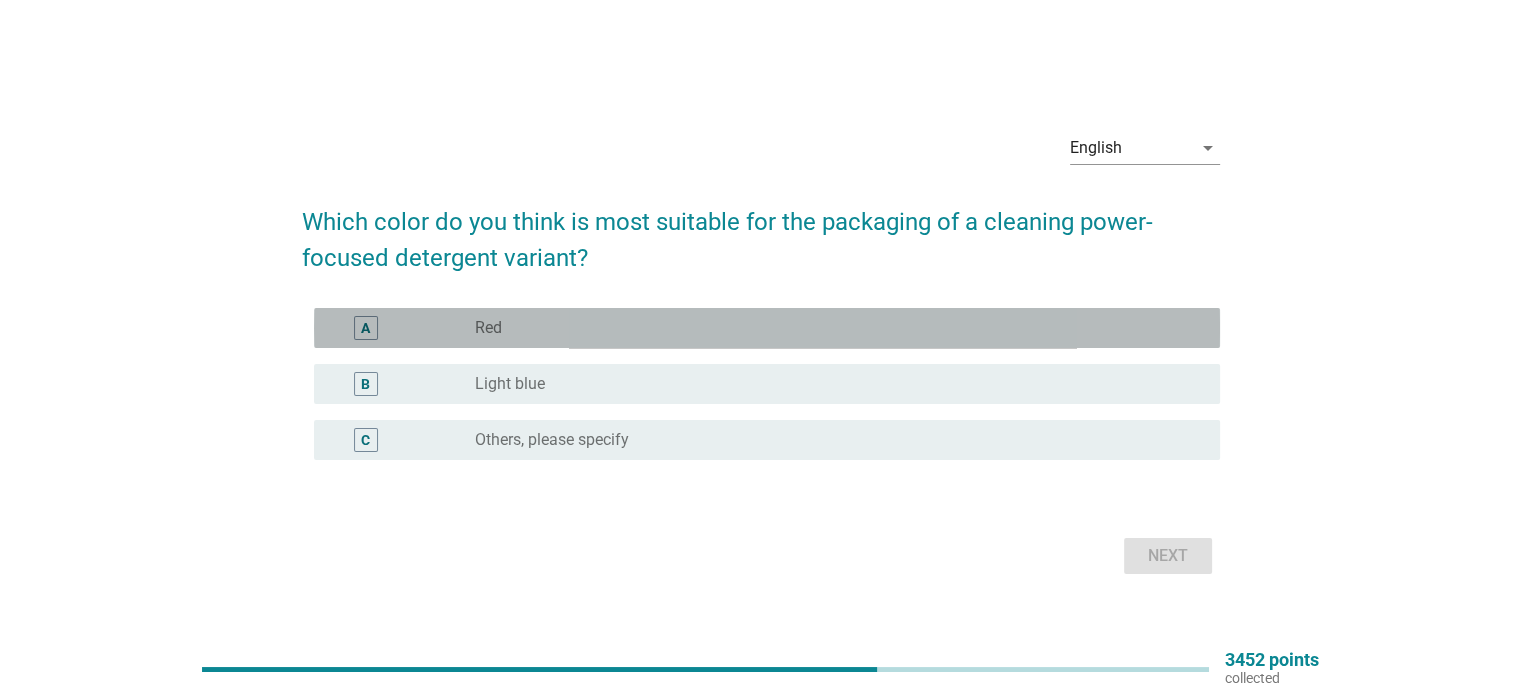 click on "radio_button_unchecked Red" at bounding box center [831, 328] 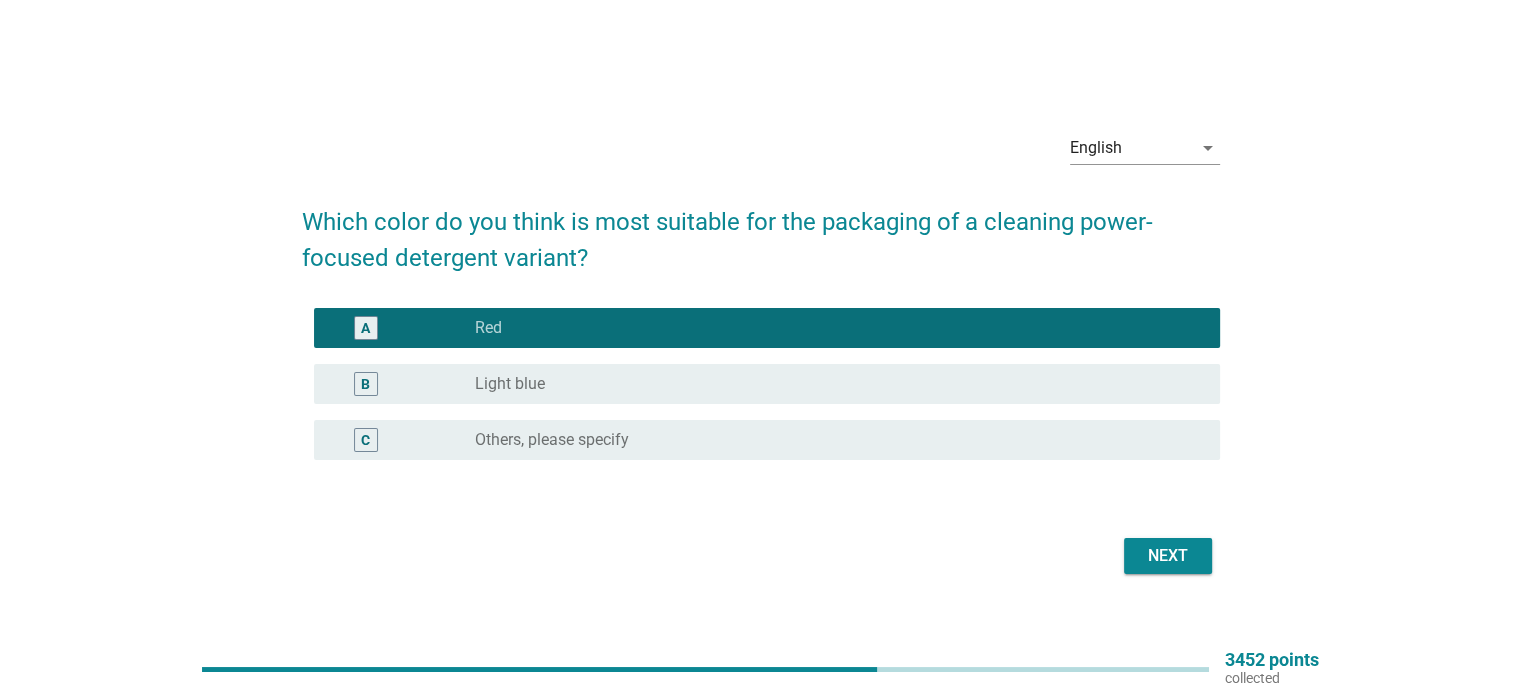 click on "Next" at bounding box center (1168, 556) 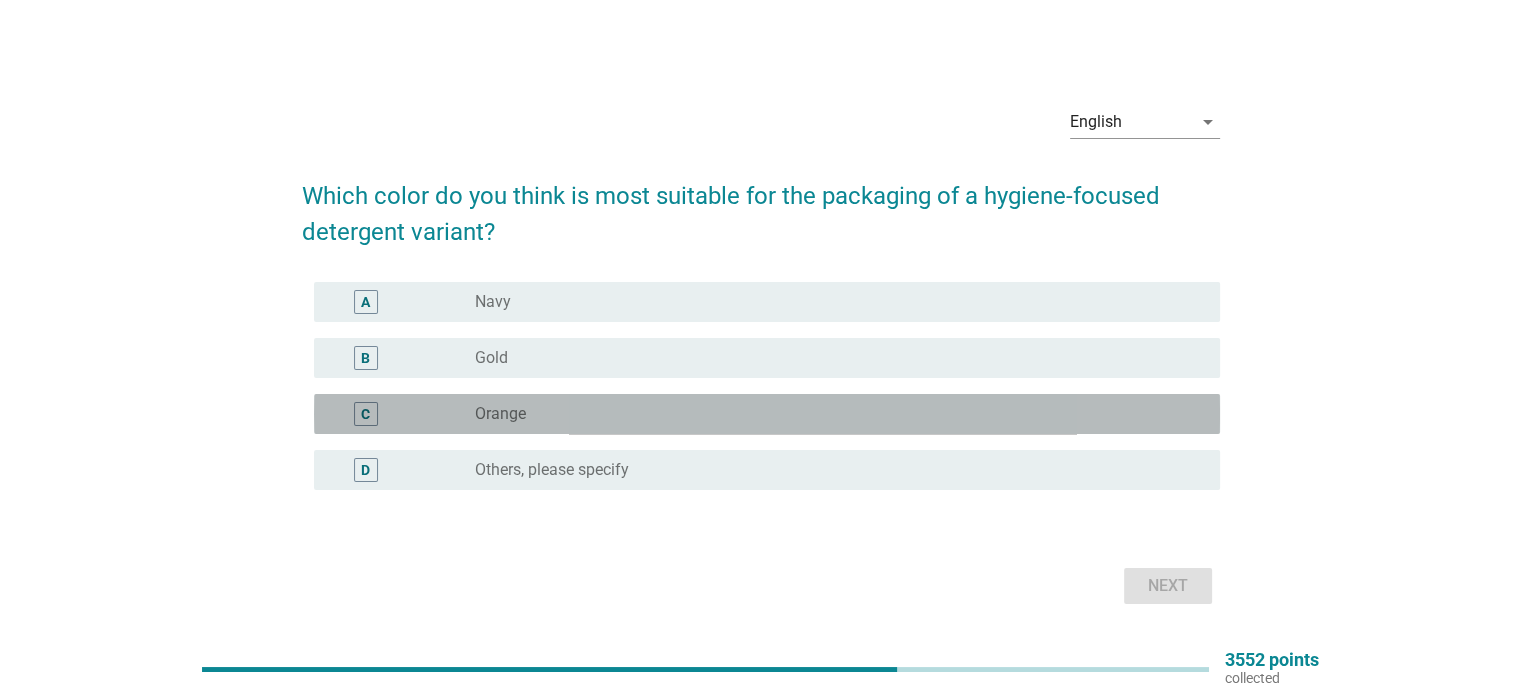 click on "C     radio_button_unchecked Orange" at bounding box center (767, 414) 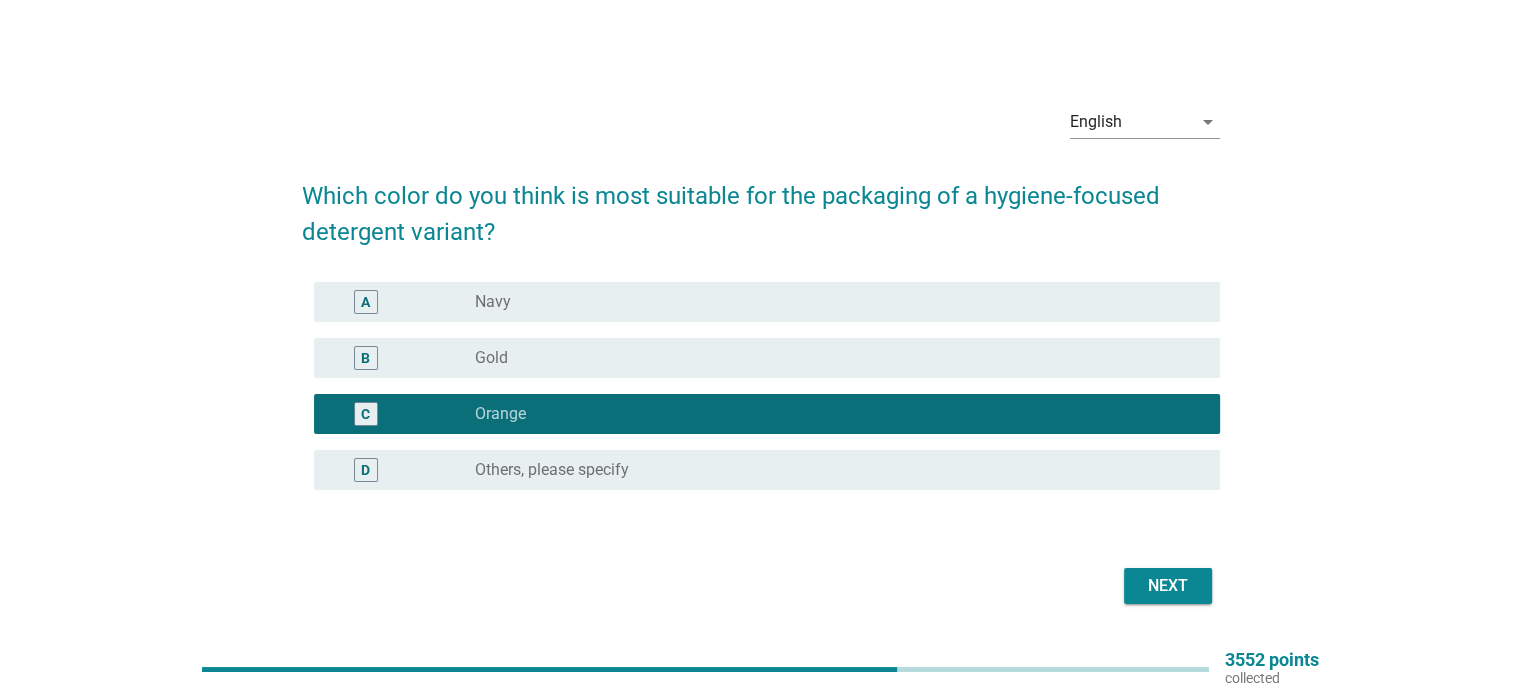 click on "Next" at bounding box center (1168, 586) 